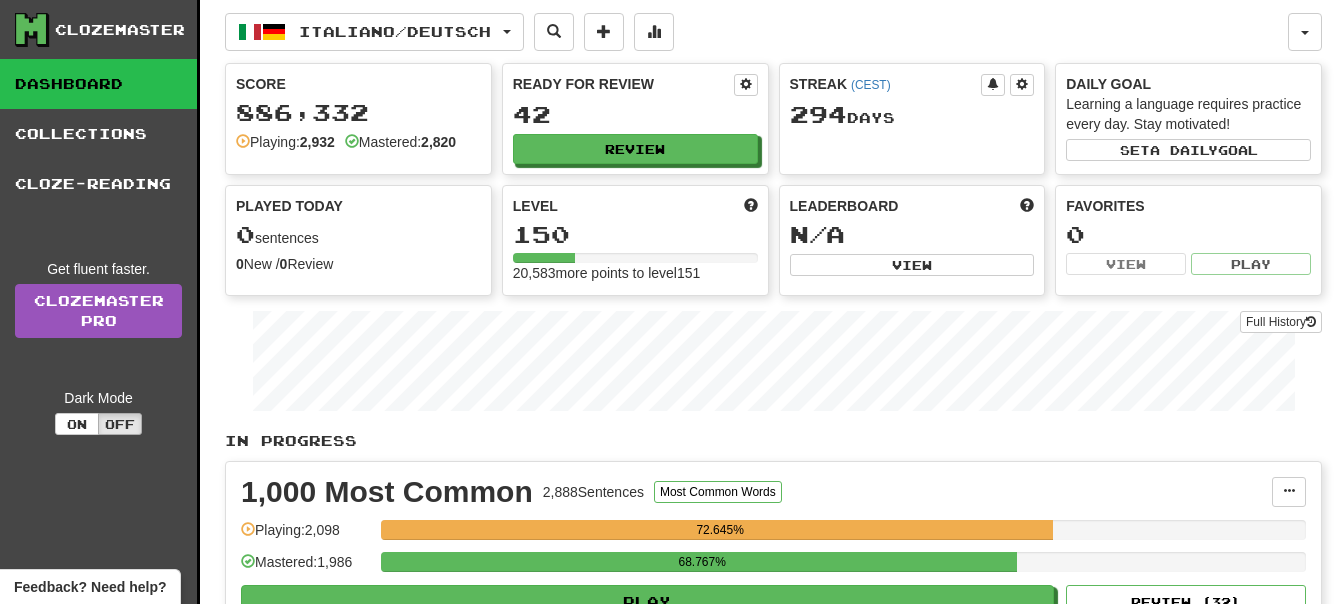 scroll, scrollTop: 0, scrollLeft: 0, axis: both 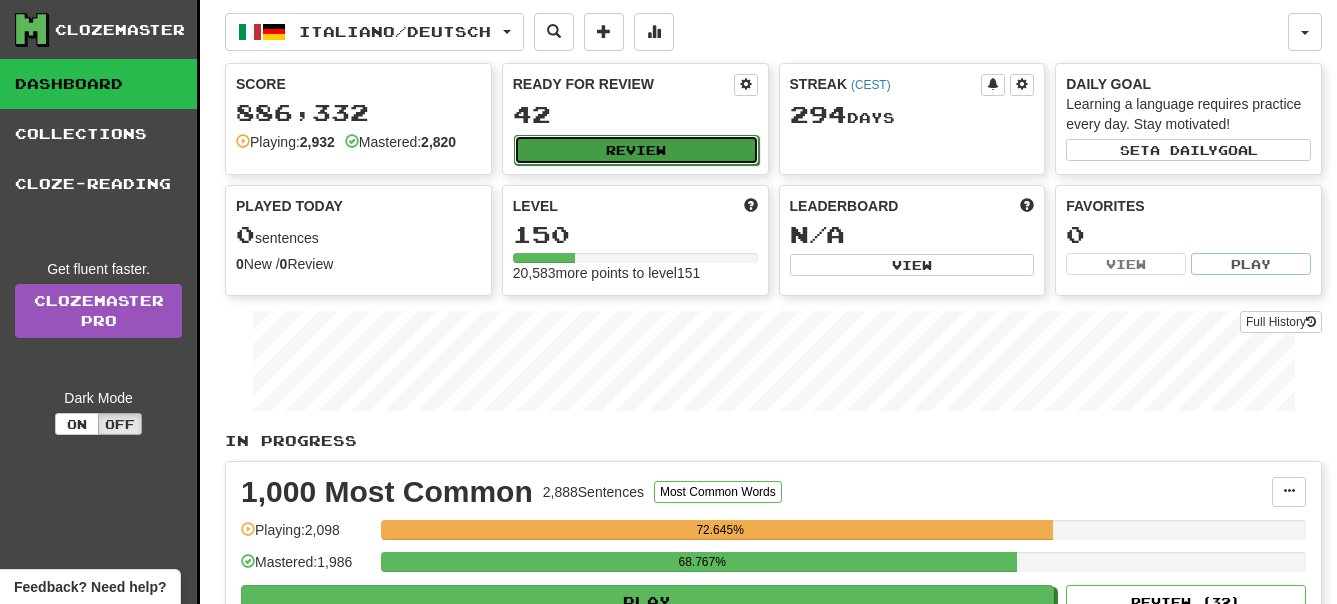click on "Review" at bounding box center [636, 150] 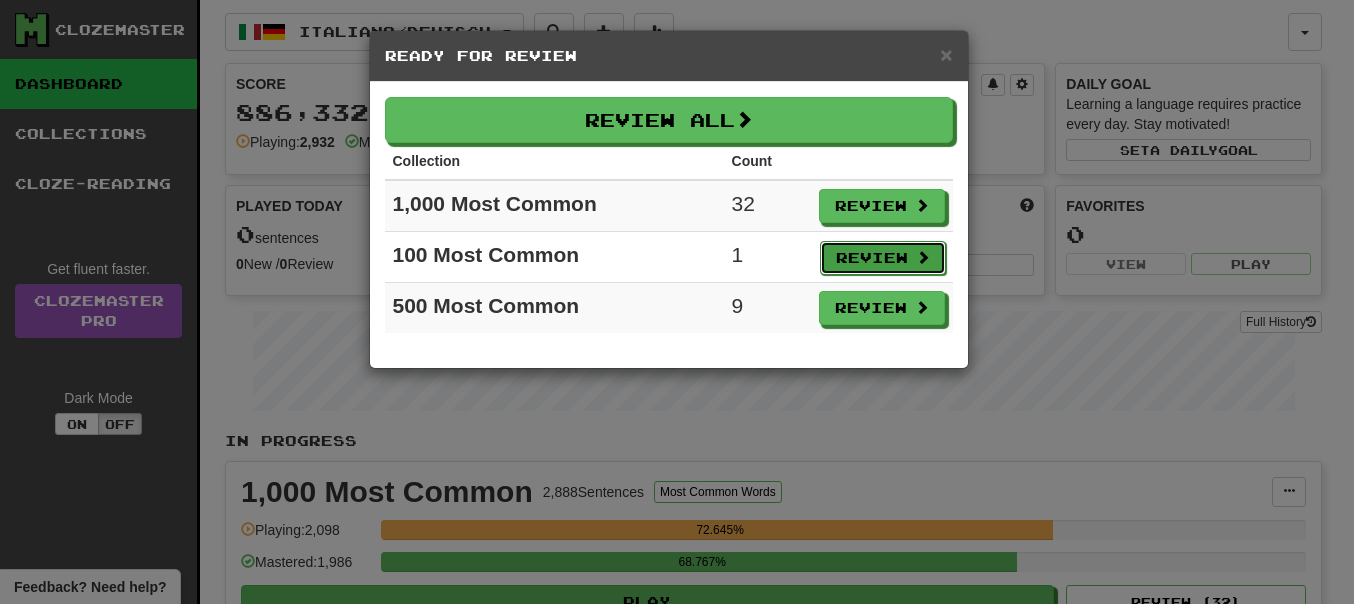 click on "Review" at bounding box center (883, 258) 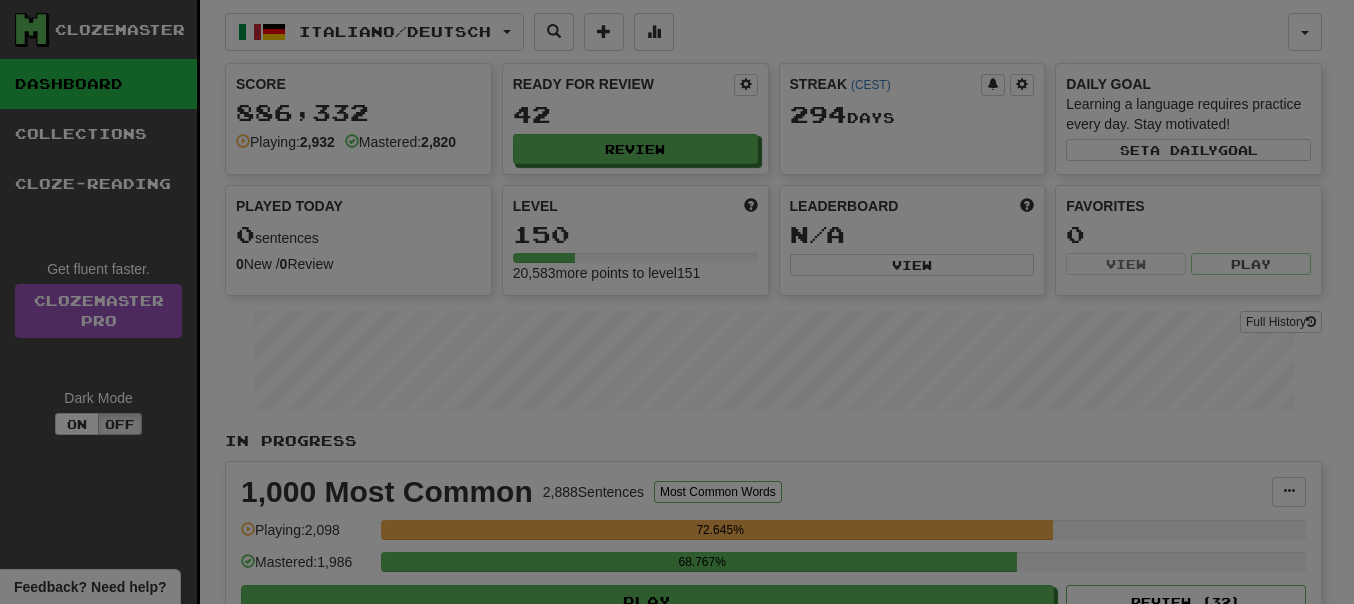 select on "**" 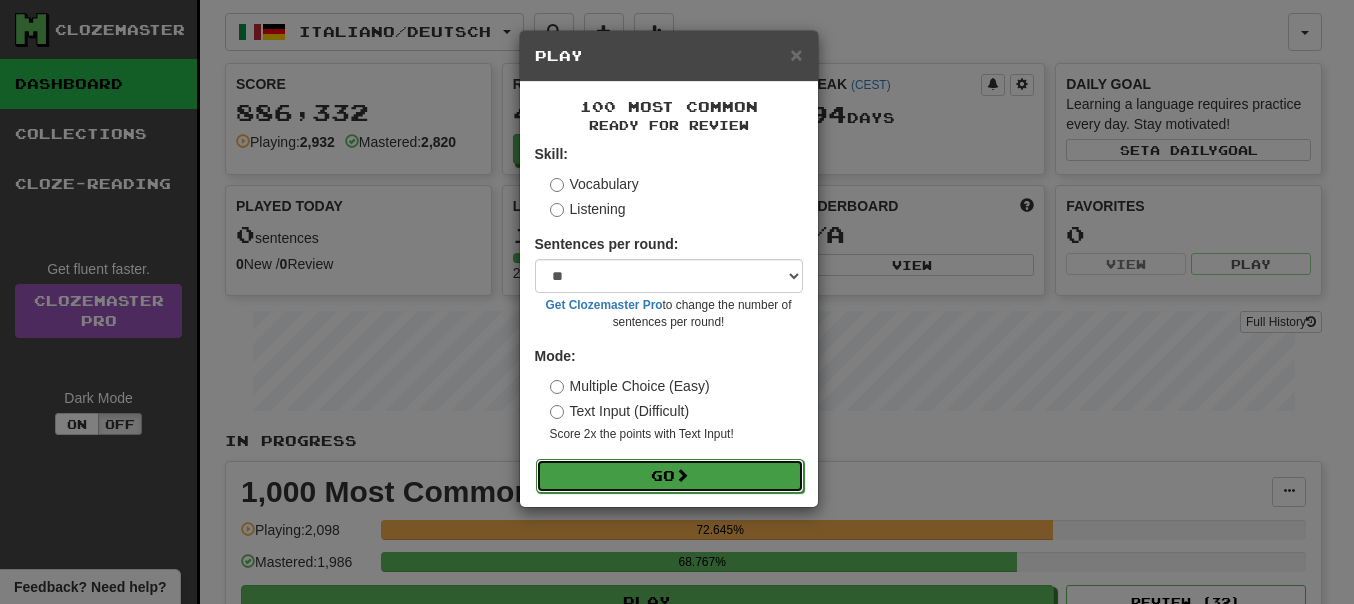 click on "Go" at bounding box center (670, 476) 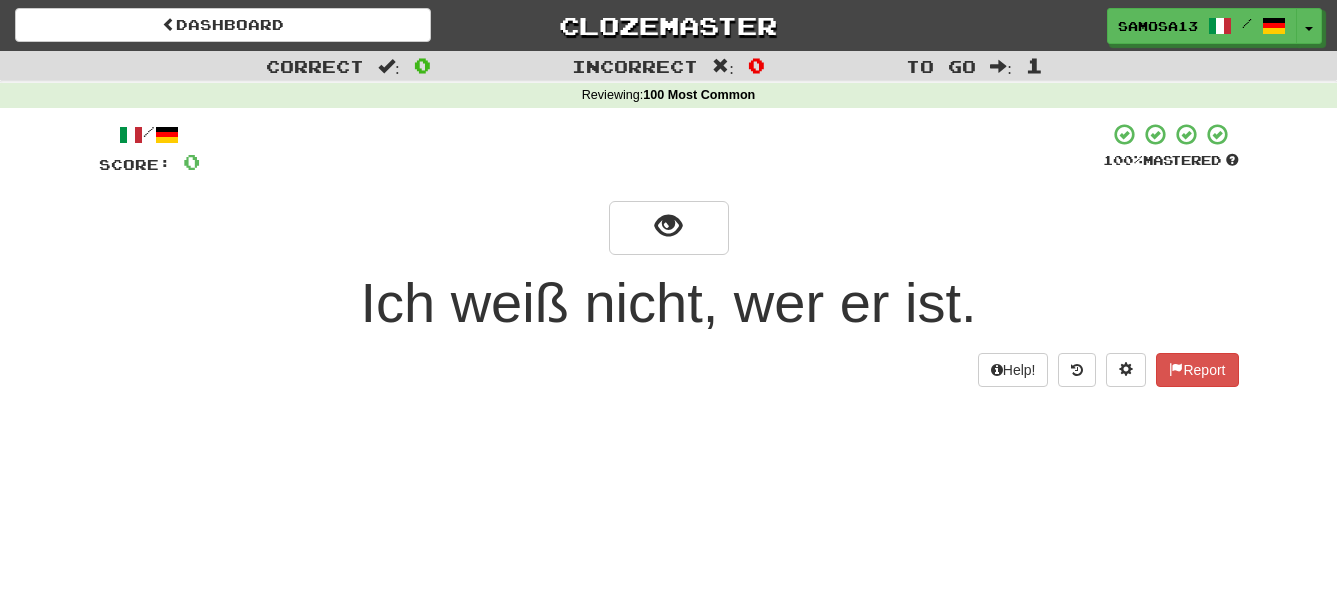 scroll, scrollTop: 0, scrollLeft: 0, axis: both 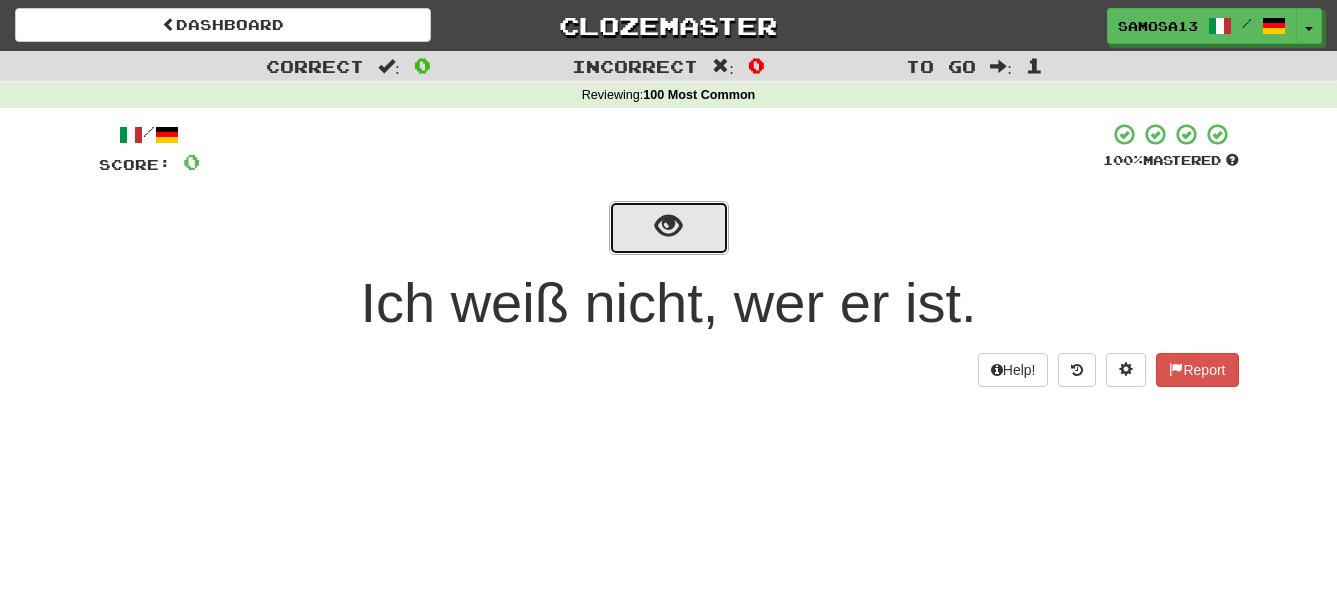 click at bounding box center (668, 226) 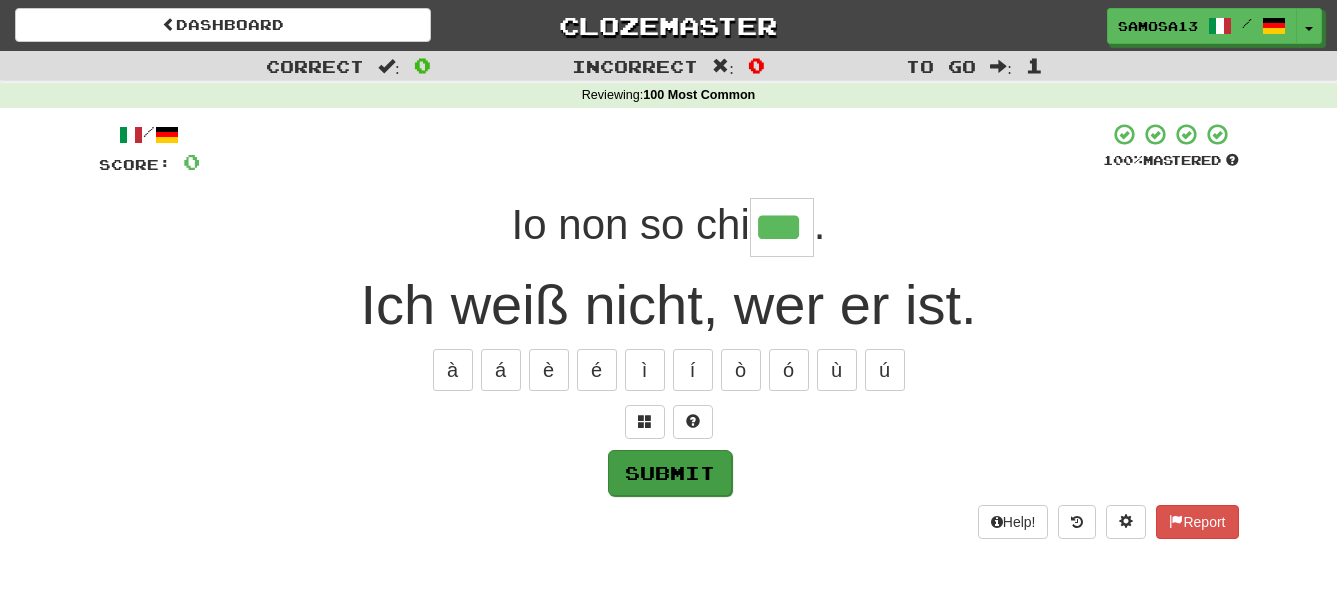 type on "***" 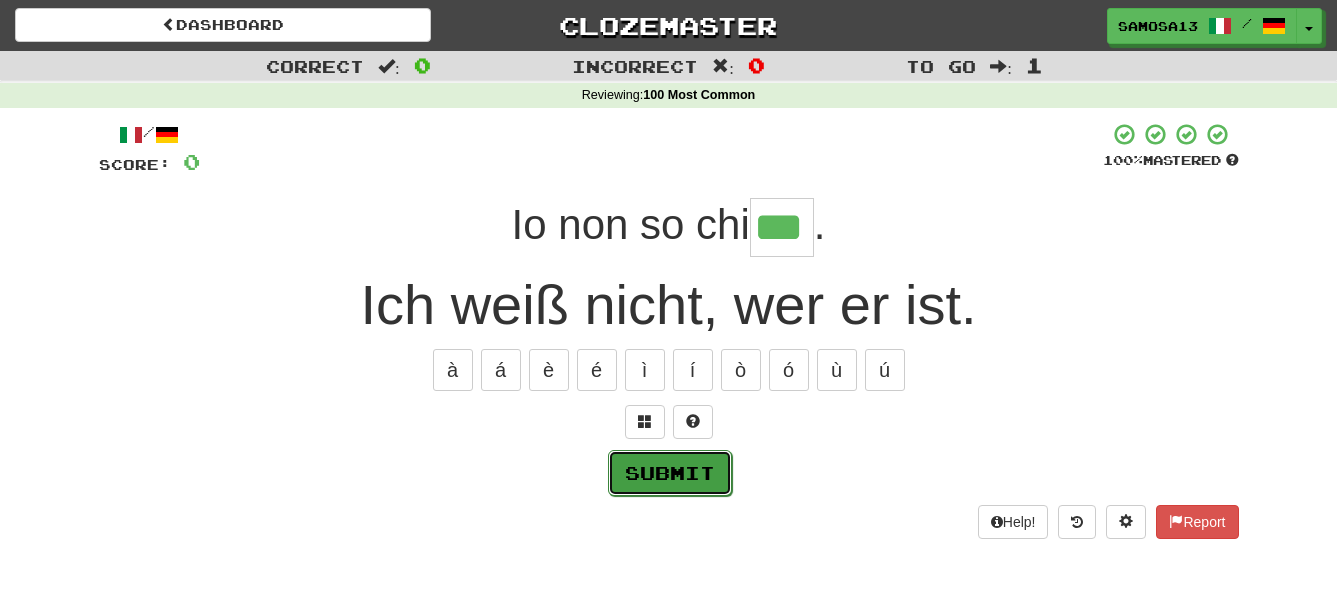 click on "Submit" at bounding box center (670, 473) 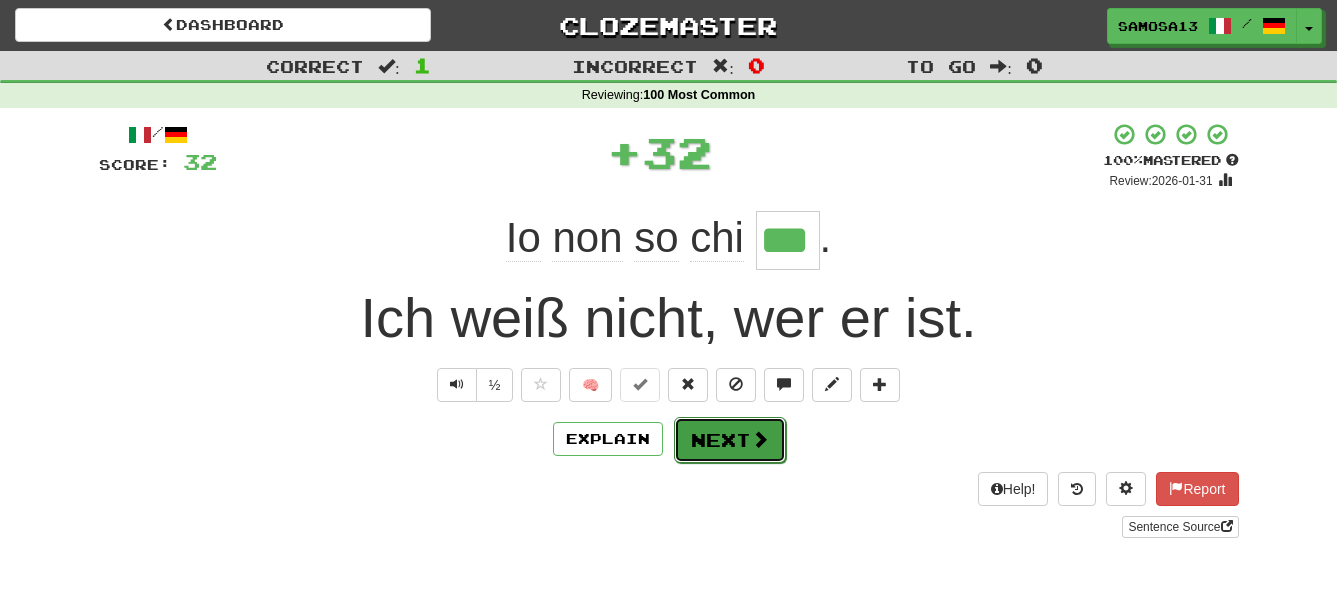 click on "Next" at bounding box center [730, 440] 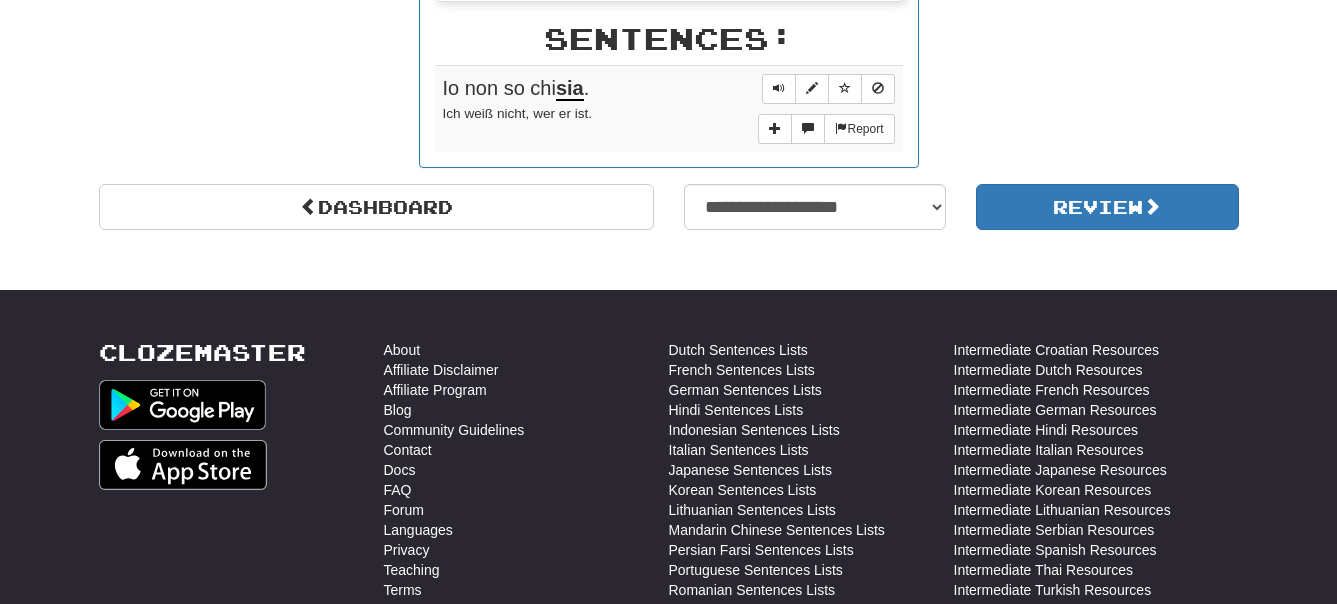 scroll, scrollTop: 918, scrollLeft: 0, axis: vertical 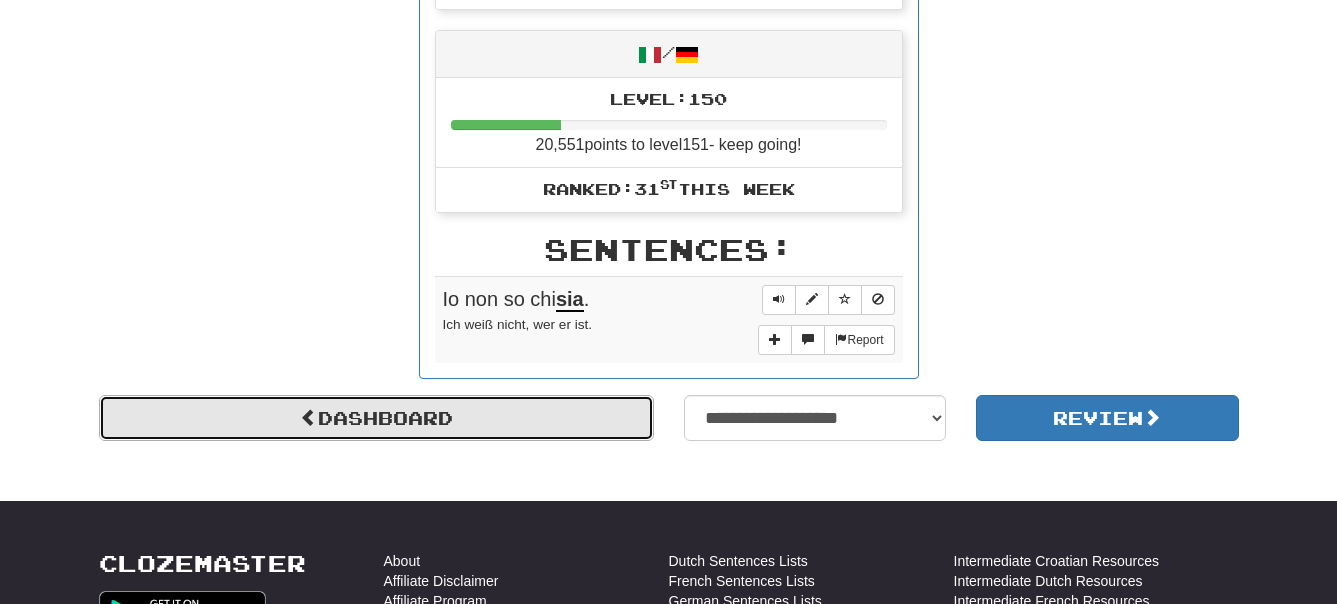 click on "Dashboard" at bounding box center (376, 418) 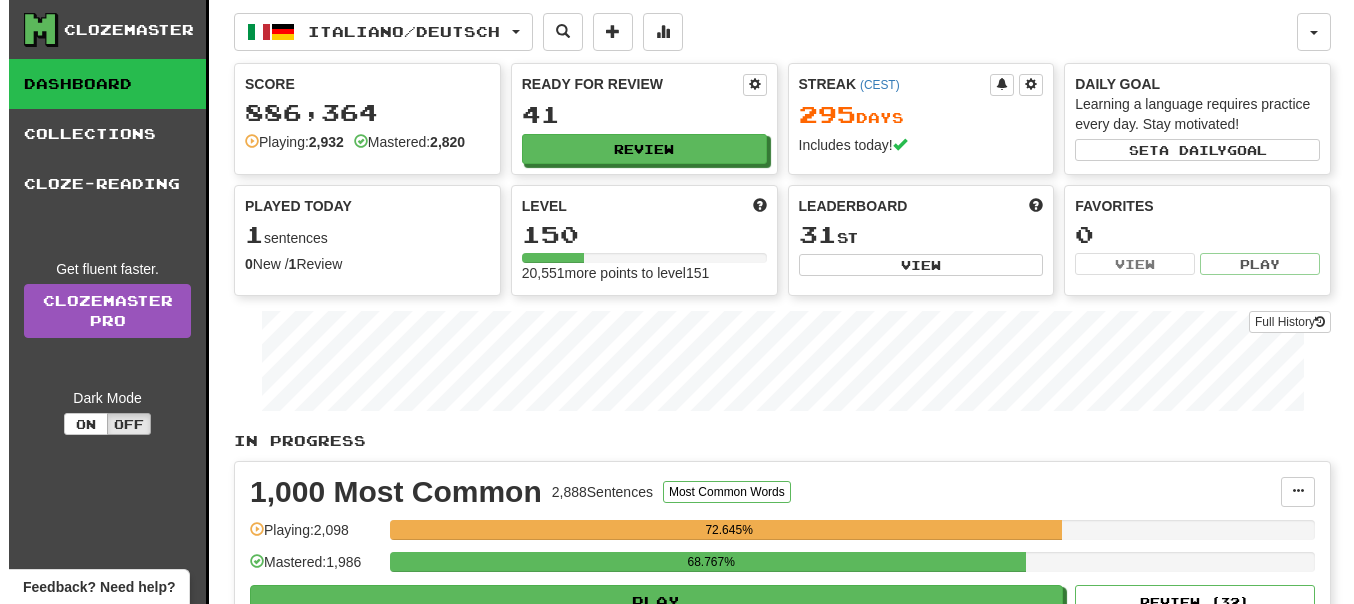 scroll, scrollTop: 0, scrollLeft: 0, axis: both 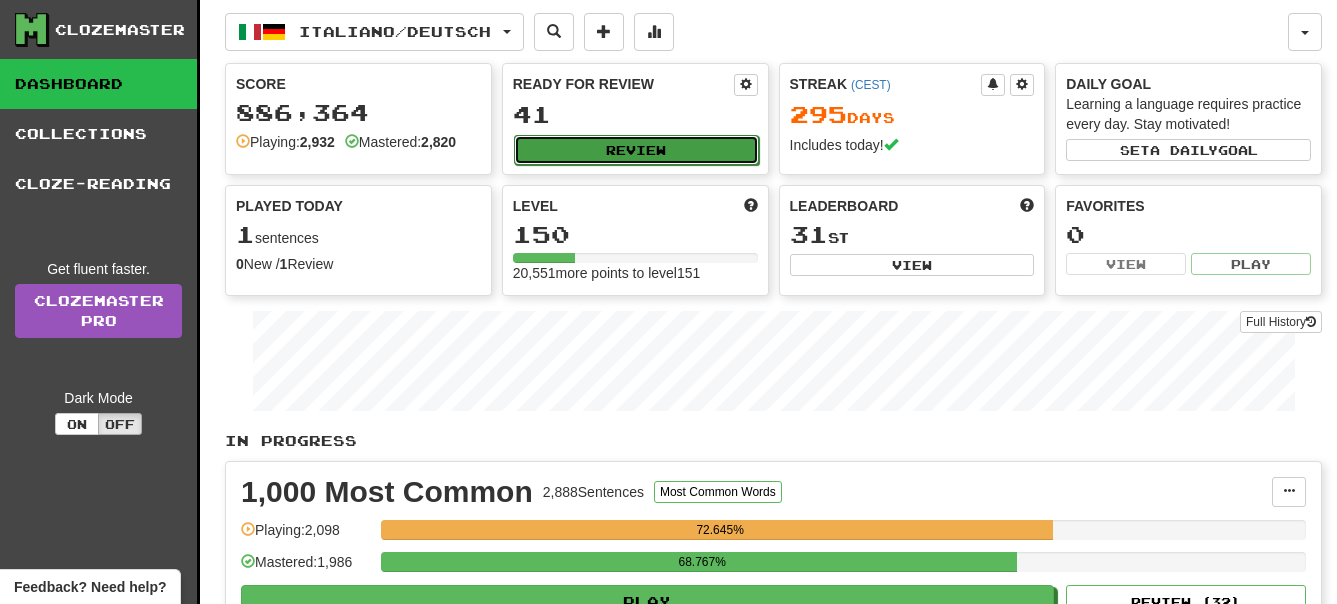click on "Review" at bounding box center (636, 150) 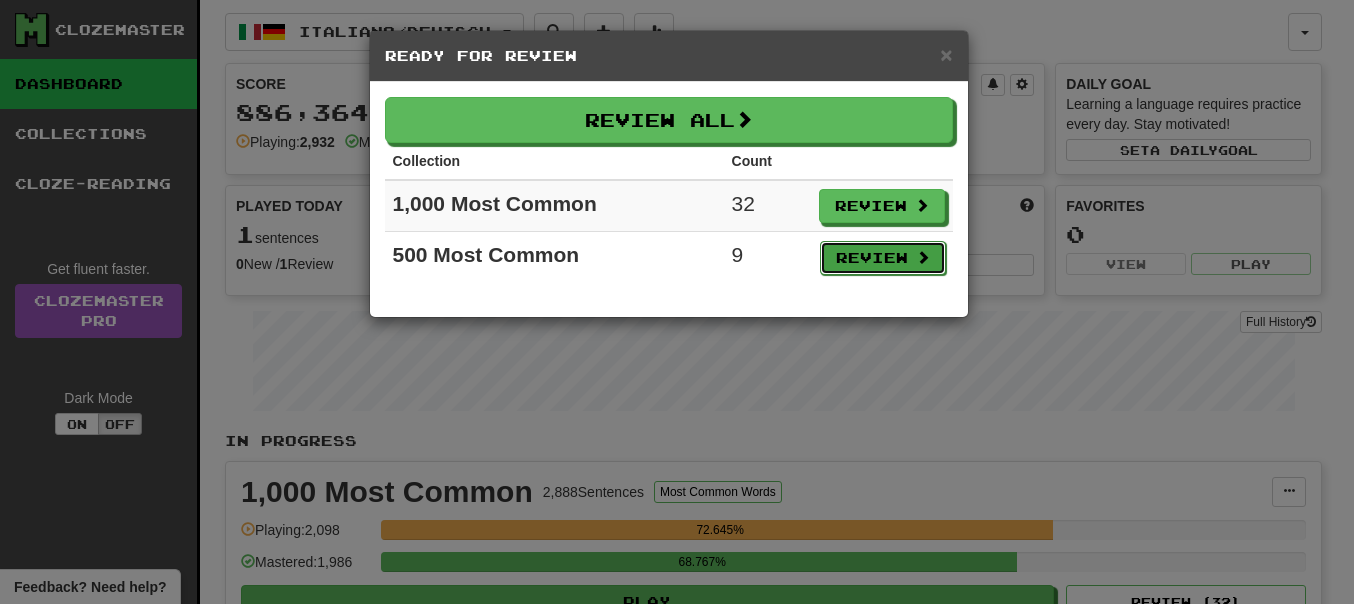 click on "Review" at bounding box center (883, 258) 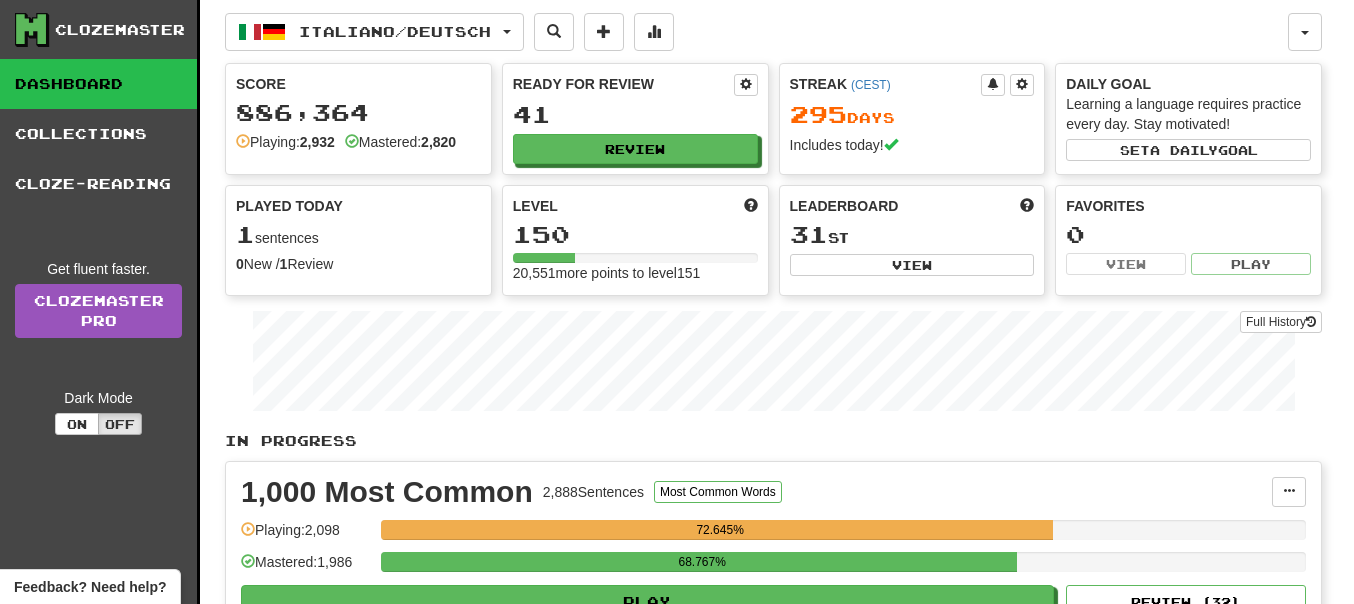 select on "**" 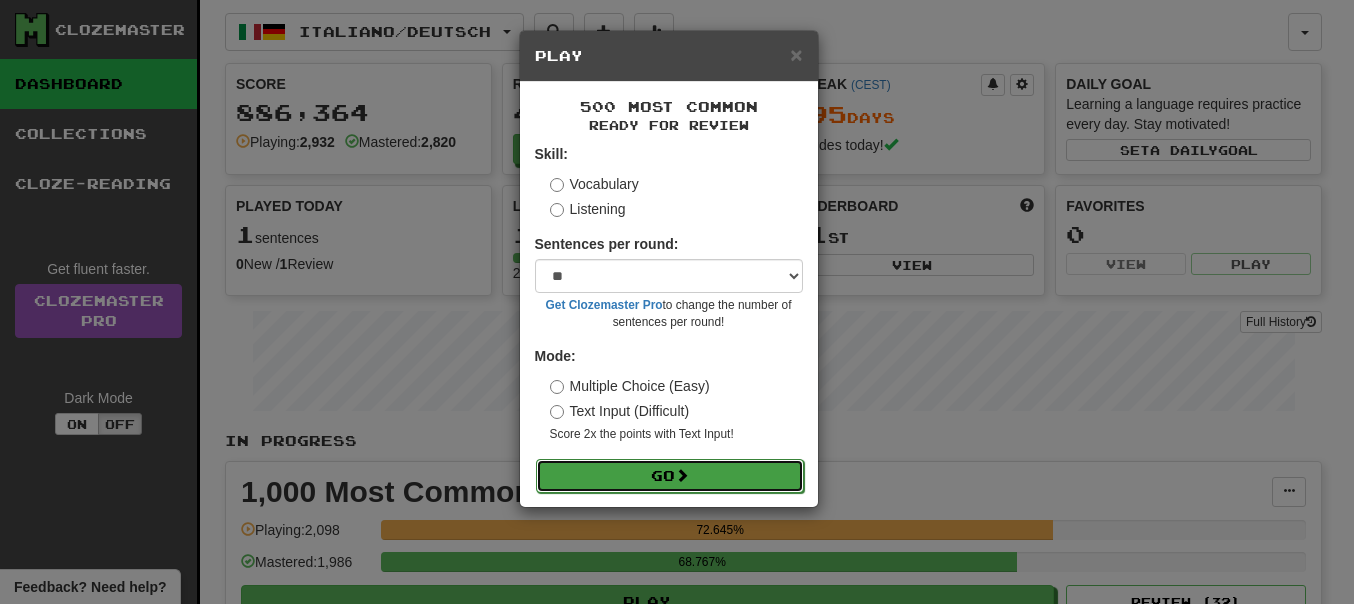 click on "Go" at bounding box center (670, 476) 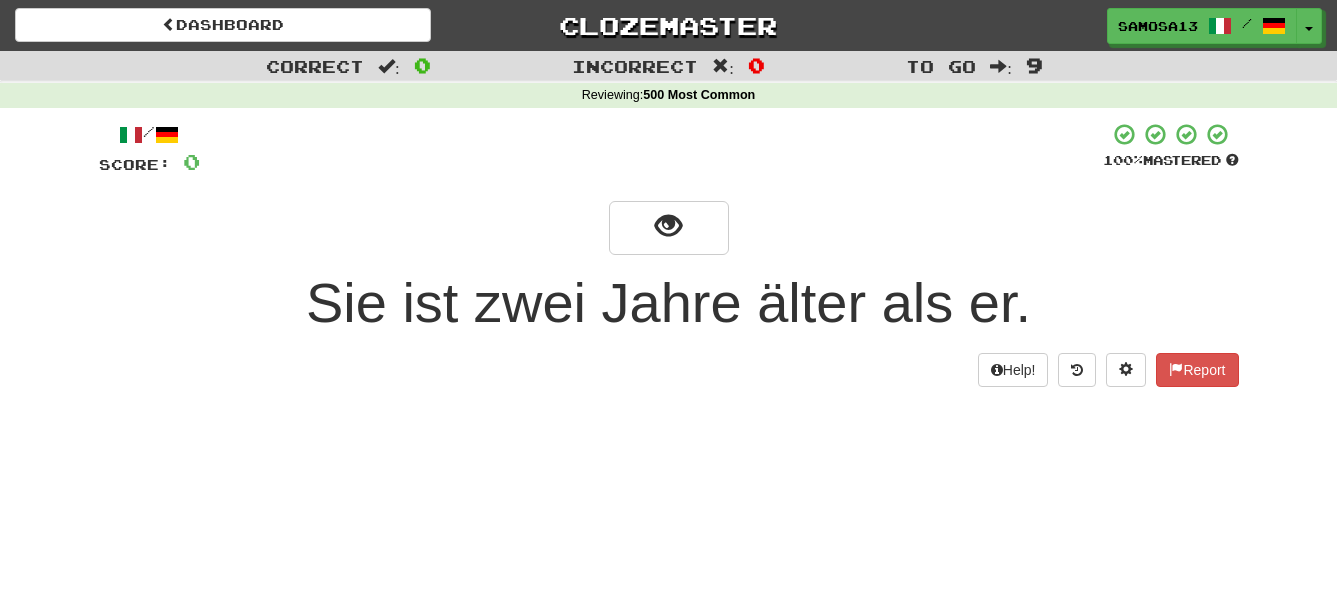 scroll, scrollTop: 0, scrollLeft: 0, axis: both 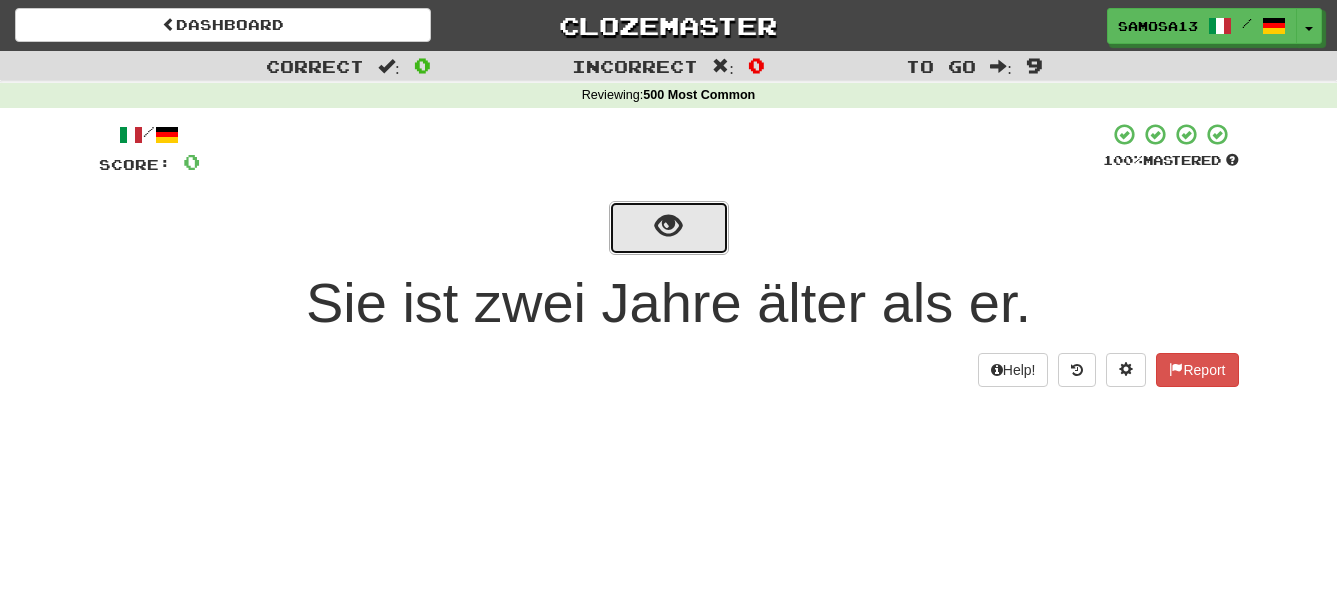 click at bounding box center [668, 226] 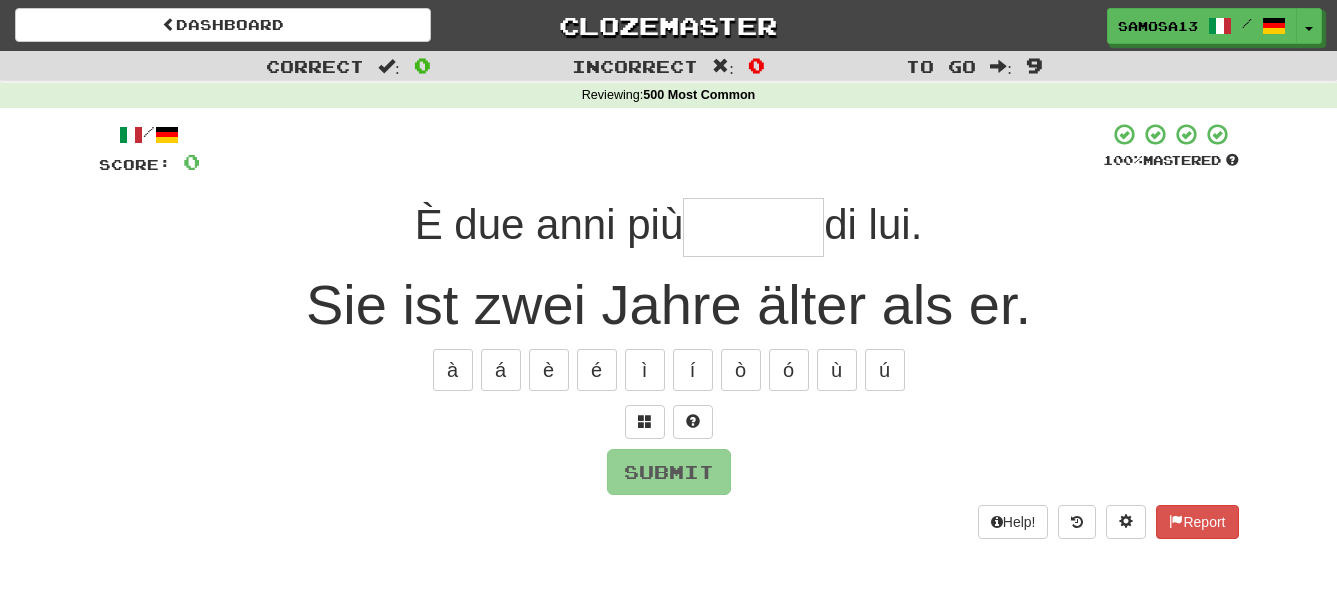 type on "*" 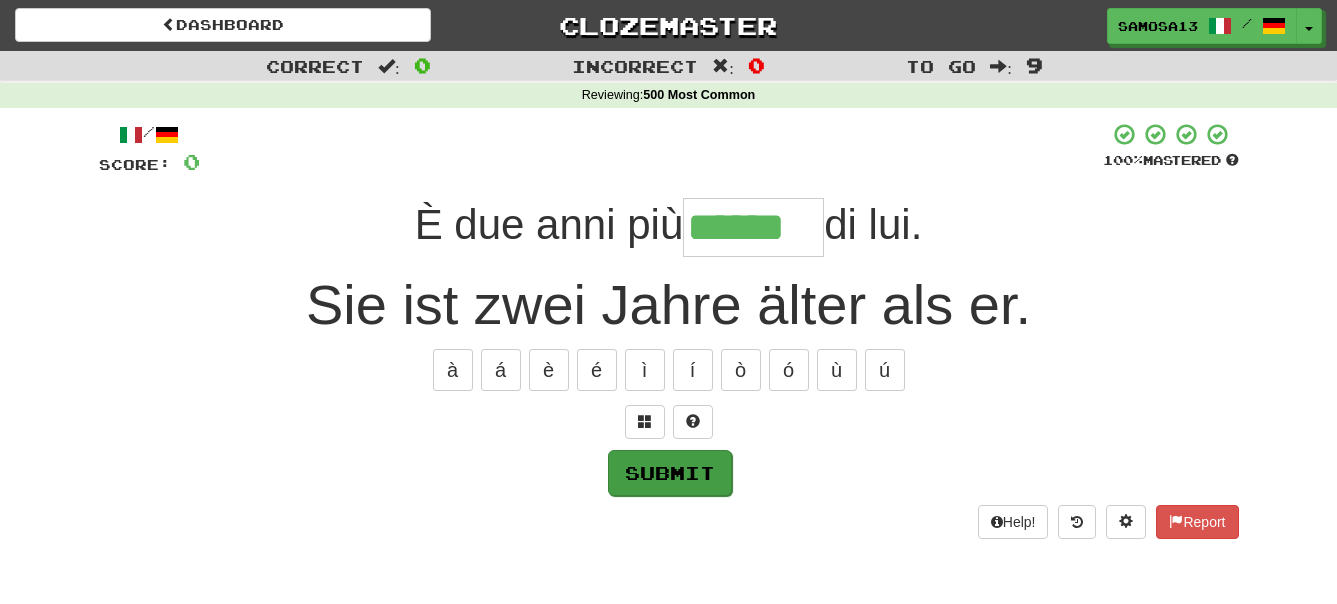type on "******" 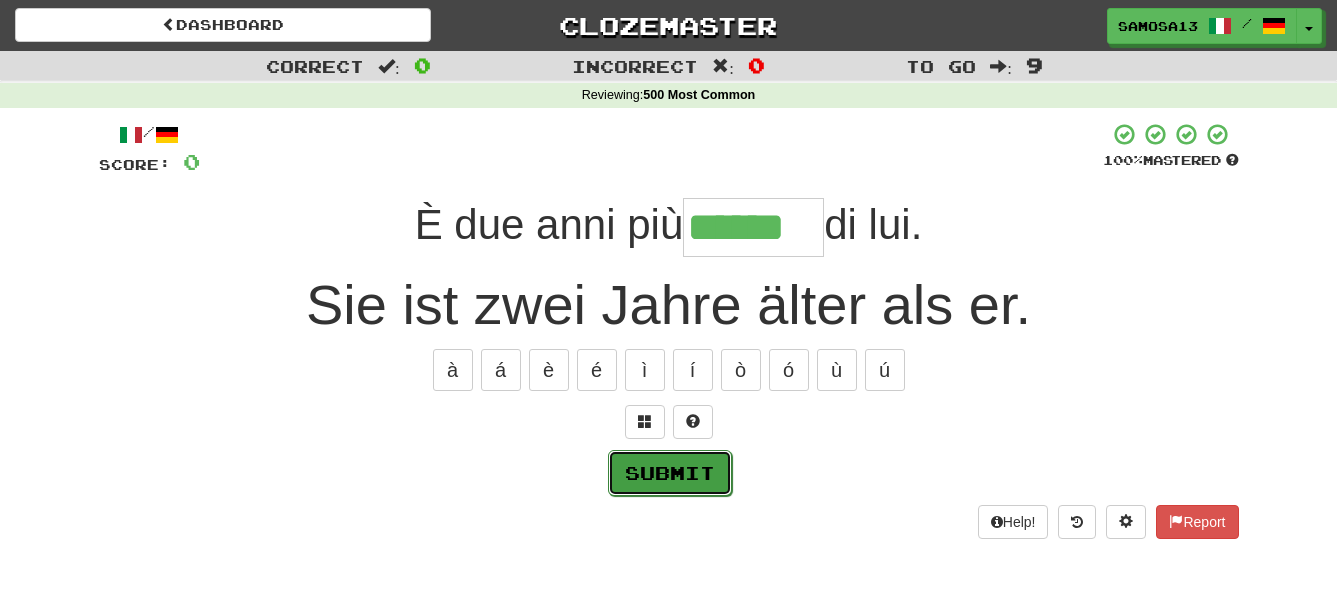 click on "Submit" at bounding box center [670, 473] 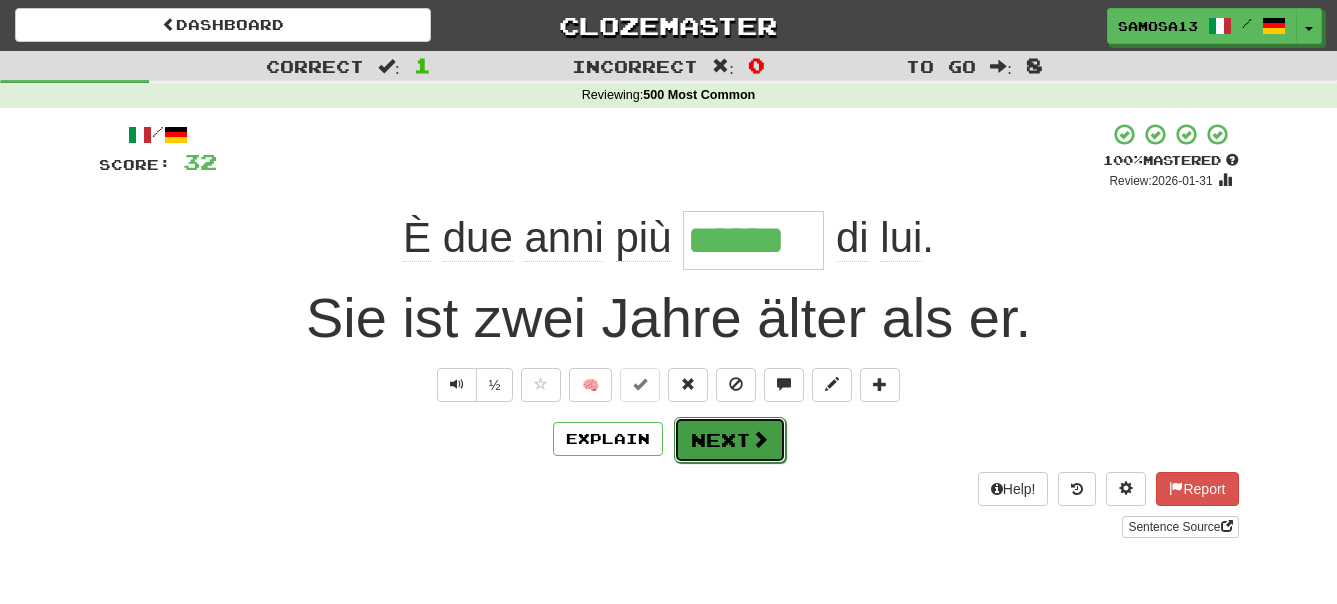 click on "Next" at bounding box center (730, 440) 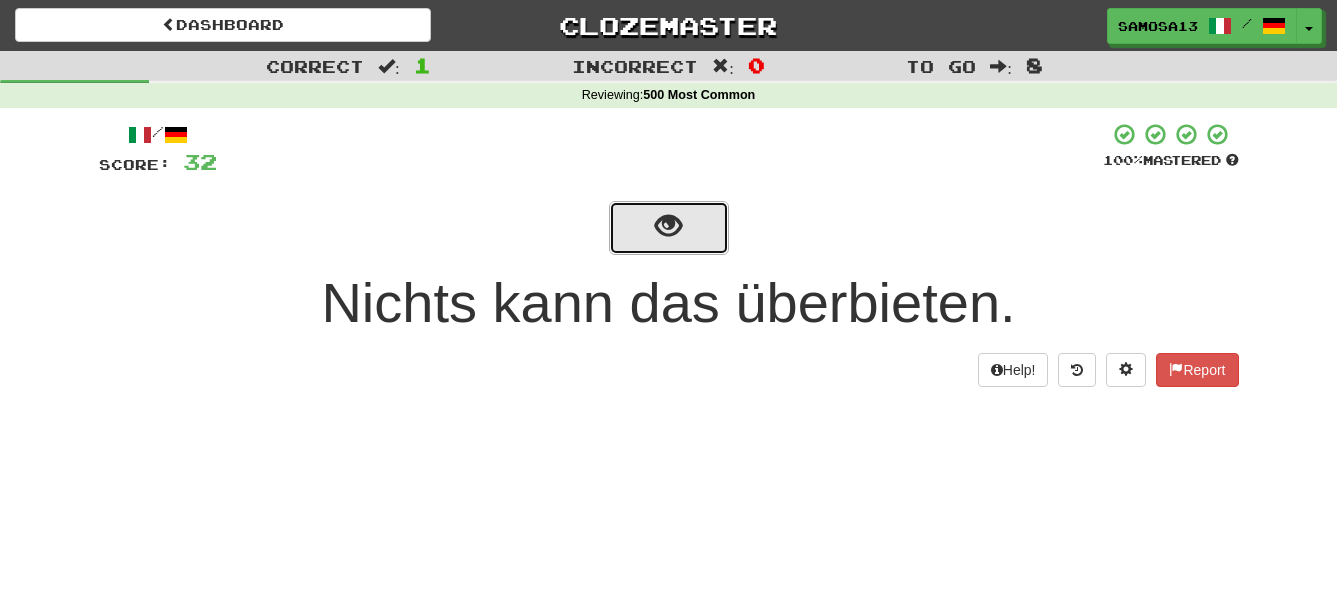 click at bounding box center (668, 226) 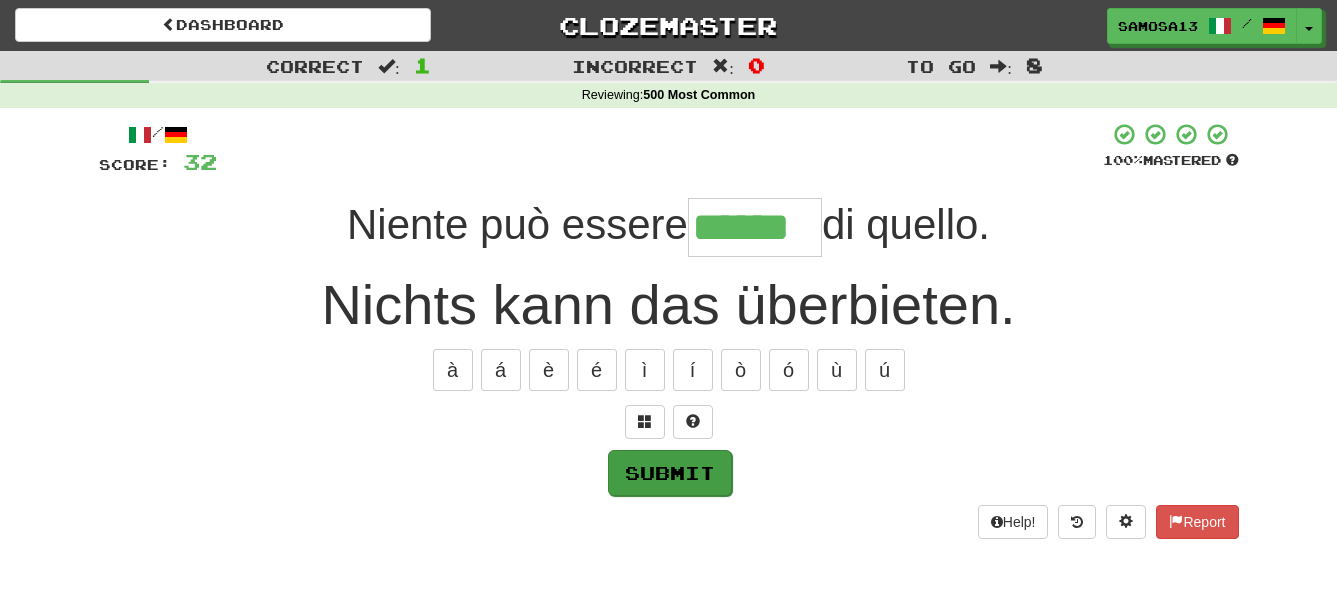 type on "******" 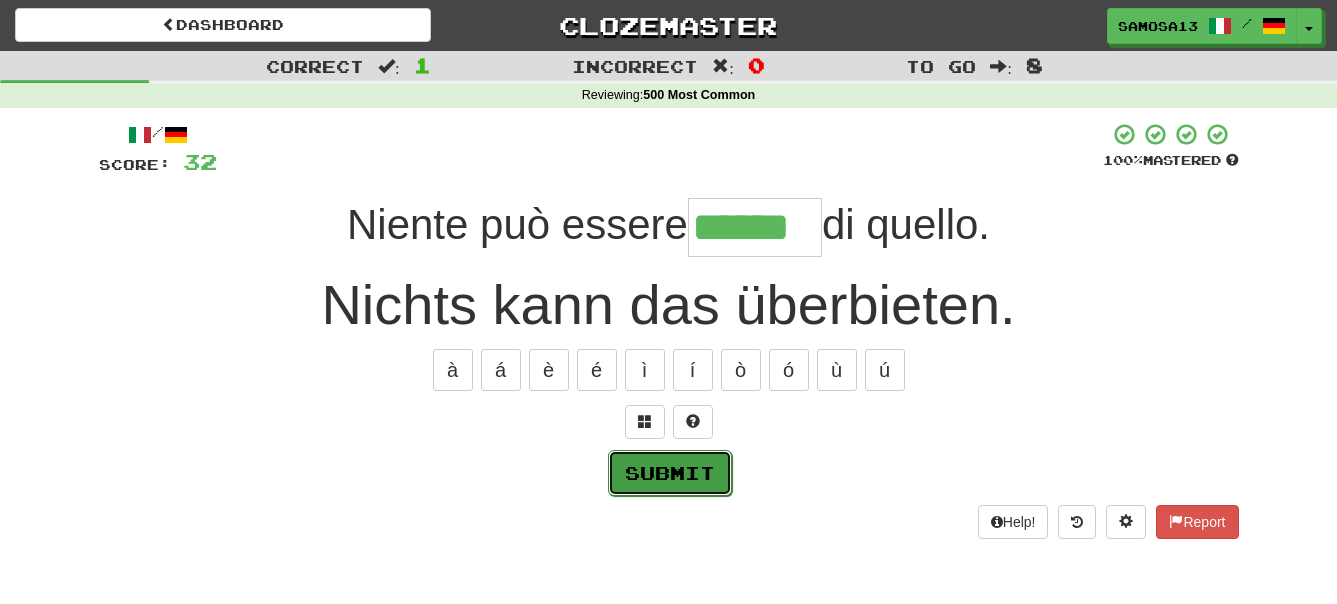 click on "Submit" at bounding box center [670, 473] 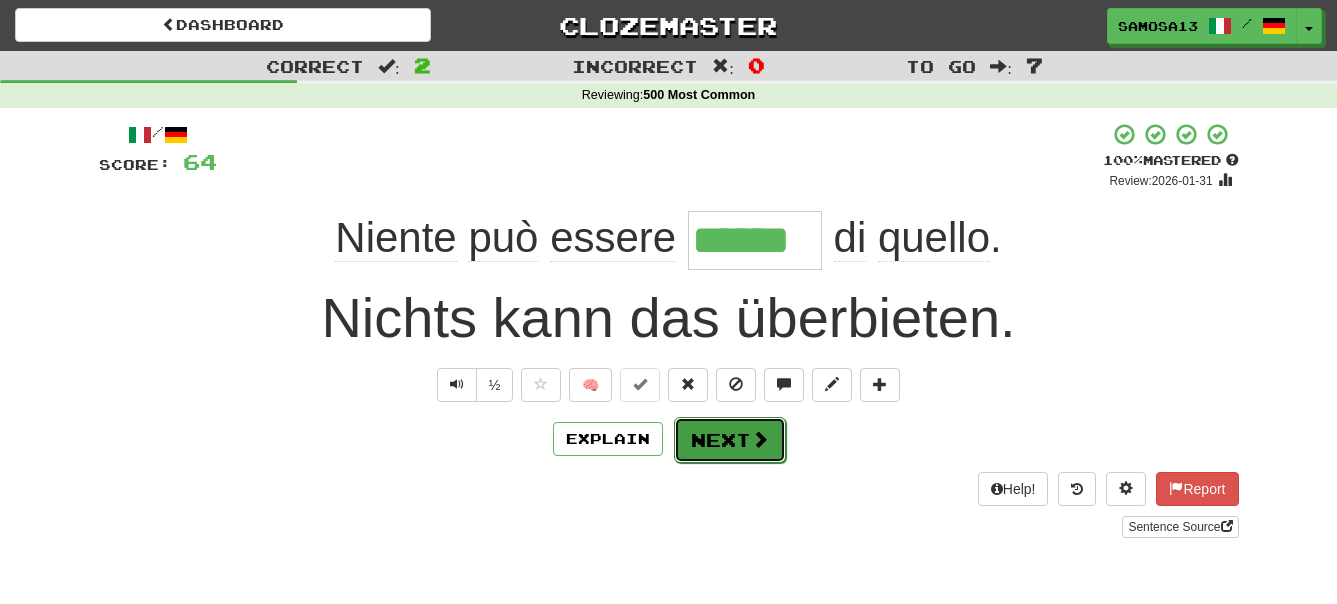 click on "Next" at bounding box center [730, 440] 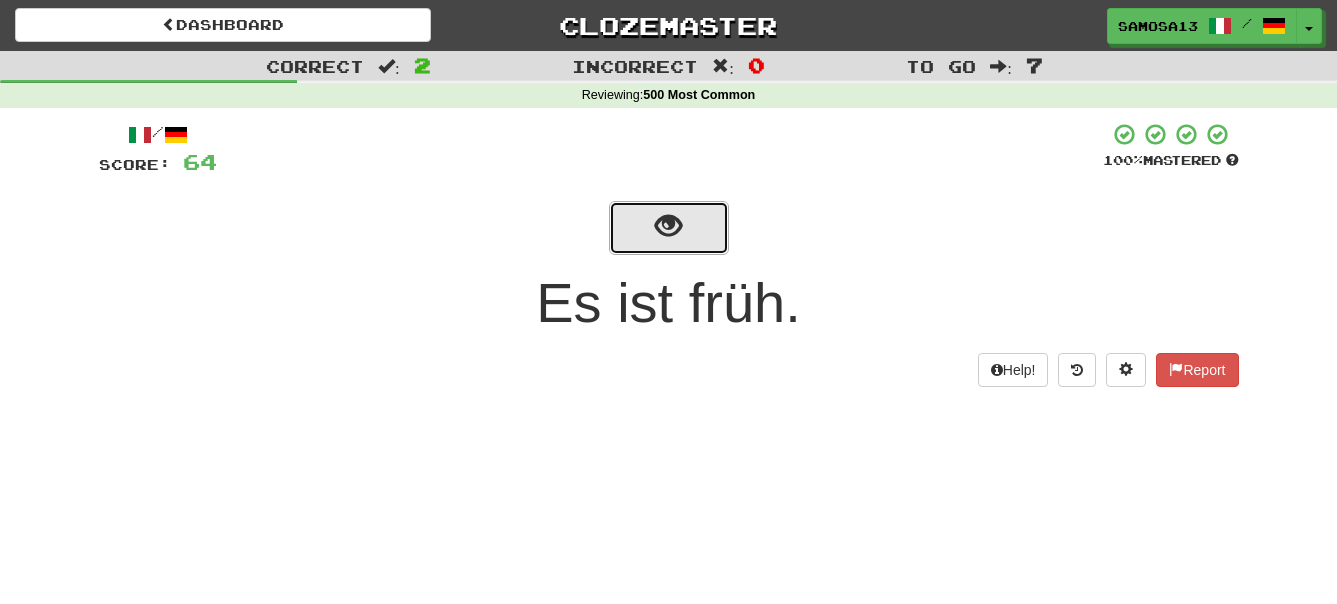 click at bounding box center [668, 226] 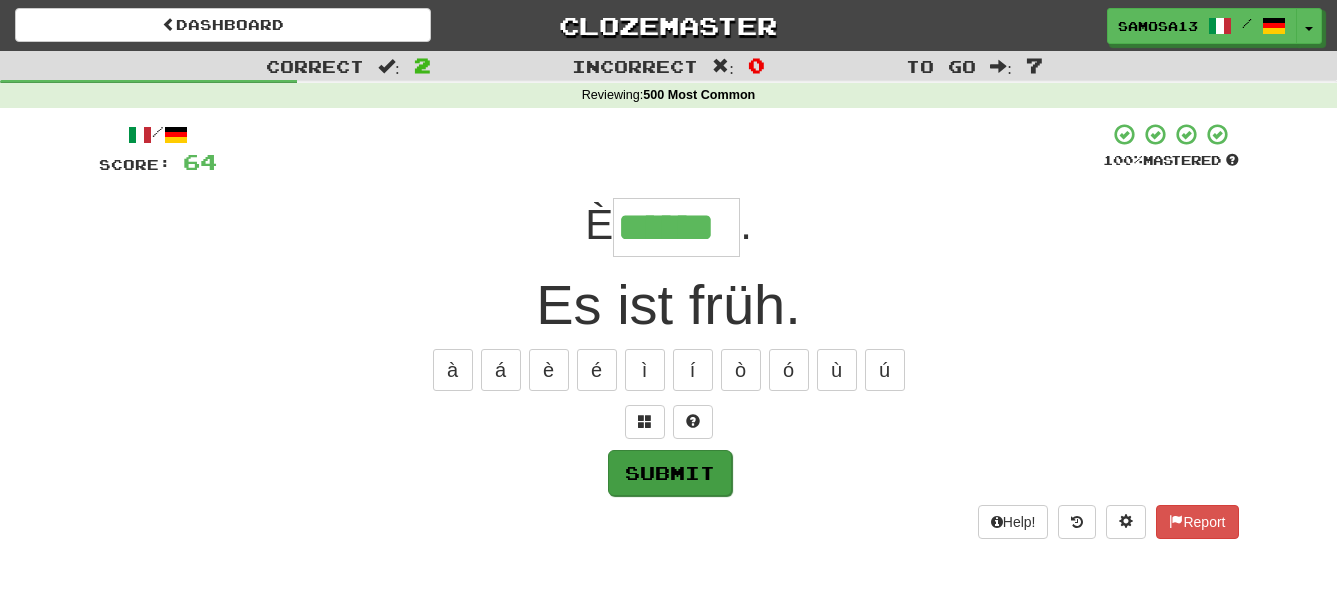 type on "******" 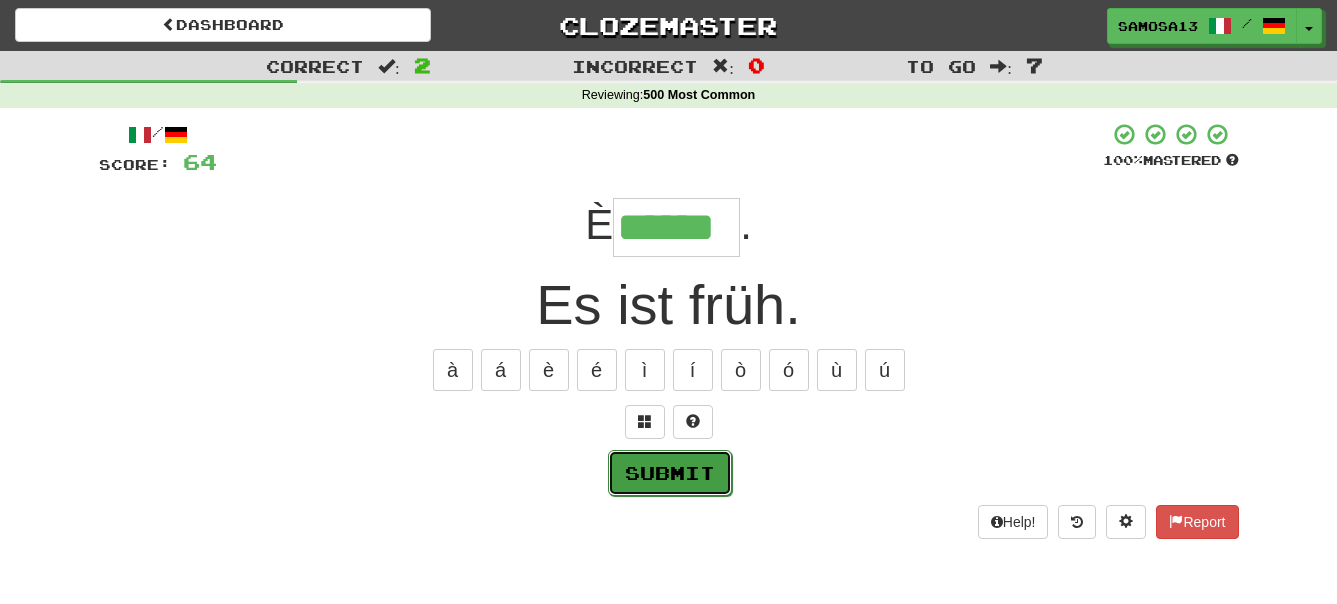 click on "Submit" at bounding box center (670, 473) 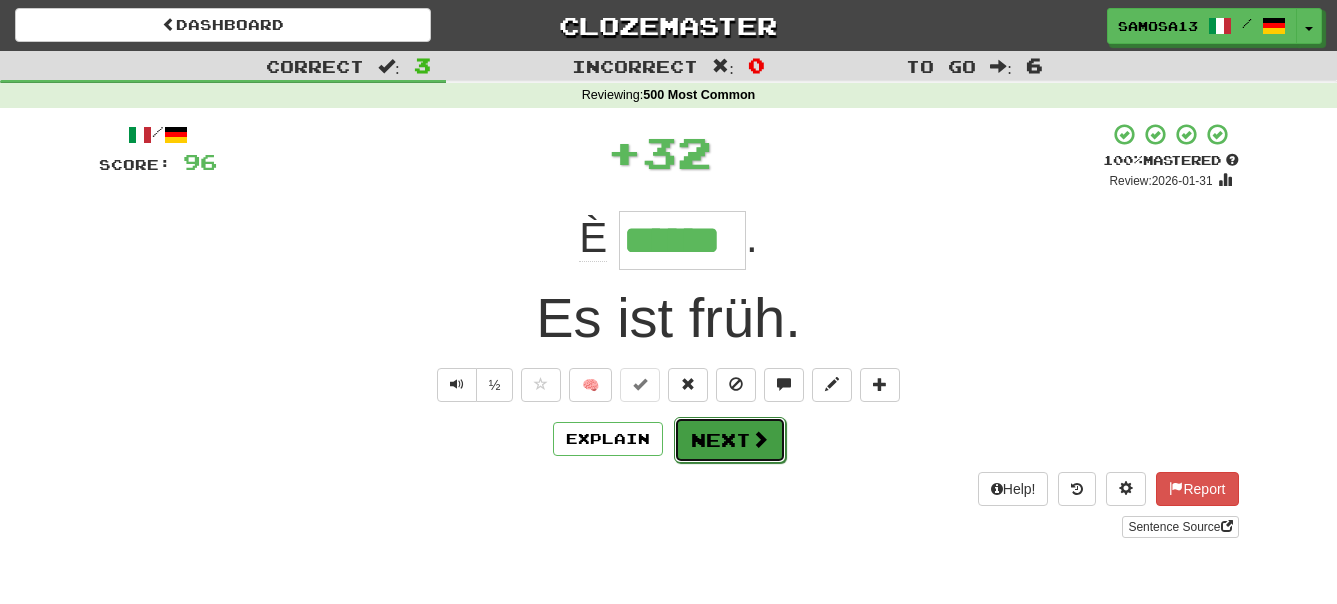 click on "Next" at bounding box center (730, 440) 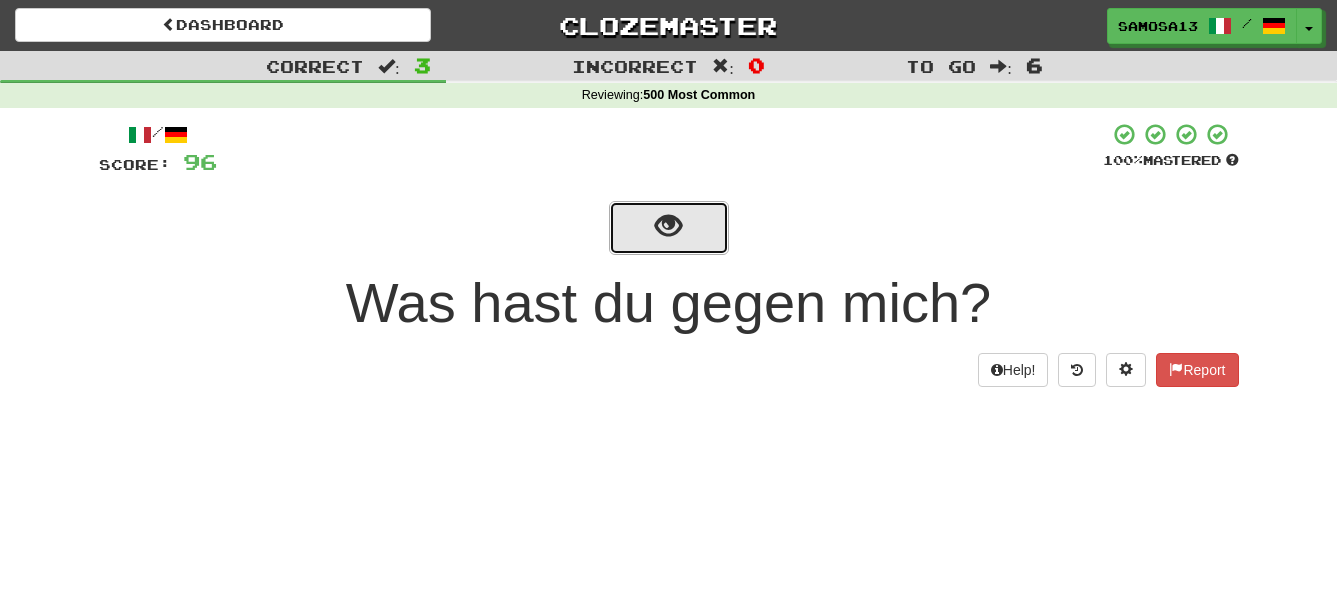 click at bounding box center [668, 226] 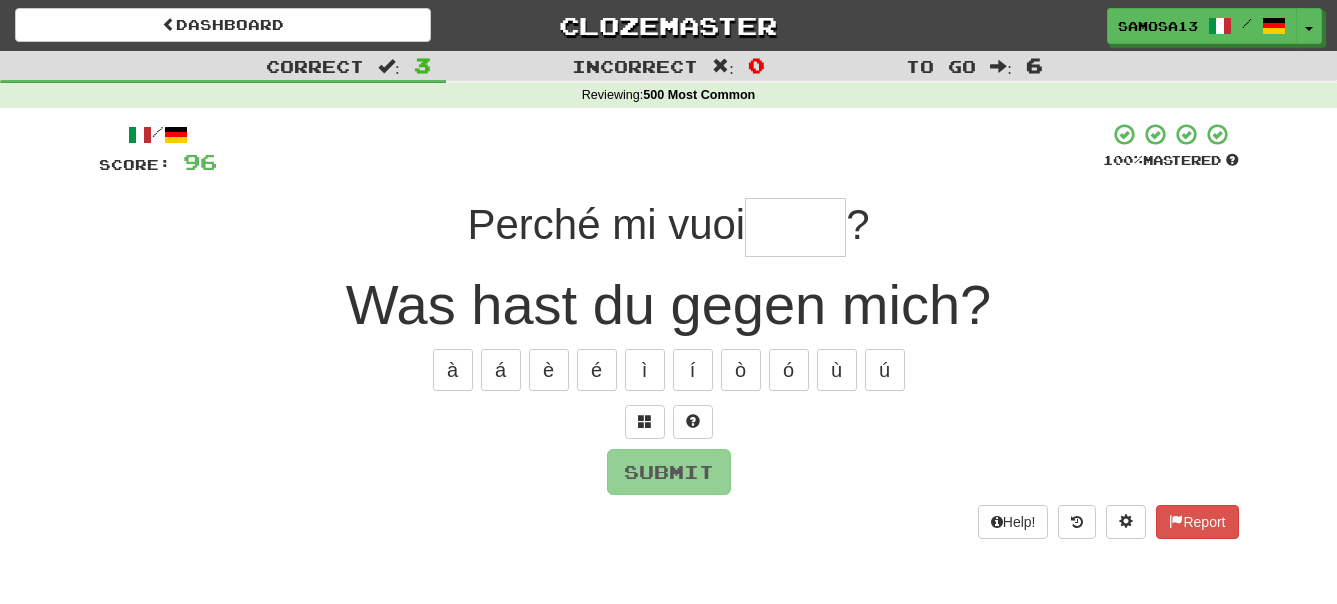type on "*" 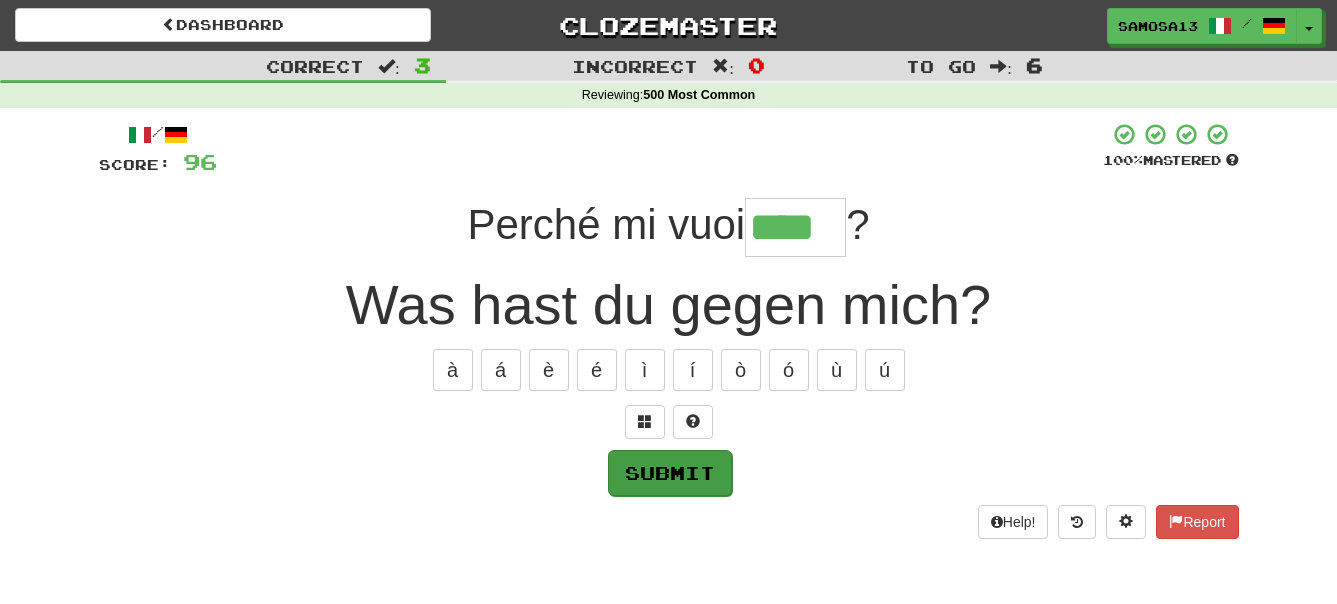type on "****" 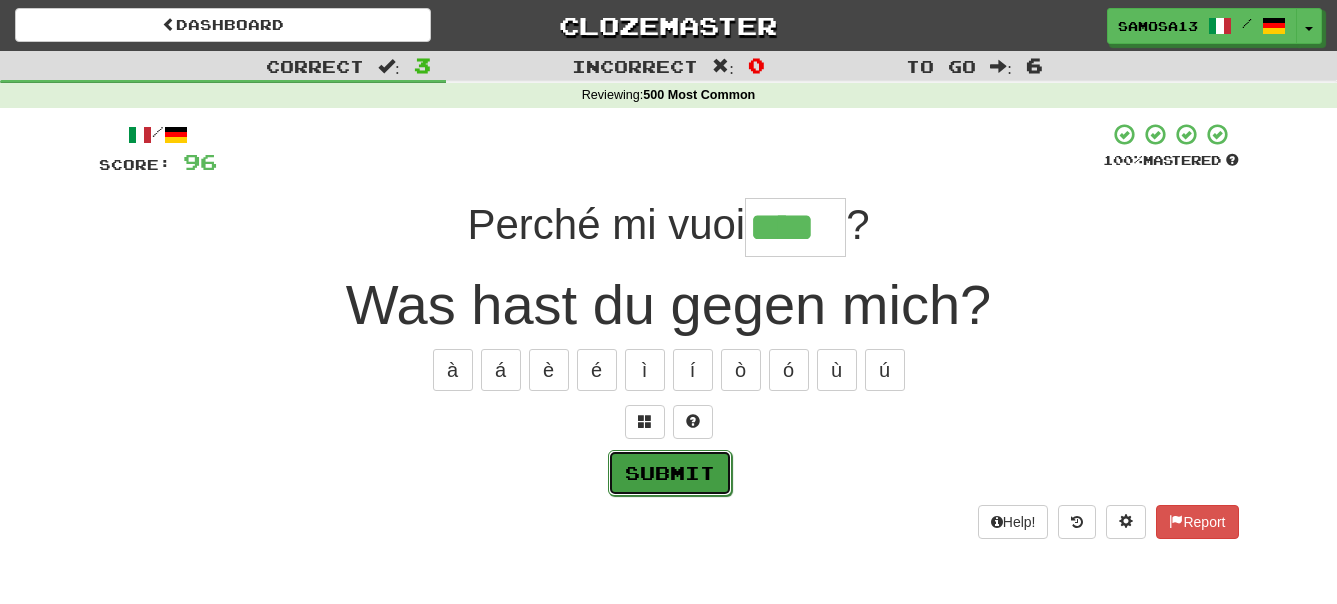 click on "Submit" at bounding box center [670, 473] 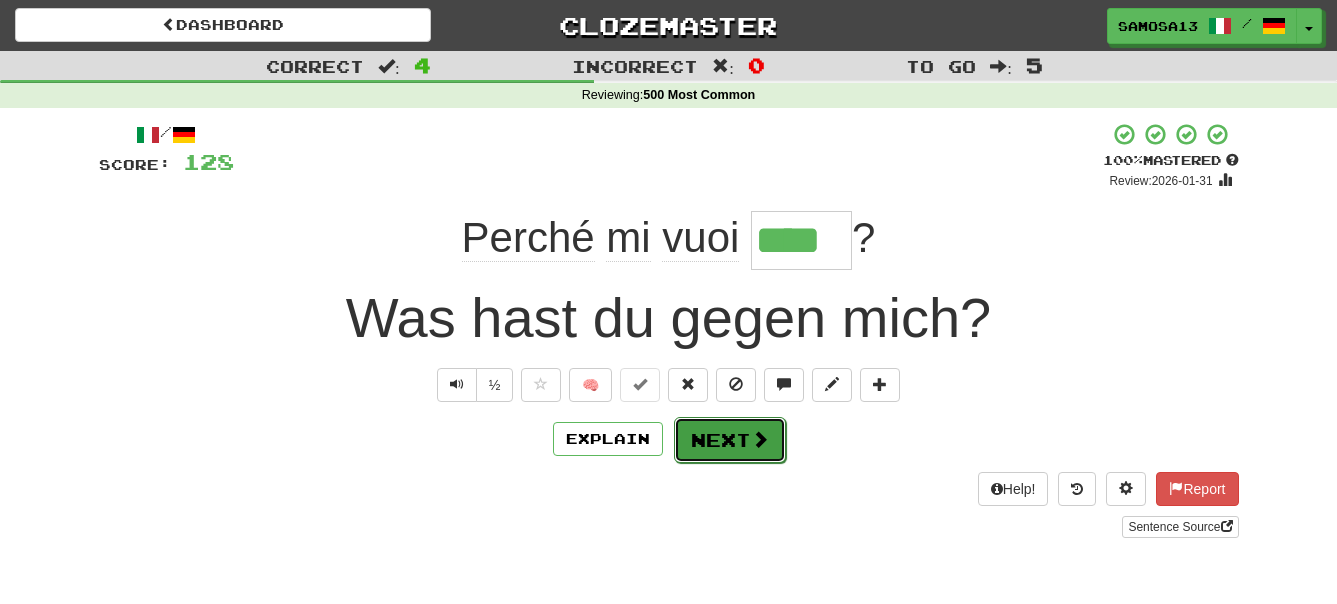 click on "Next" at bounding box center [730, 440] 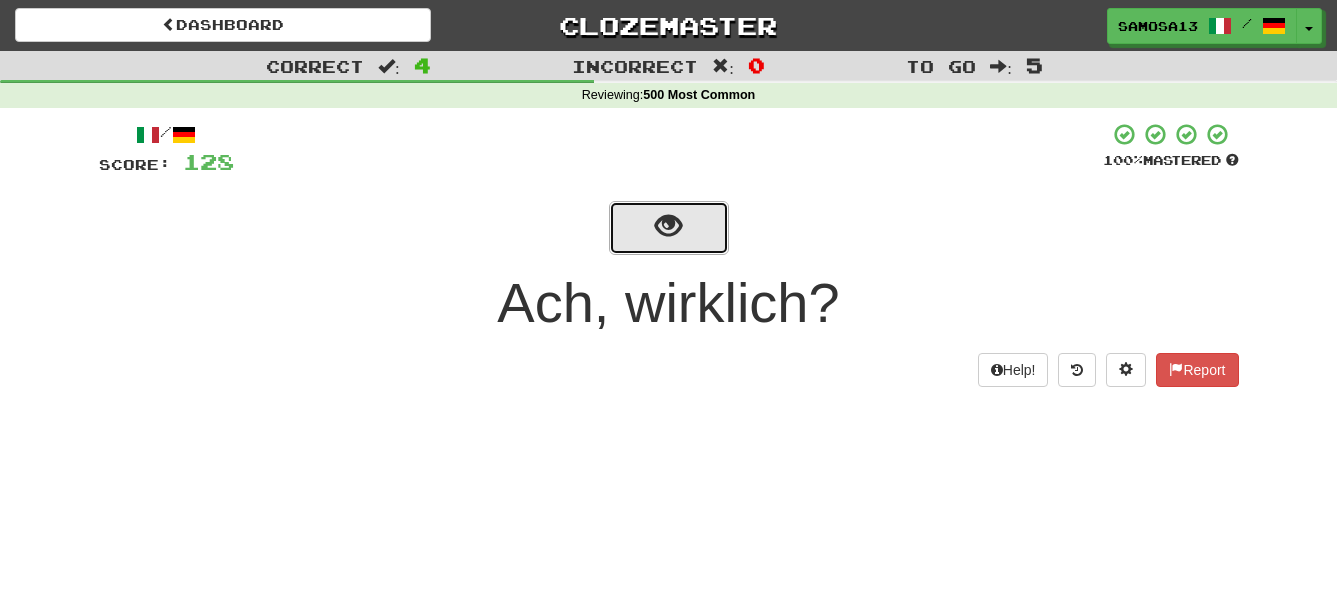 click at bounding box center [669, 228] 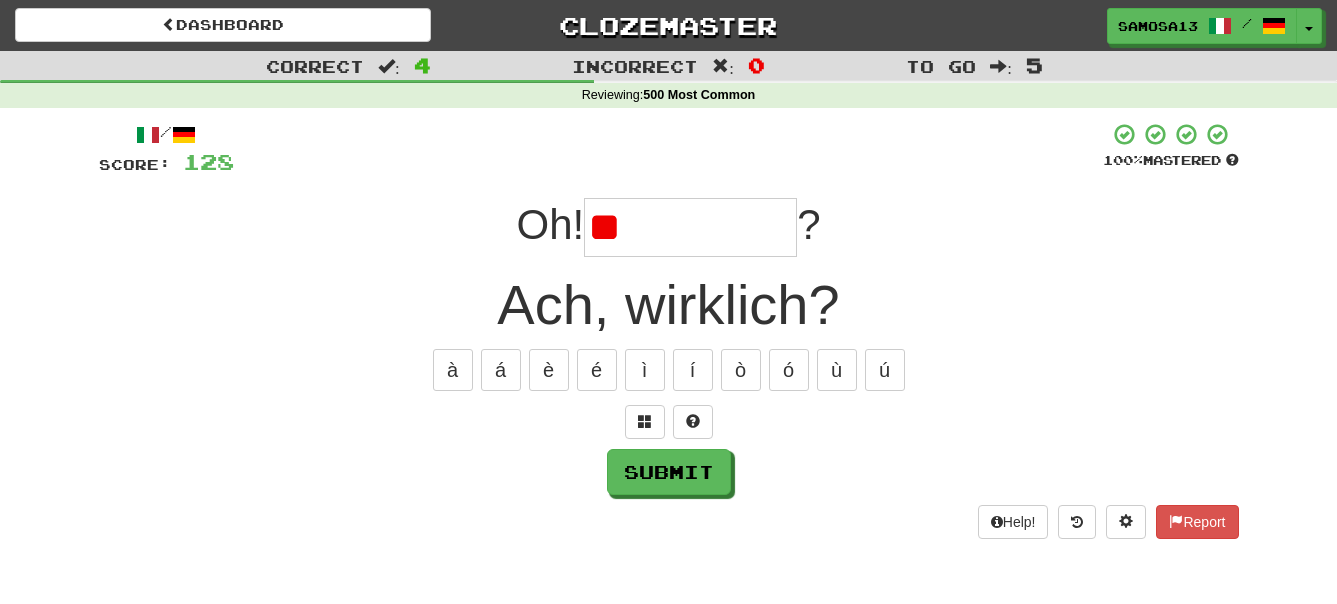 type on "*" 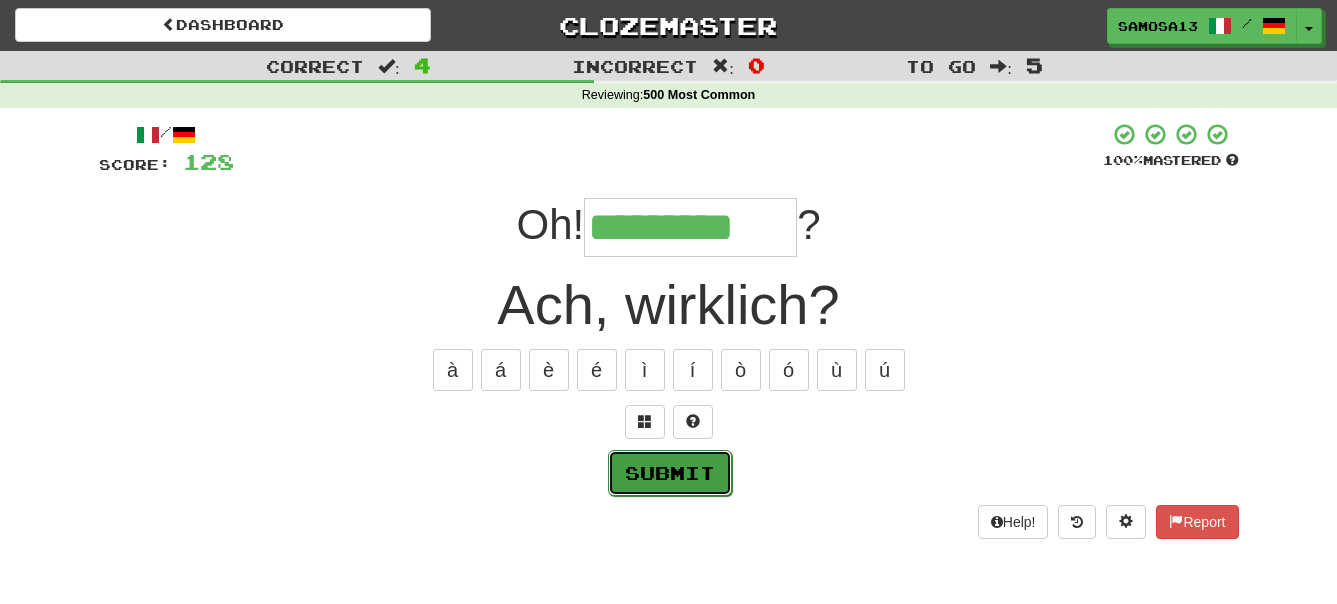 click on "Submit" at bounding box center [670, 473] 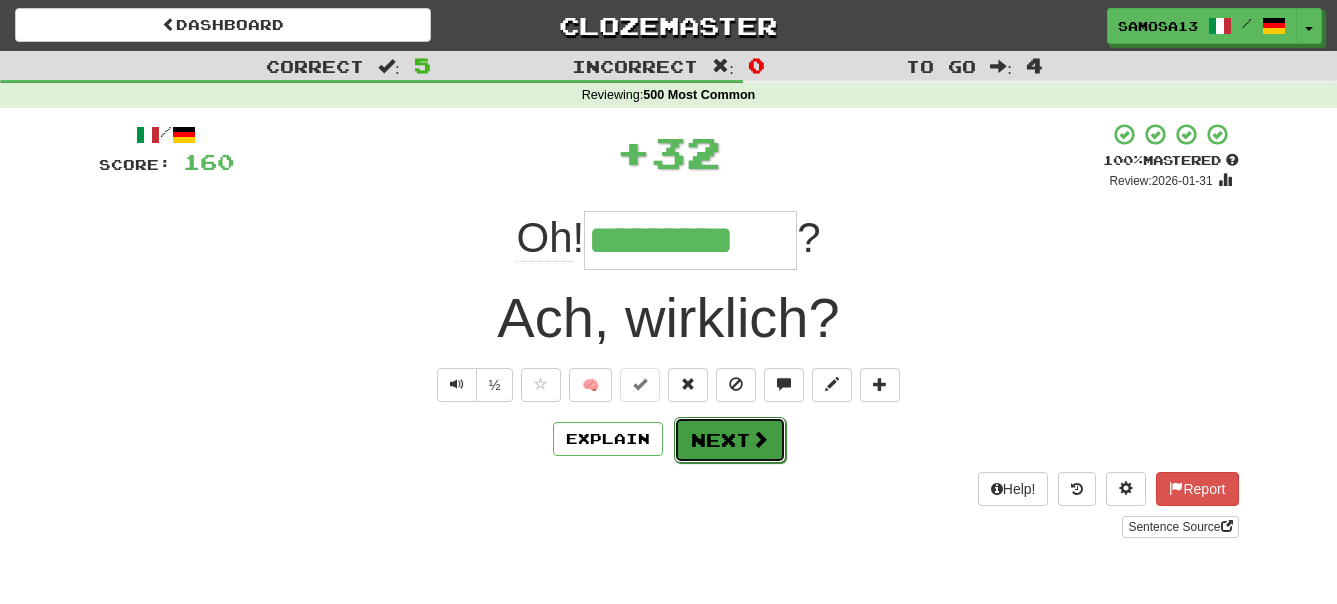 click on "Next" at bounding box center [730, 440] 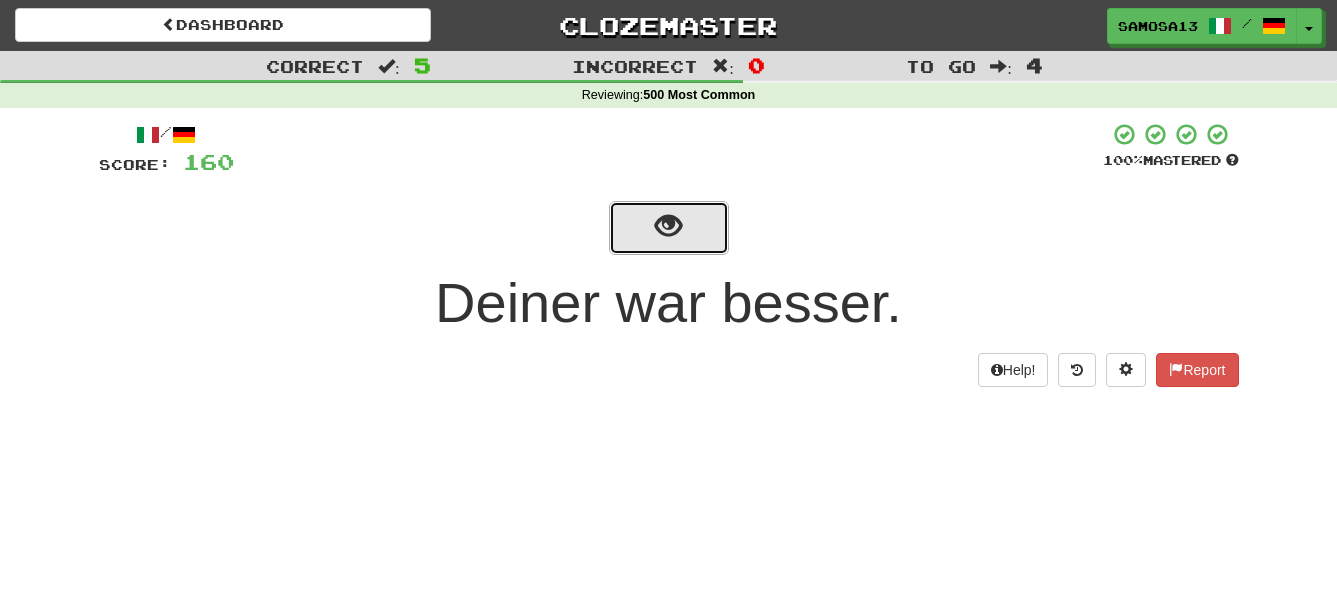 click at bounding box center (668, 226) 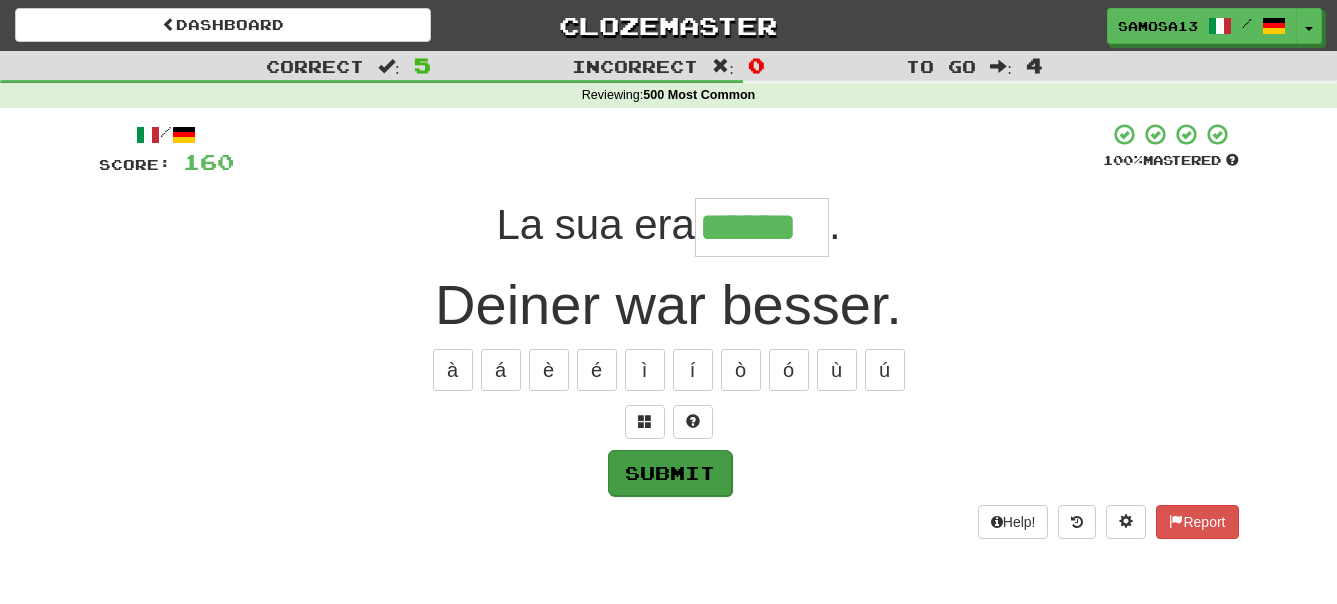 type on "******" 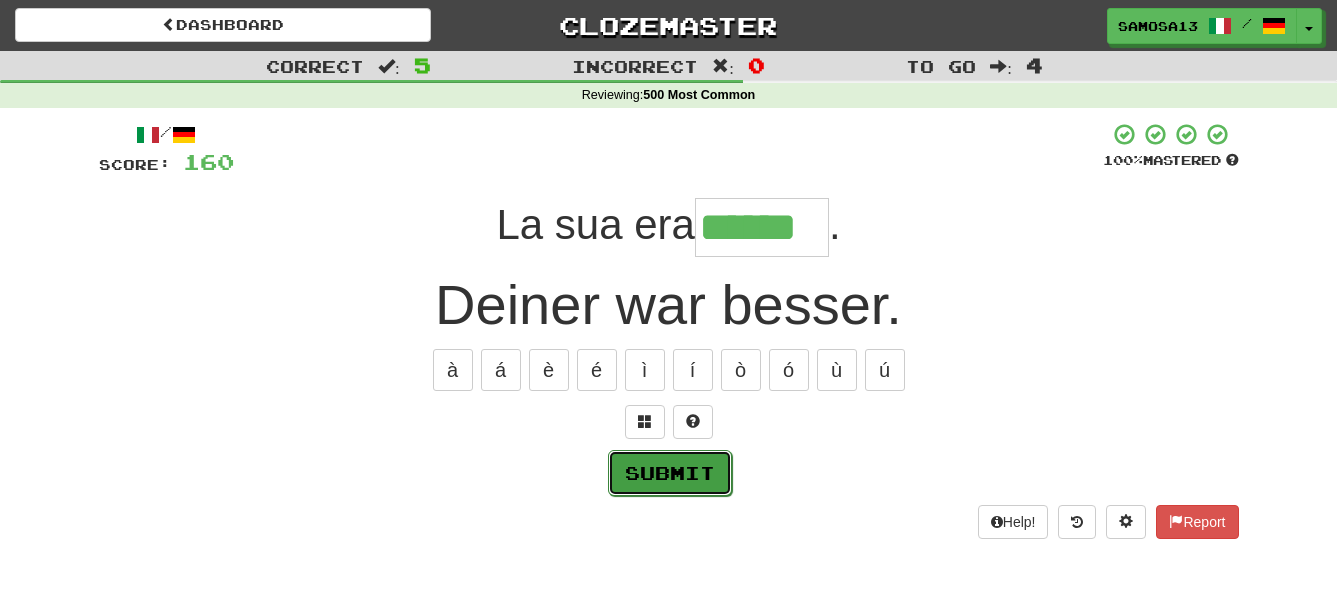 click on "Submit" at bounding box center (670, 473) 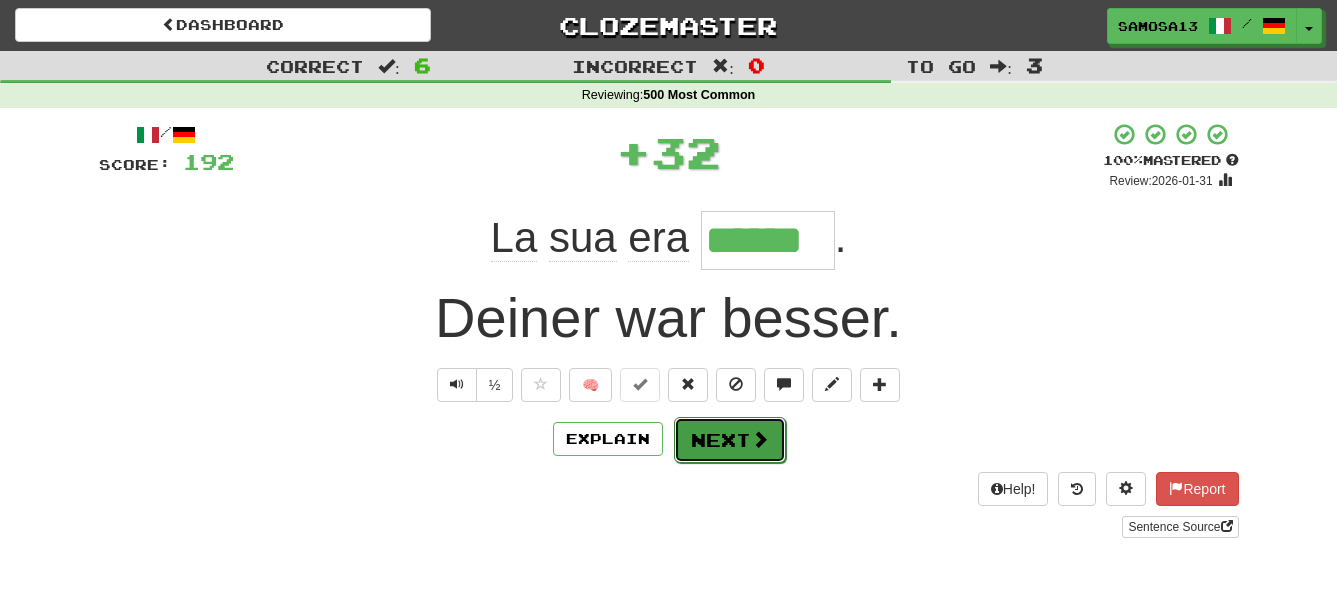 click on "Next" at bounding box center (730, 440) 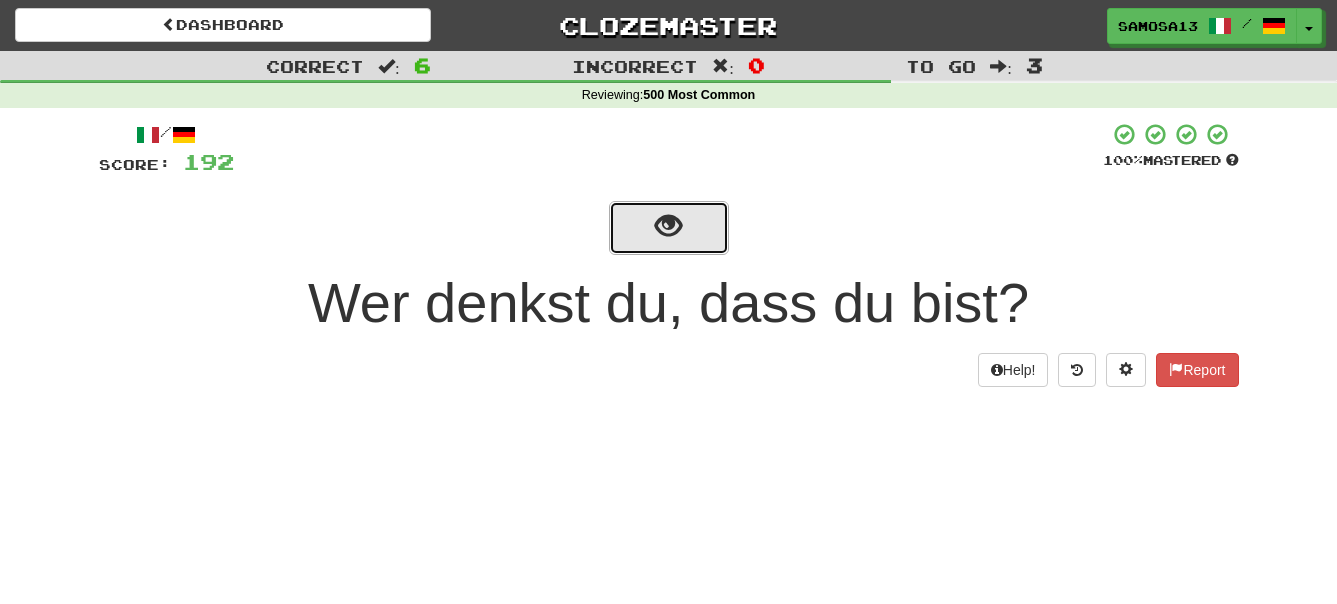 click at bounding box center (669, 228) 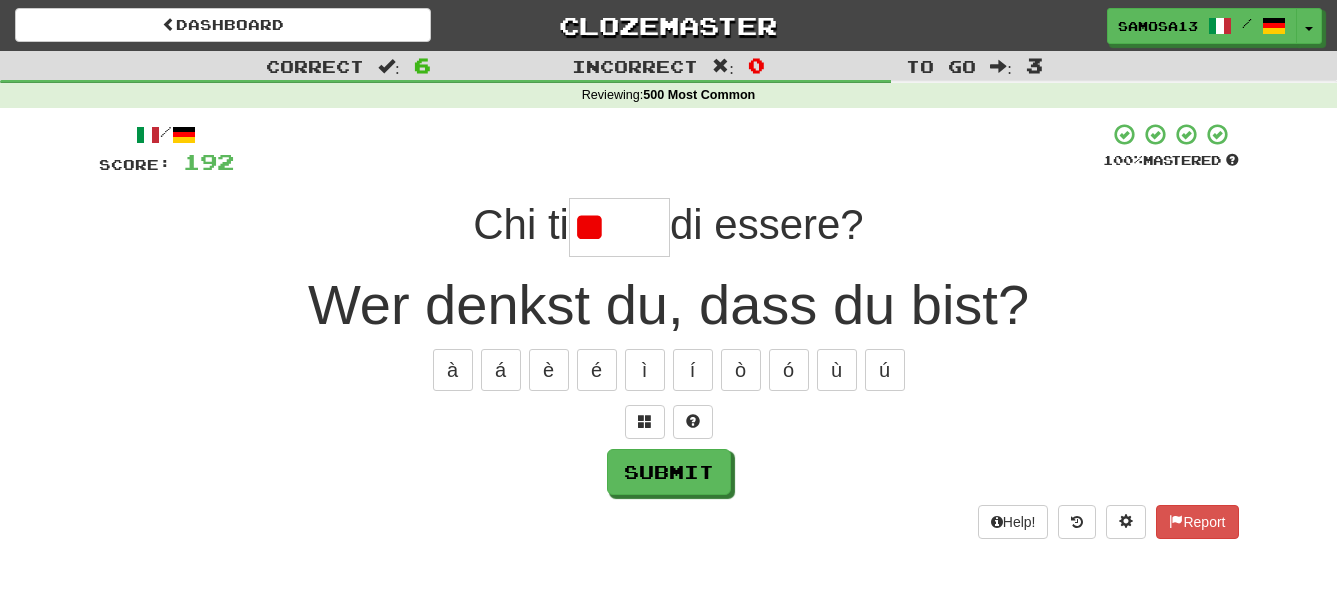 type on "*" 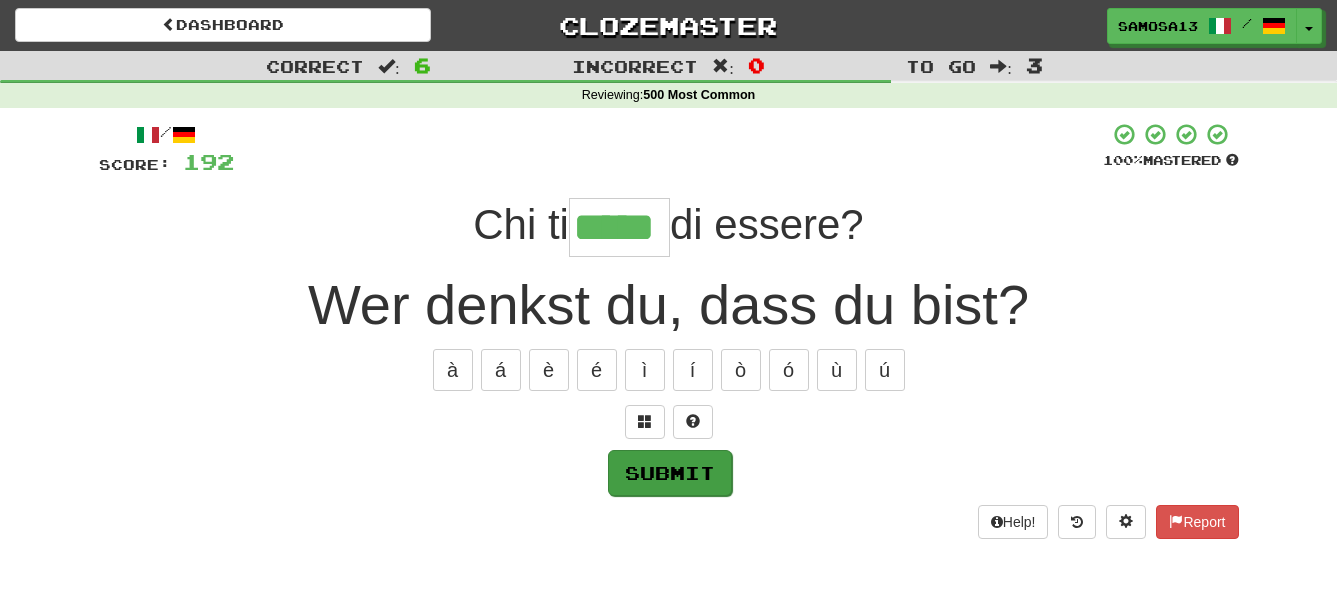 type on "*****" 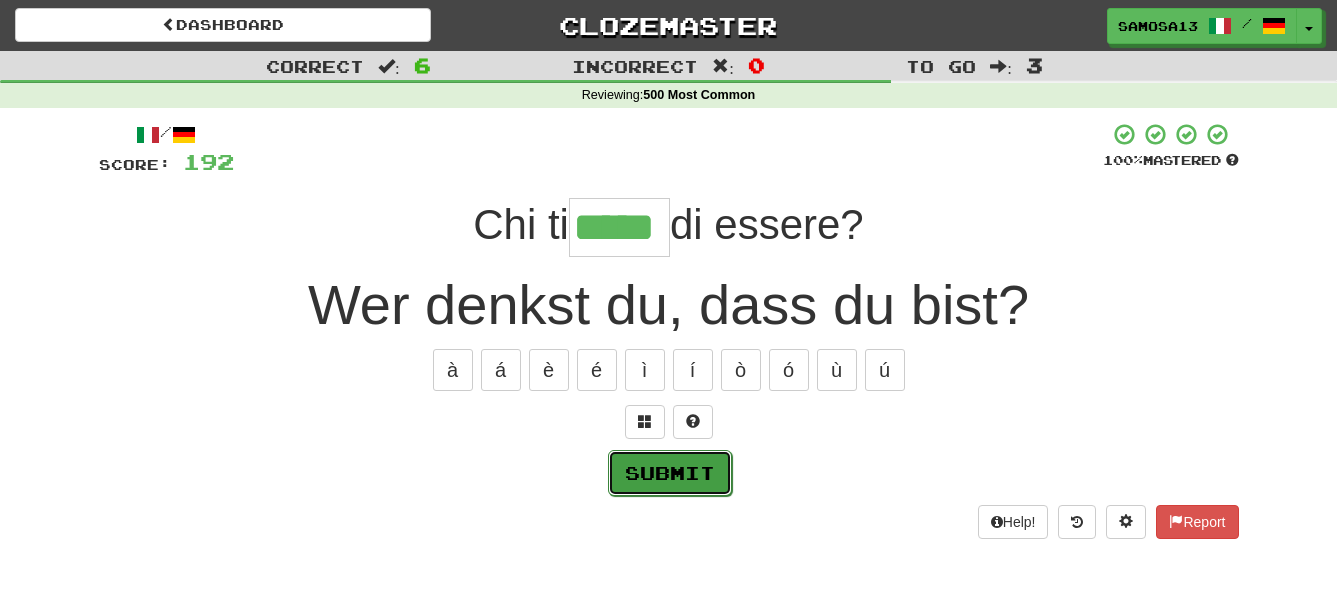 click on "Submit" at bounding box center [670, 473] 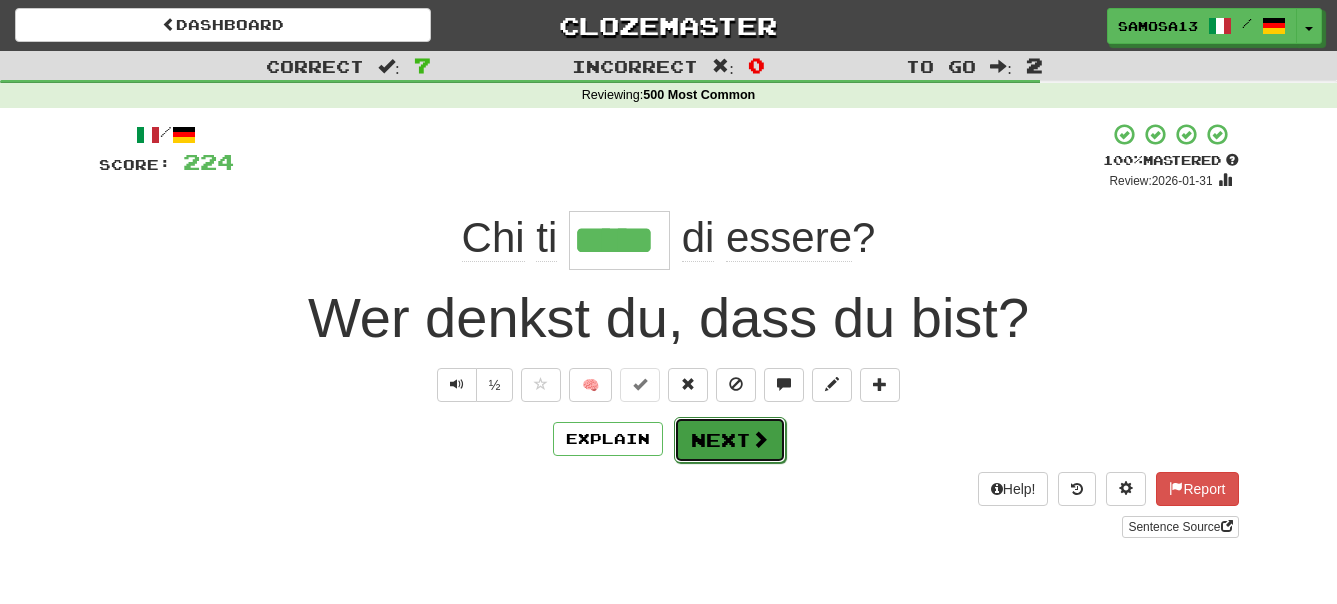 click on "Next" at bounding box center (730, 440) 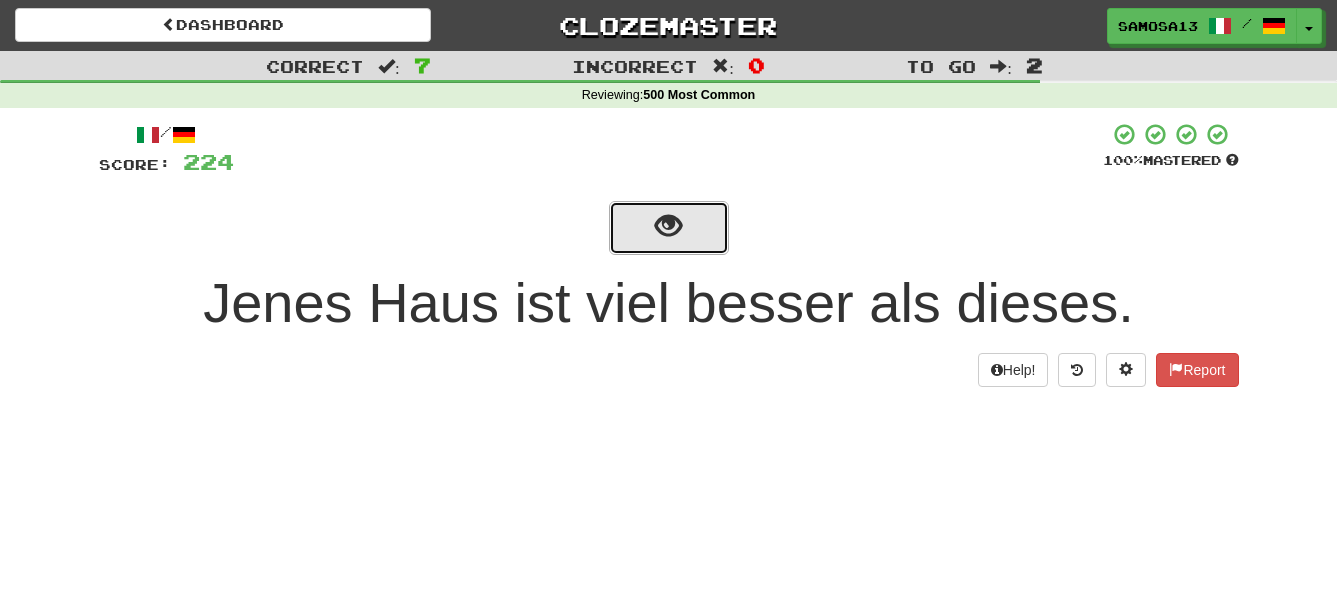 click at bounding box center [668, 226] 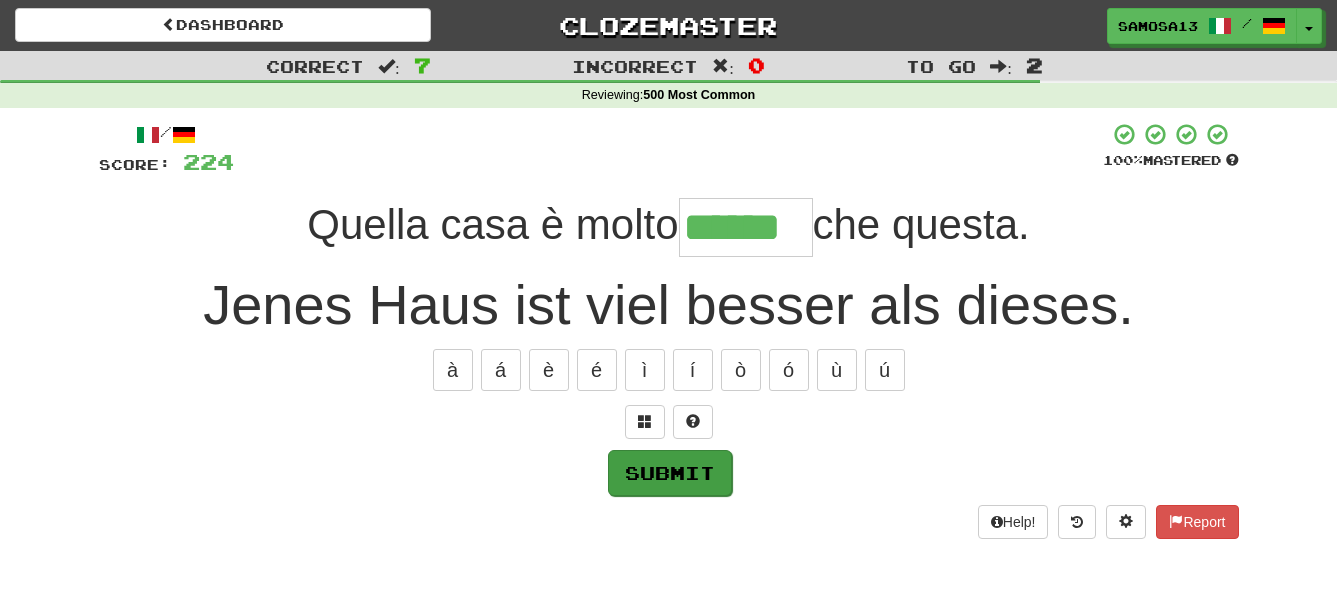 type on "******" 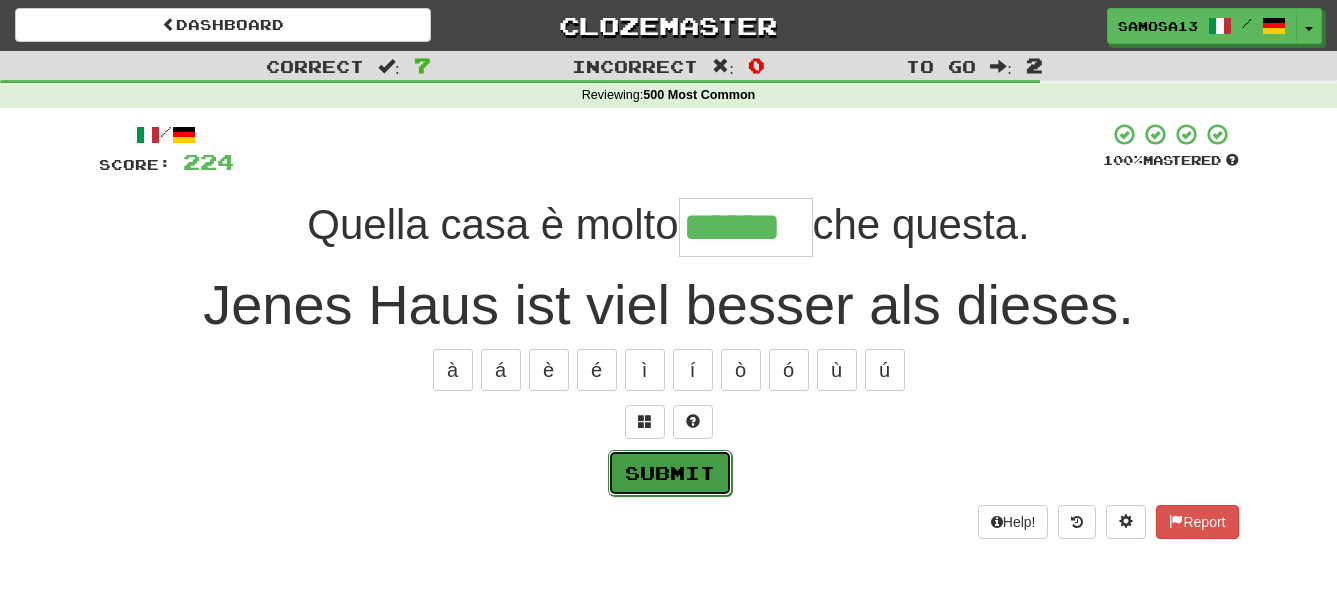 click on "Submit" at bounding box center (670, 473) 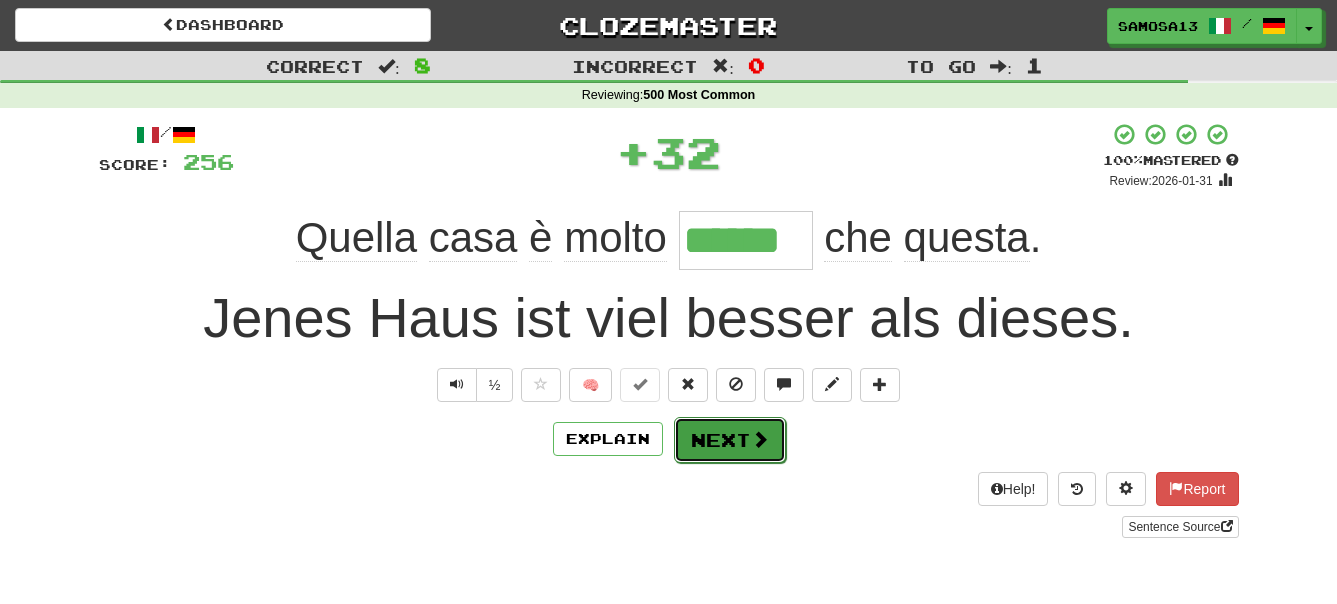 click on "Next" at bounding box center (730, 440) 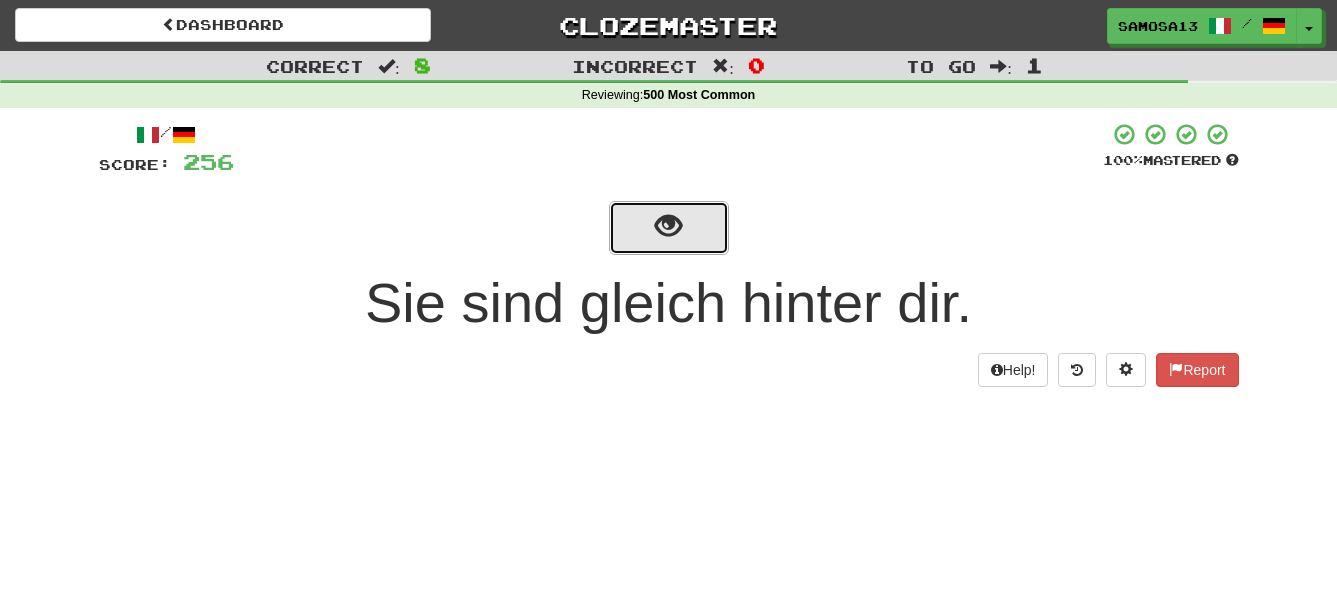 click at bounding box center [668, 226] 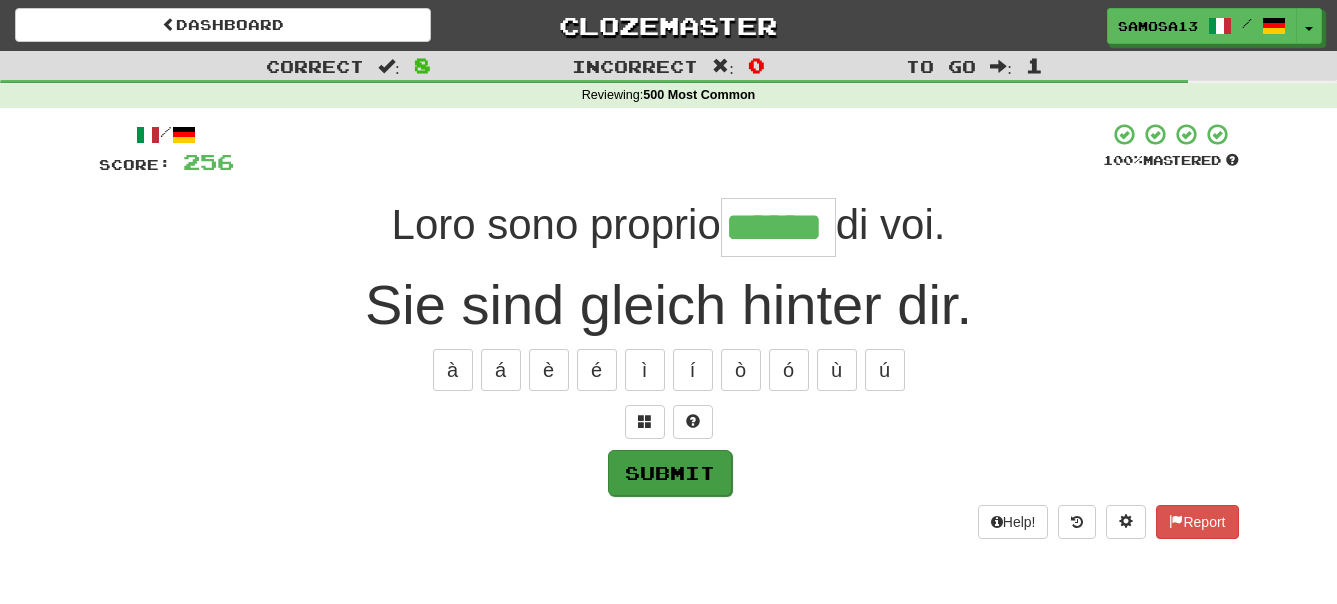 type on "******" 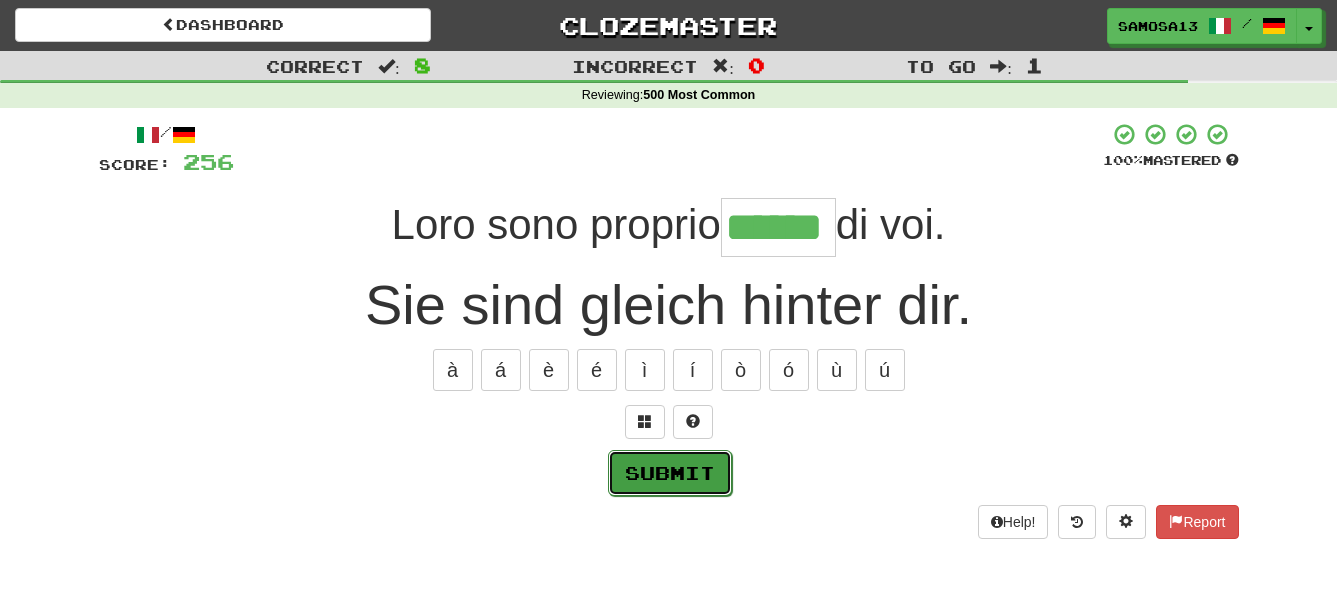 click on "Submit" at bounding box center (670, 473) 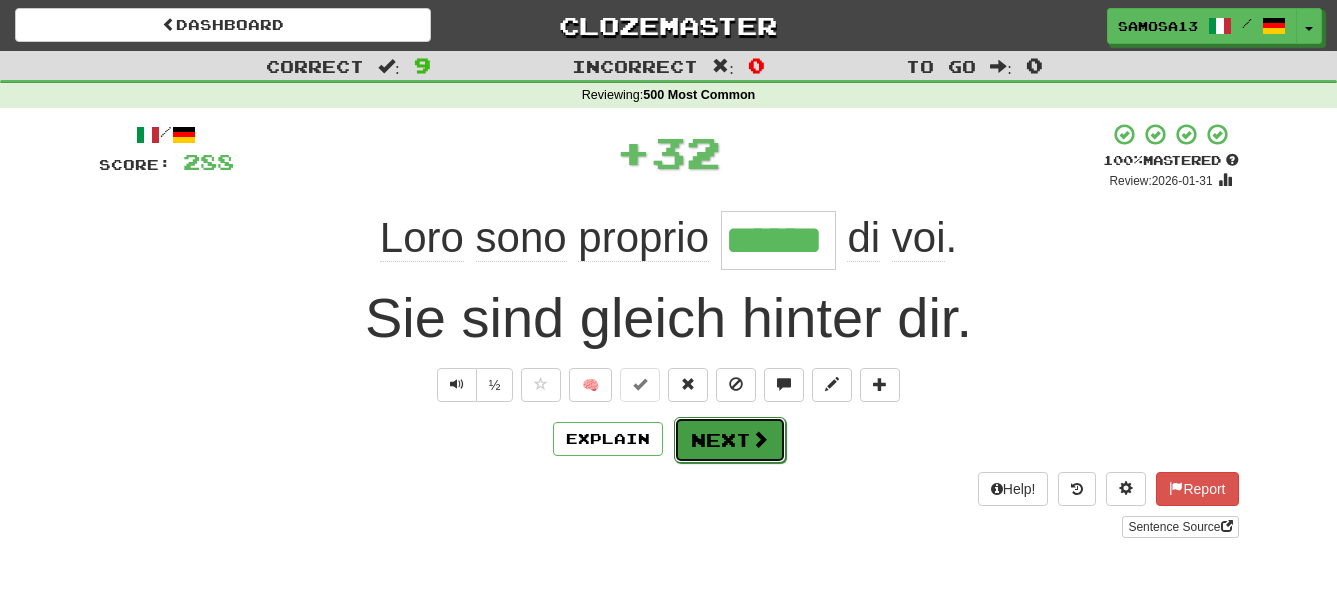 click on "Next" at bounding box center [730, 440] 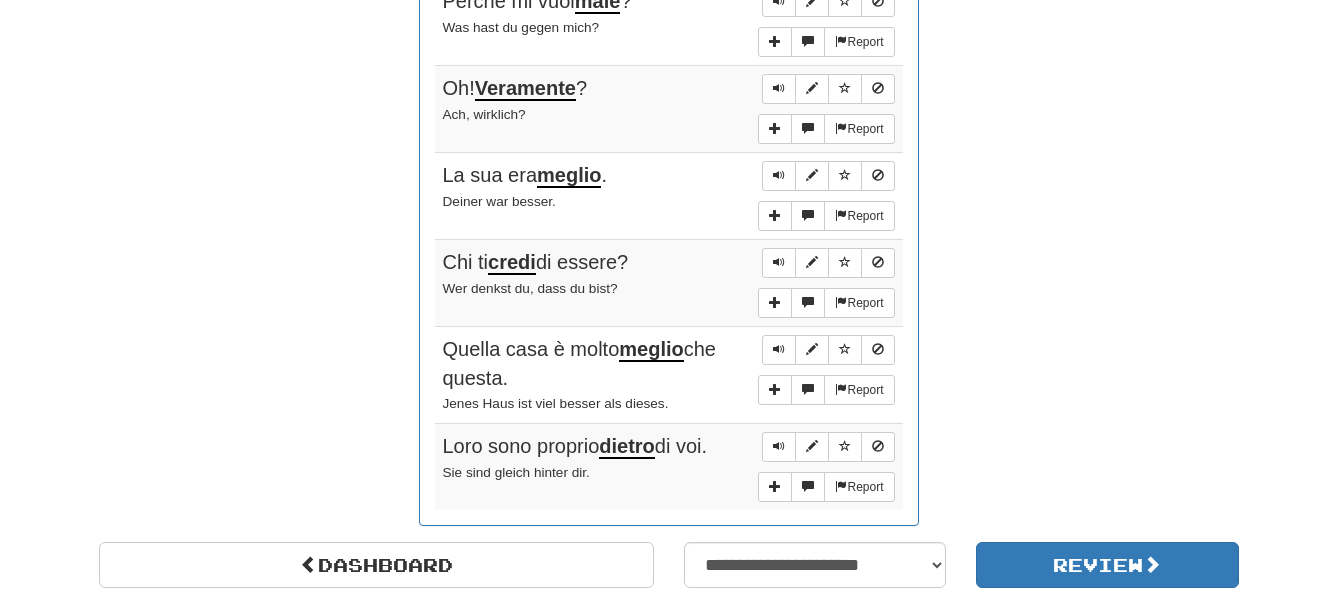 scroll, scrollTop: 1632, scrollLeft: 0, axis: vertical 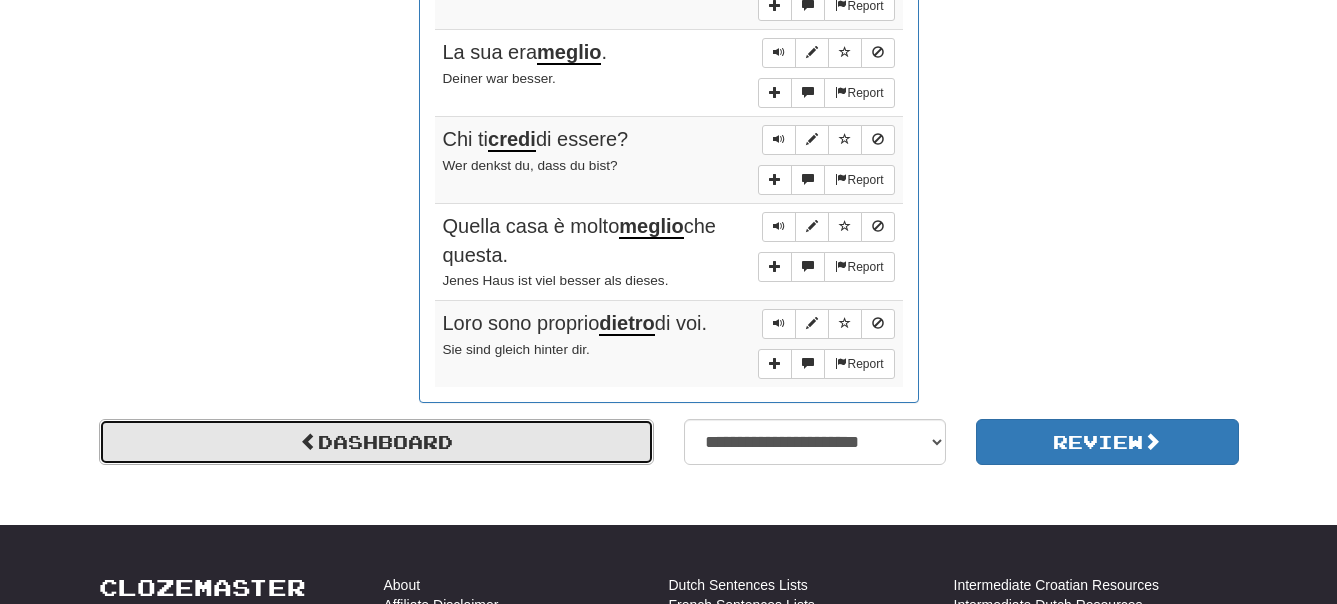 click on "Dashboard" at bounding box center [376, 442] 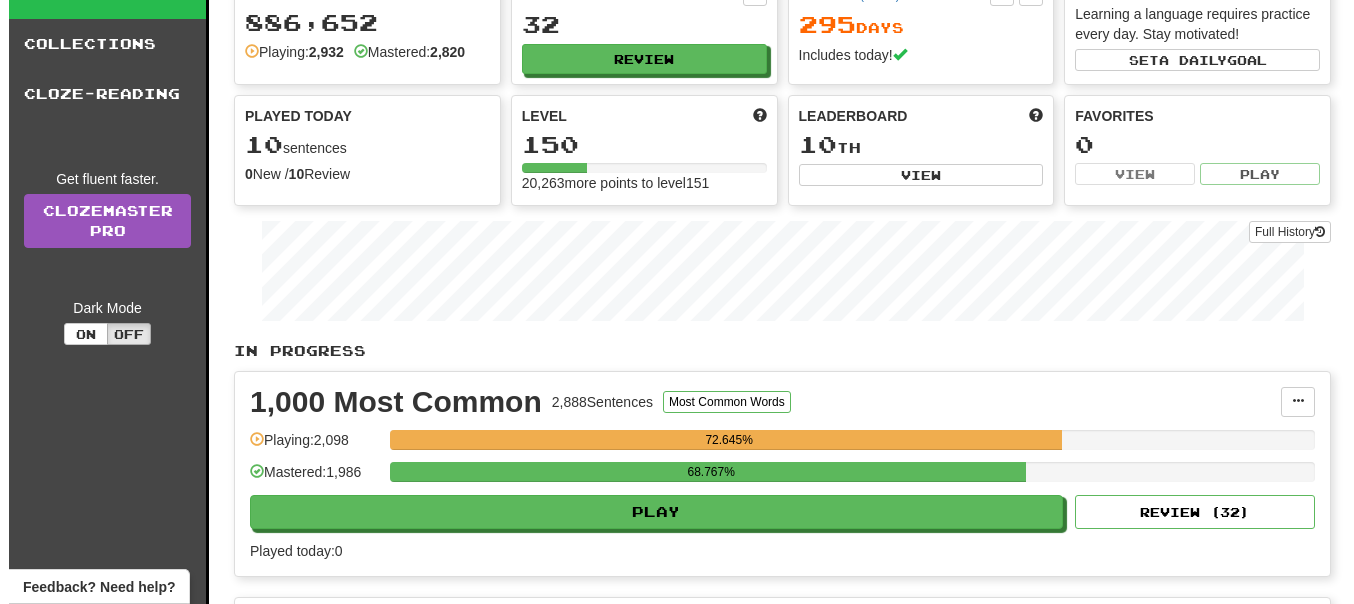 scroll, scrollTop: 102, scrollLeft: 0, axis: vertical 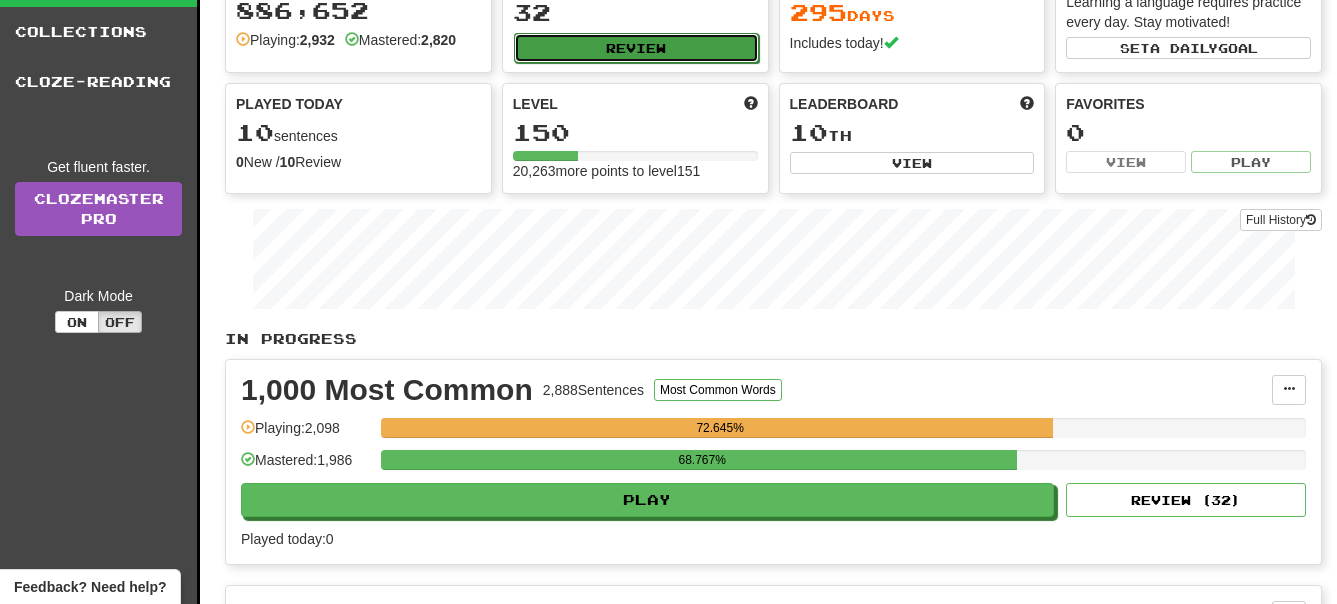 click on "Review" at bounding box center [636, 48] 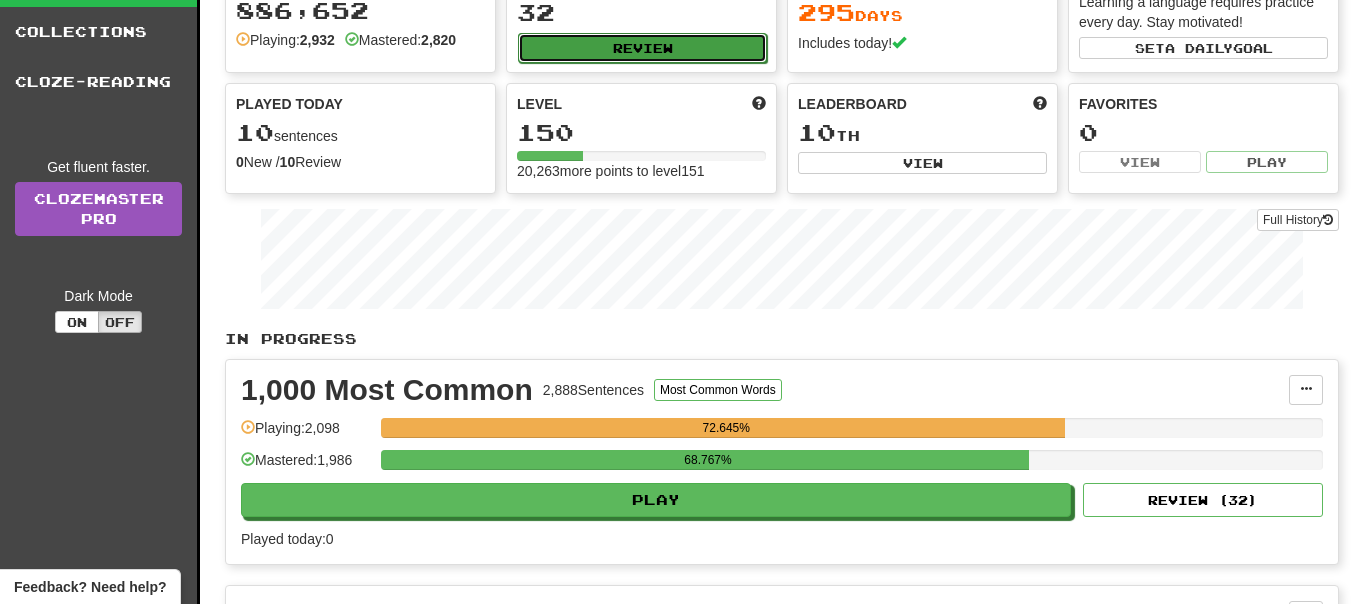 select on "**" 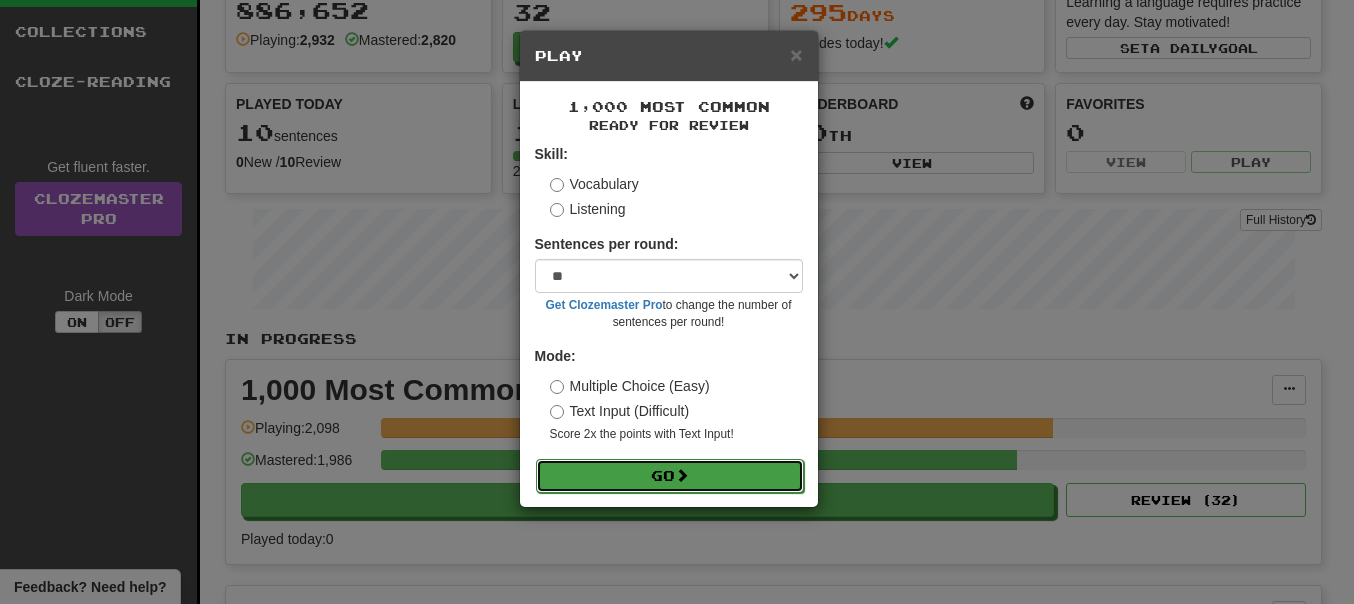click on "Go" at bounding box center [670, 476] 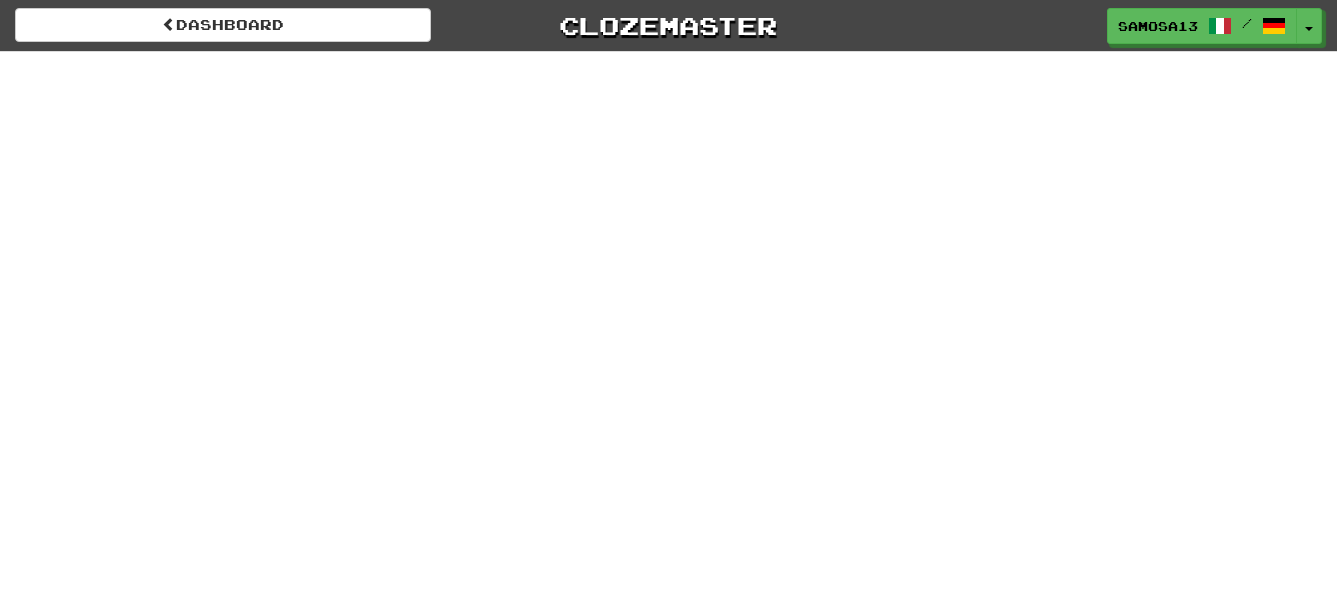 scroll, scrollTop: 0, scrollLeft: 0, axis: both 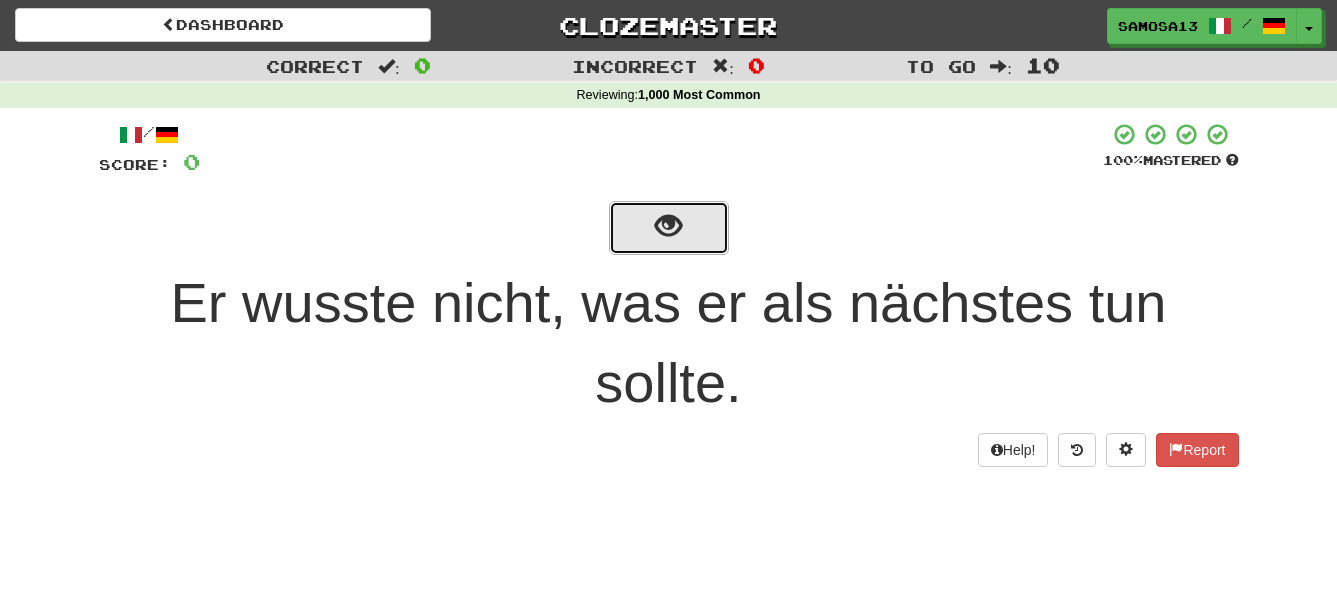 click at bounding box center [669, 228] 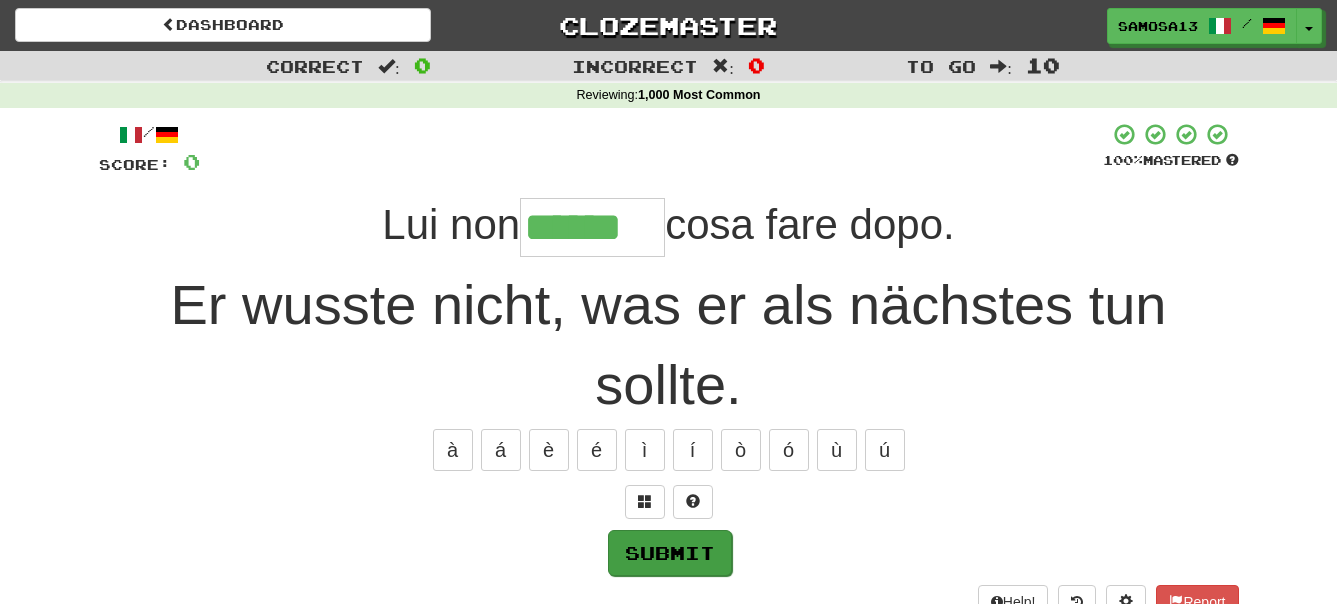 type on "******" 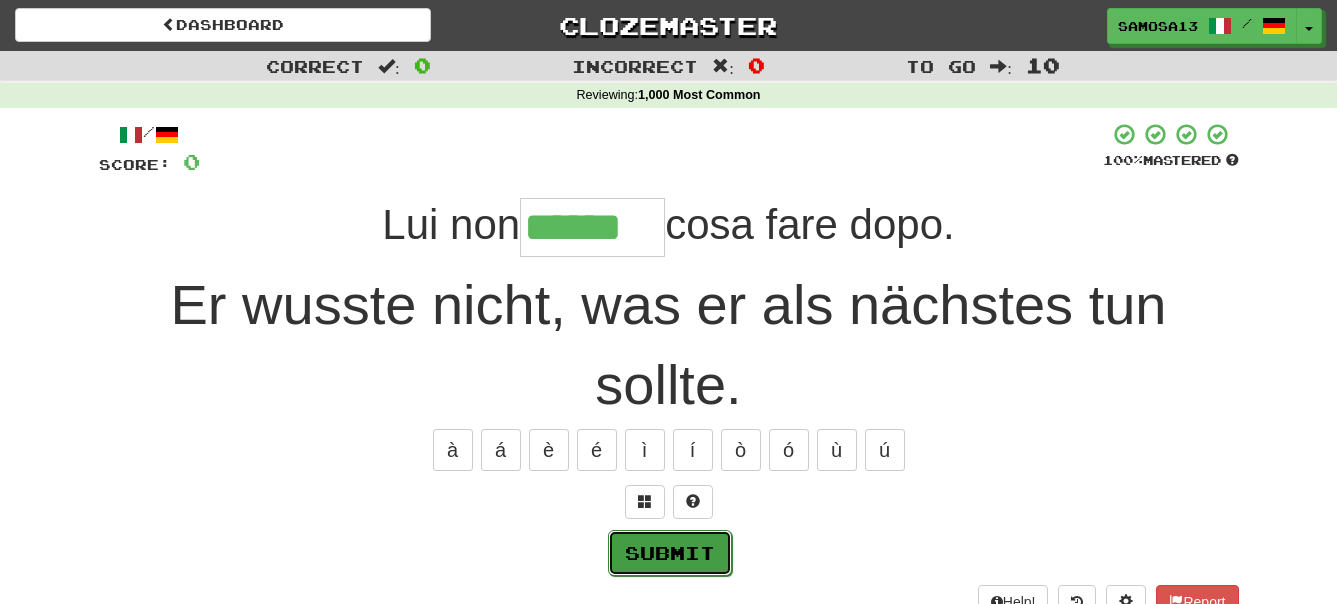 click on "Submit" at bounding box center [670, 553] 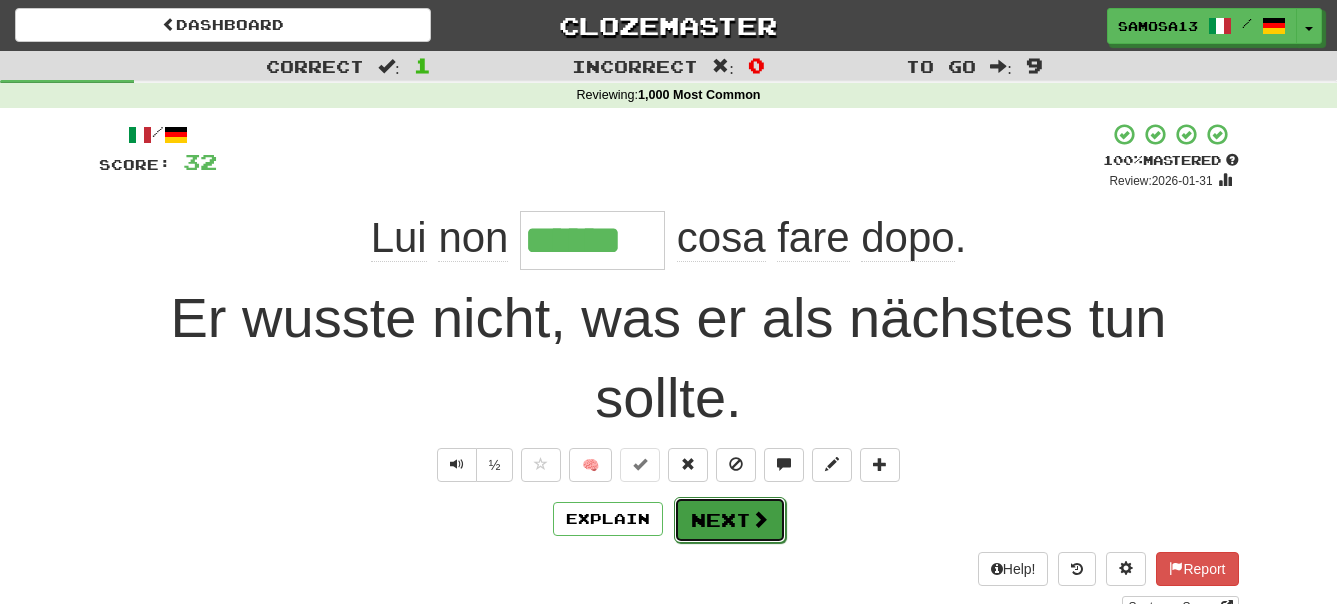 click on "Next" at bounding box center (730, 520) 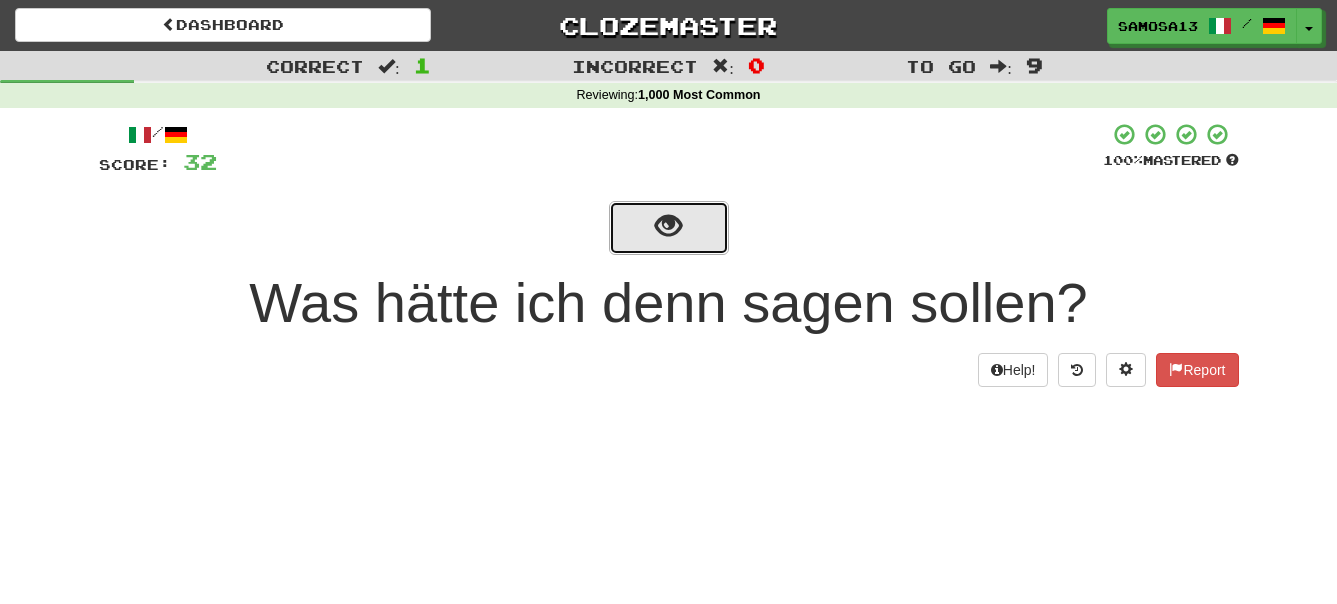 click at bounding box center [668, 226] 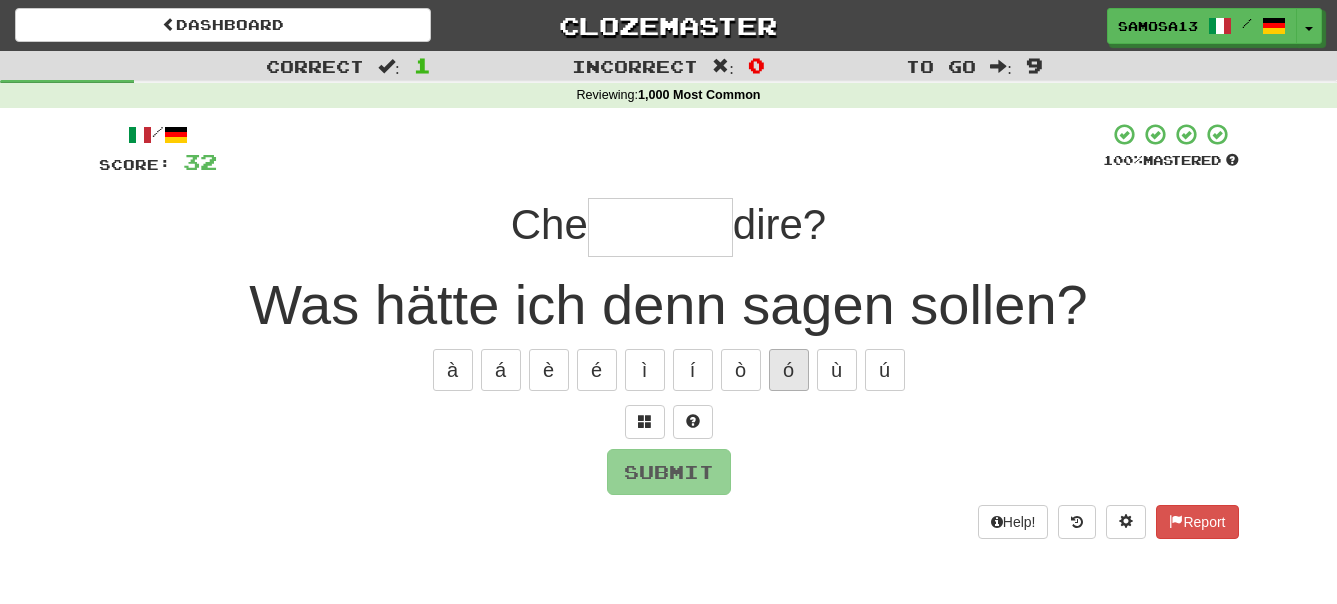 type on "*" 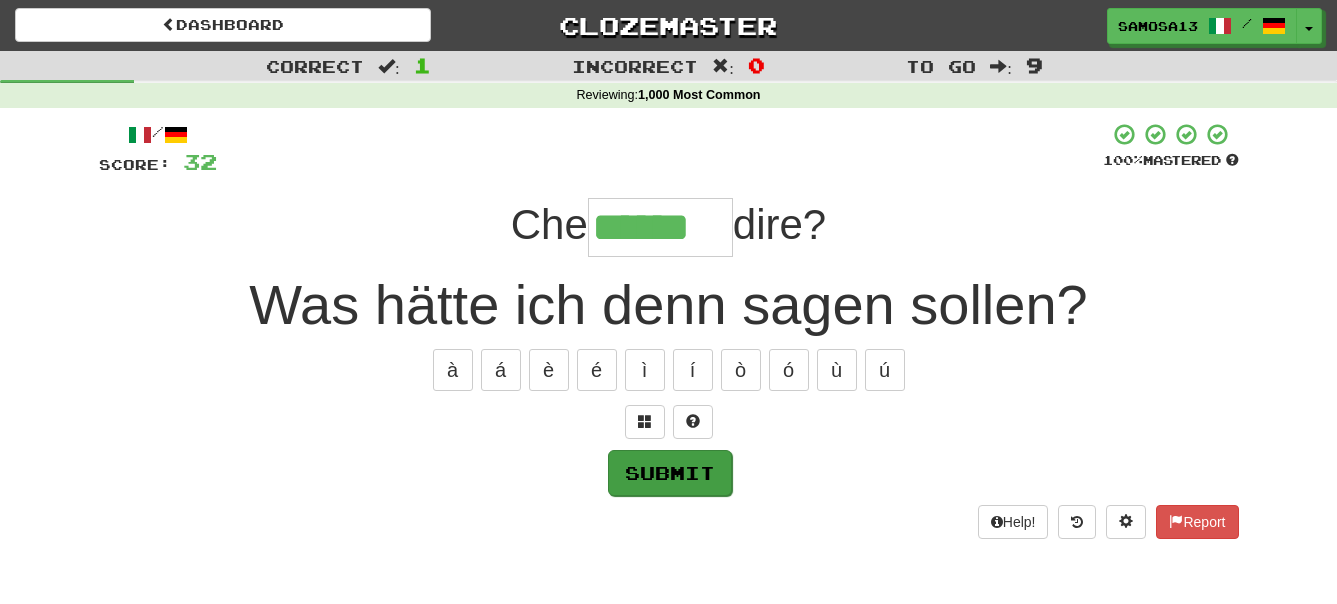 type on "******" 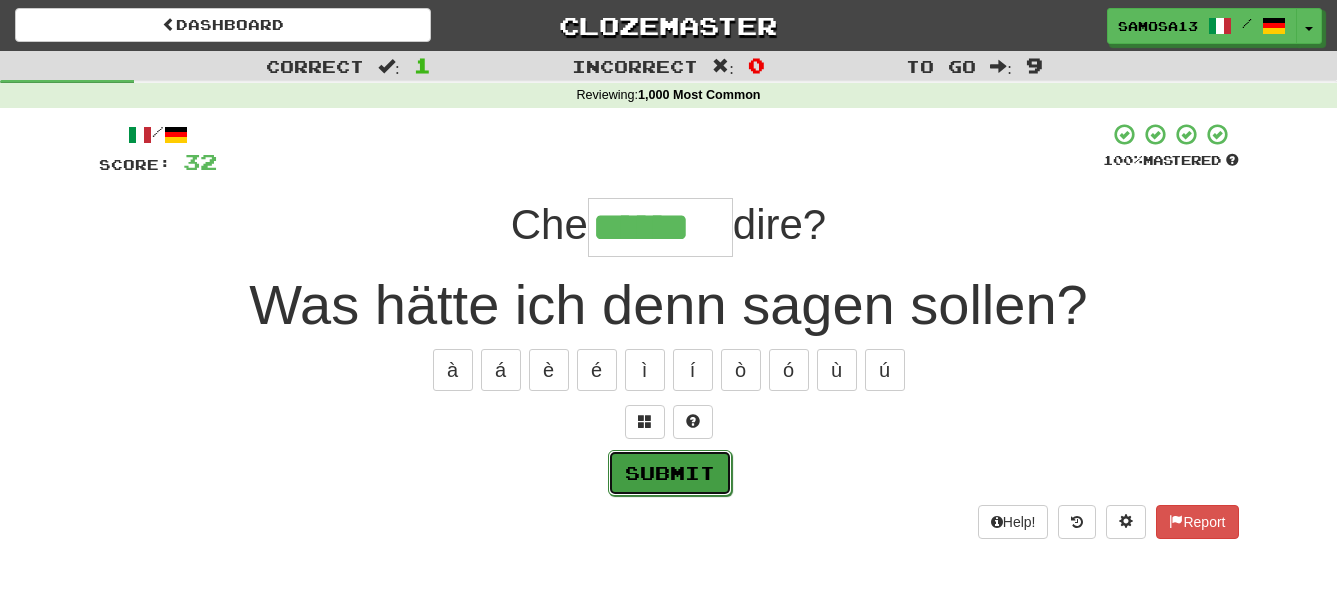 click on "Submit" at bounding box center [670, 473] 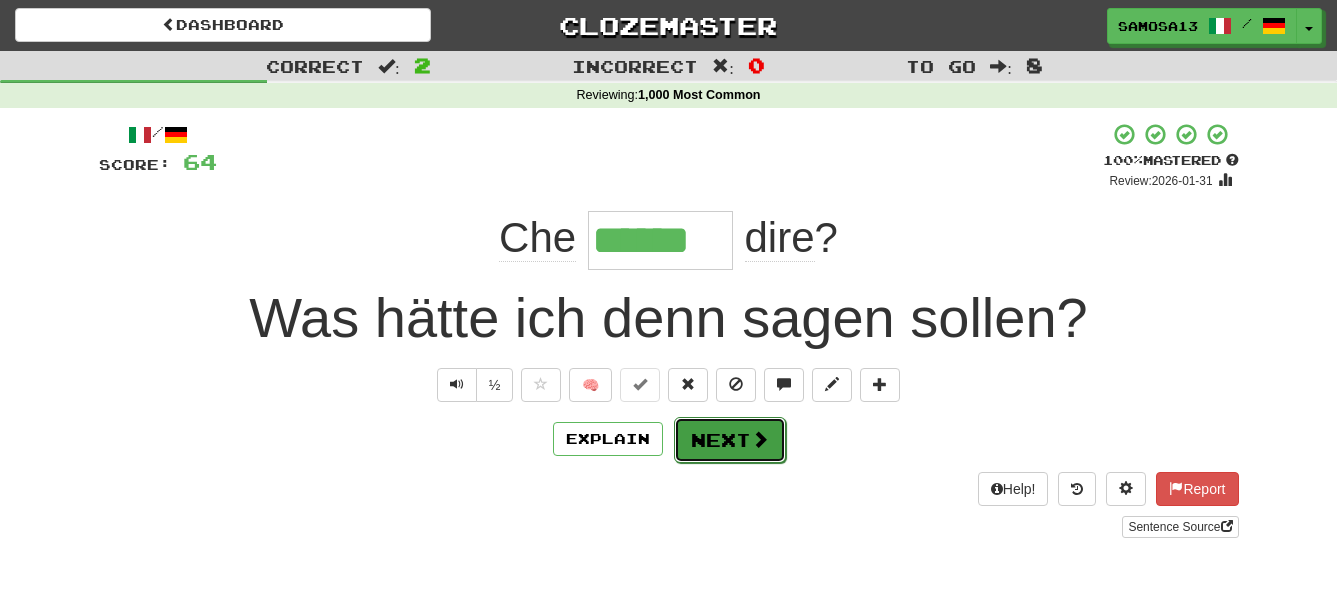 click on "Next" at bounding box center (730, 440) 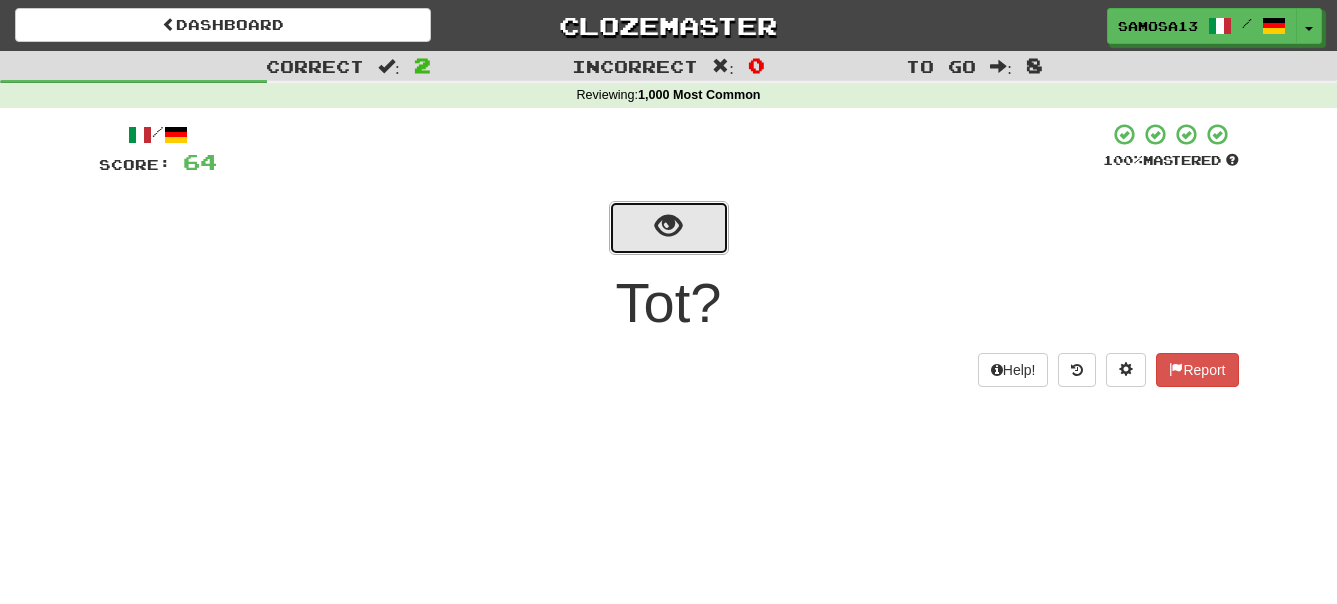 click at bounding box center (669, 228) 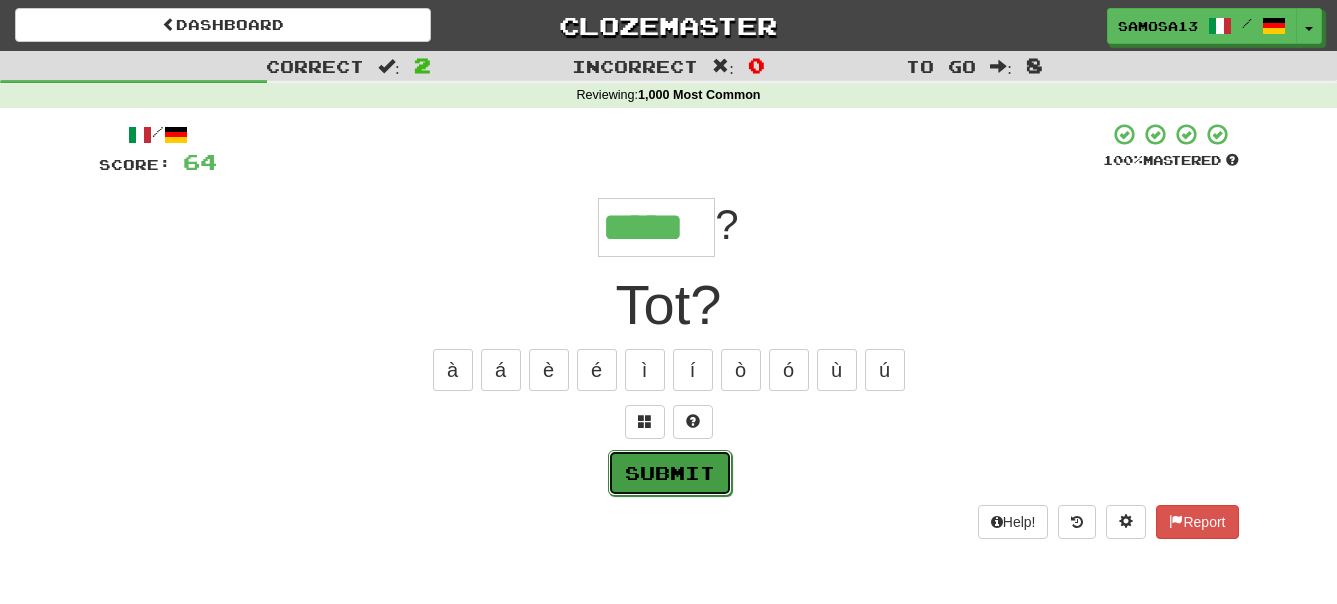 click on "Submit" at bounding box center (670, 473) 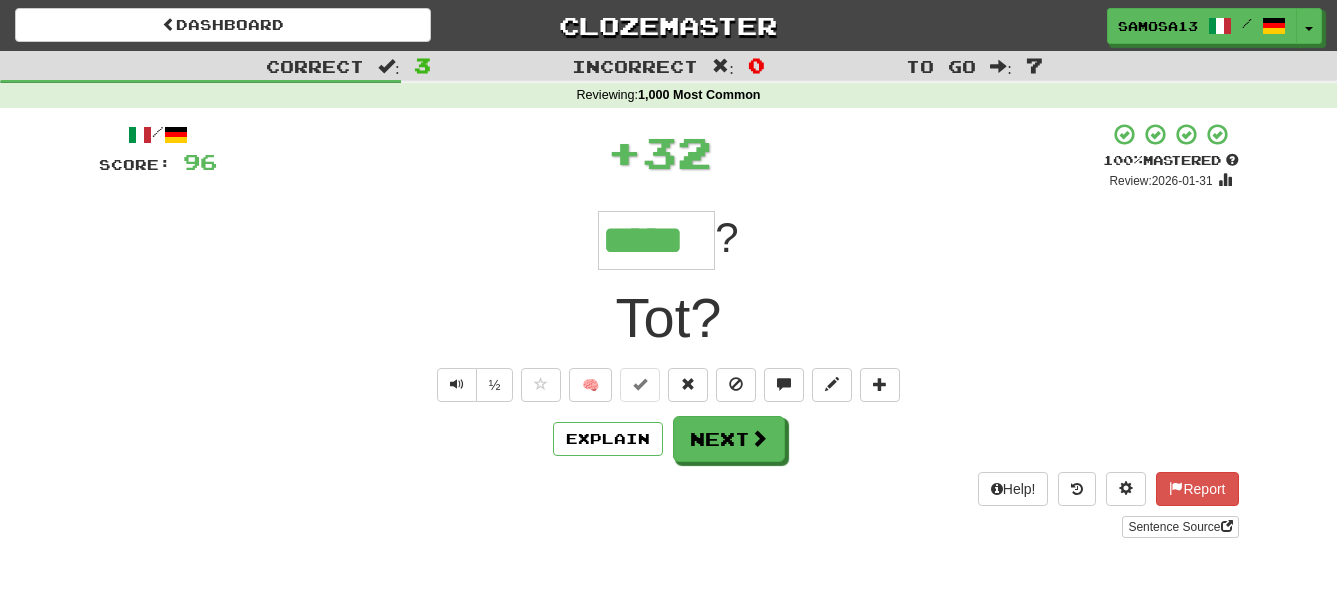 type on "*****" 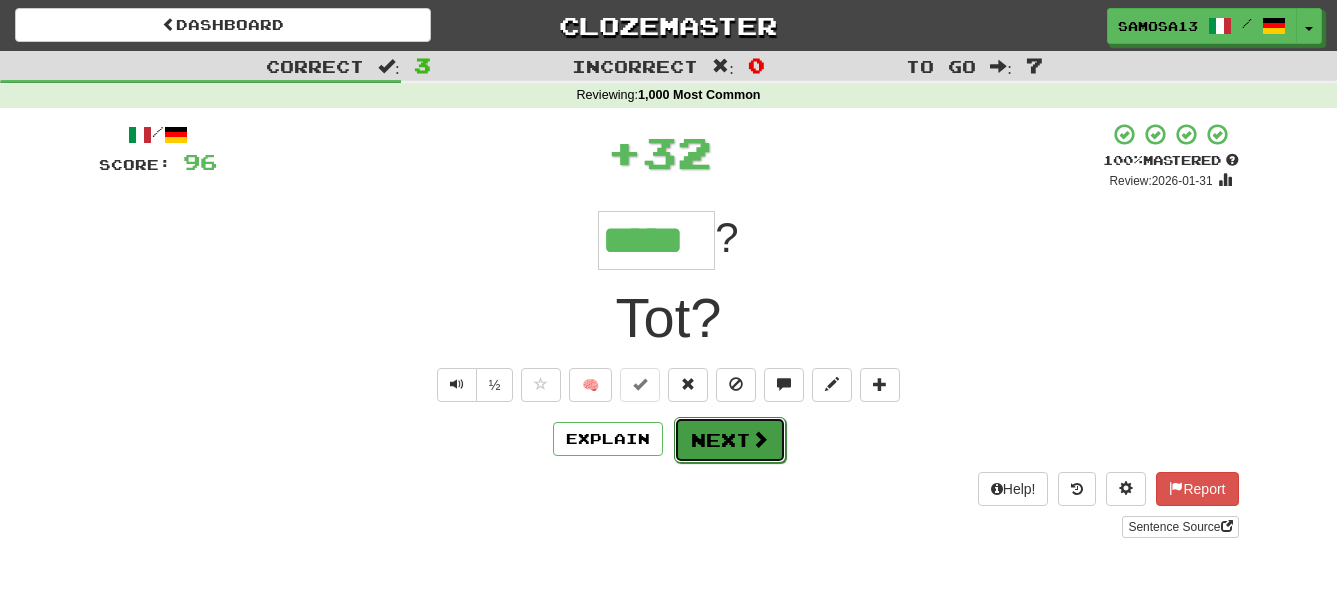 click at bounding box center (760, 439) 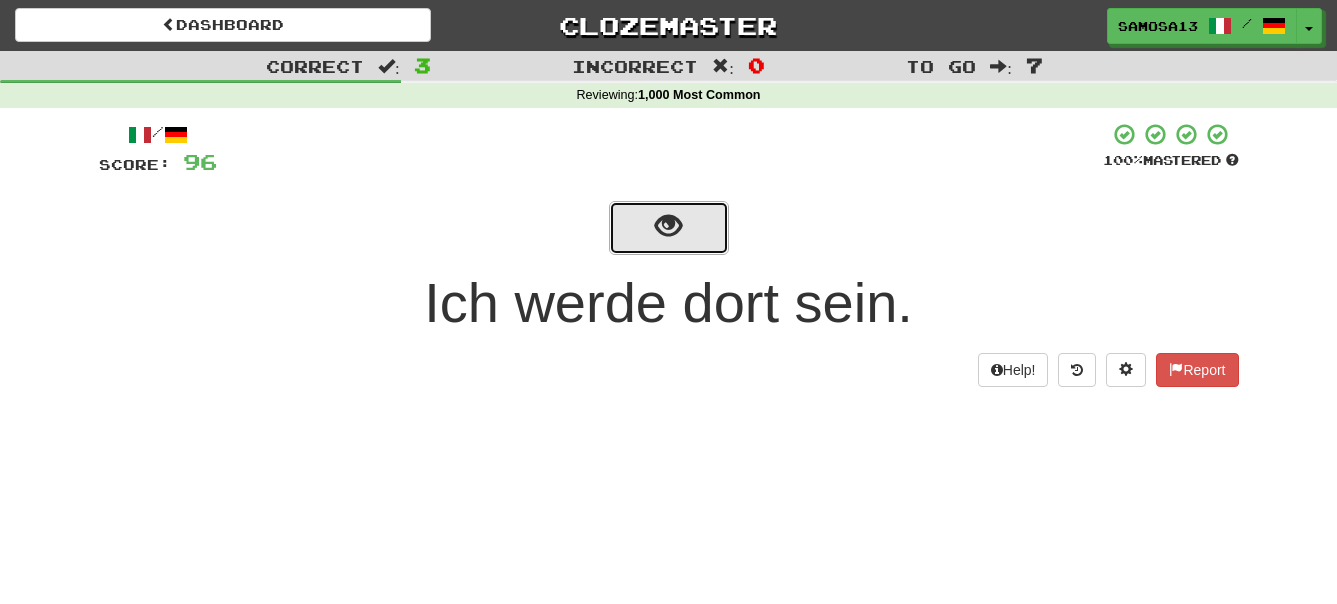 click at bounding box center (668, 226) 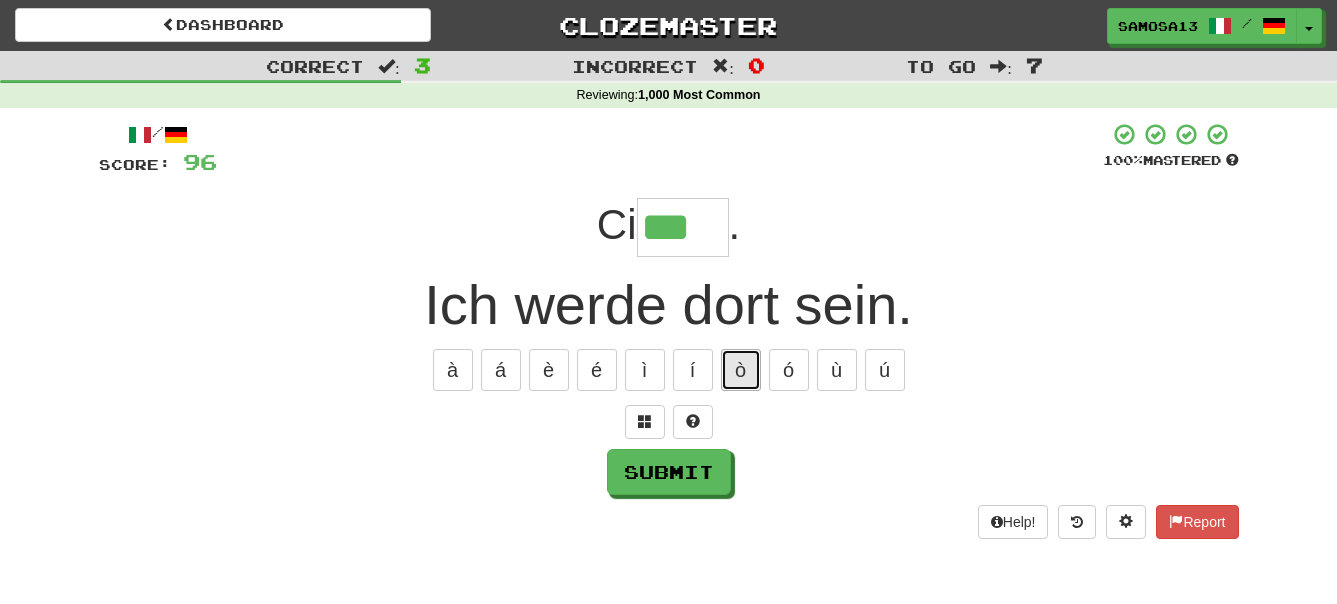 click on "ò" at bounding box center [741, 370] 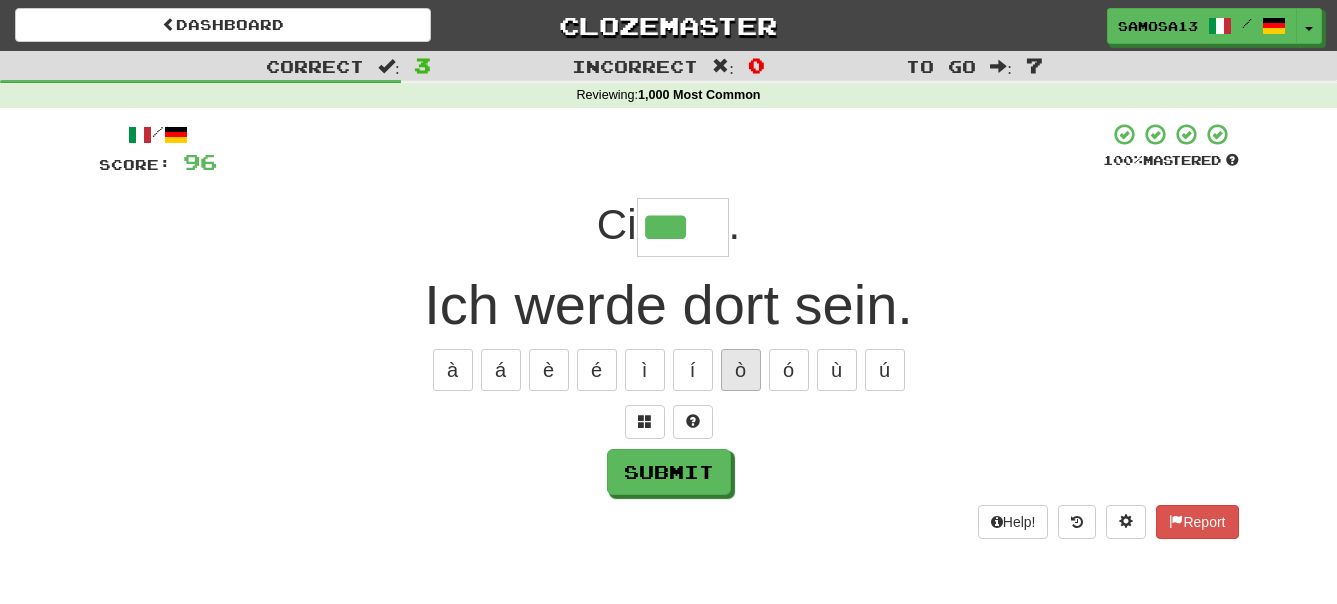 type on "****" 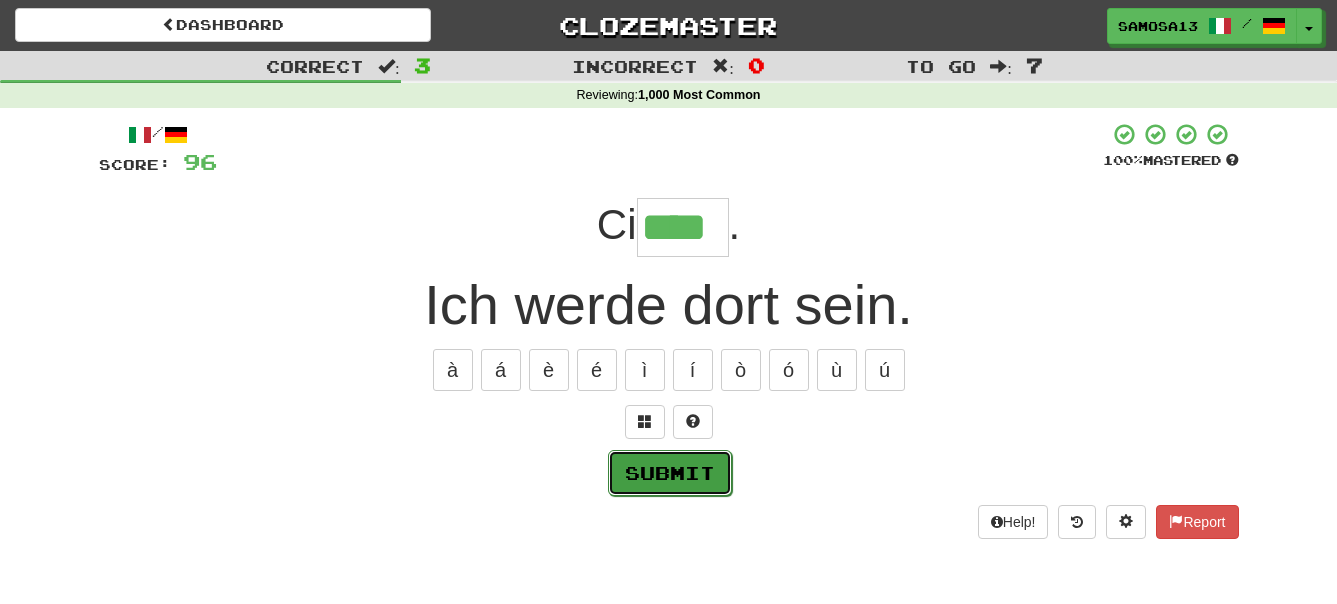 click on "Submit" at bounding box center [670, 473] 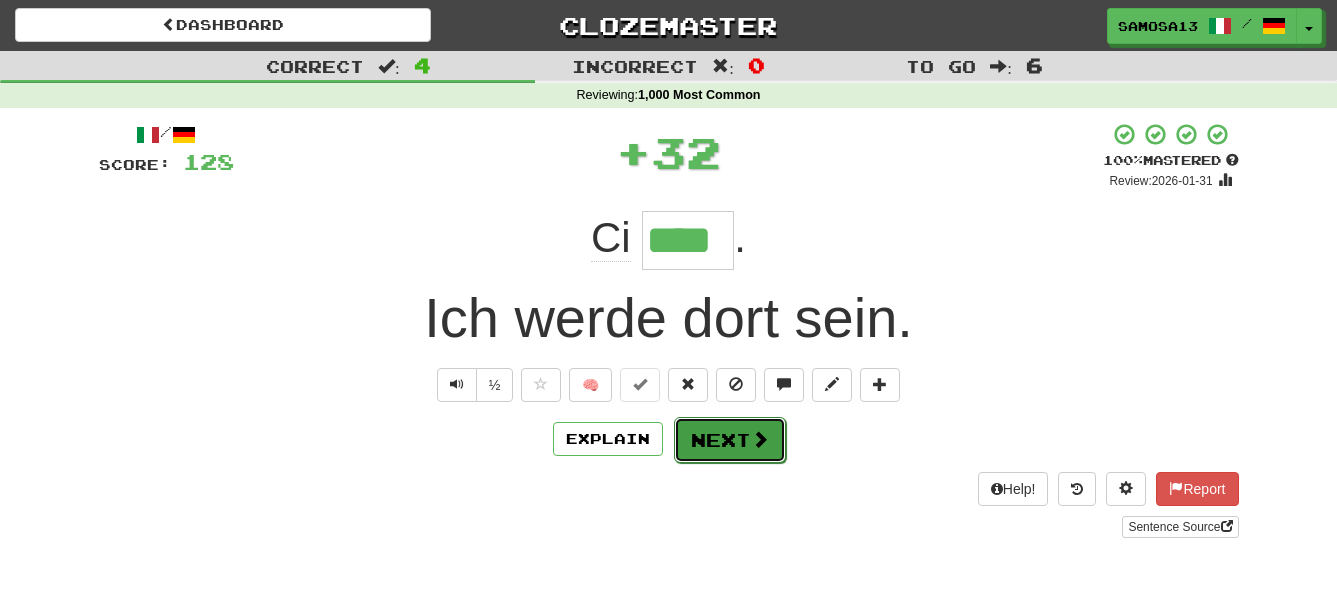 click on "Next" at bounding box center (730, 440) 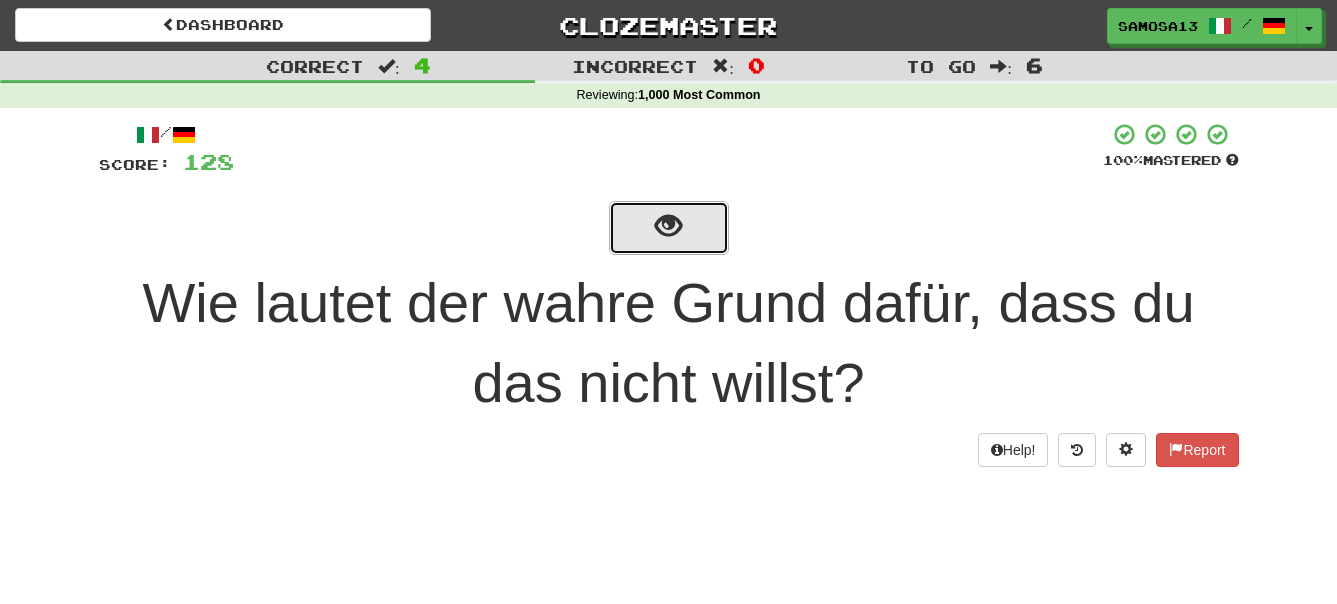 click at bounding box center [668, 226] 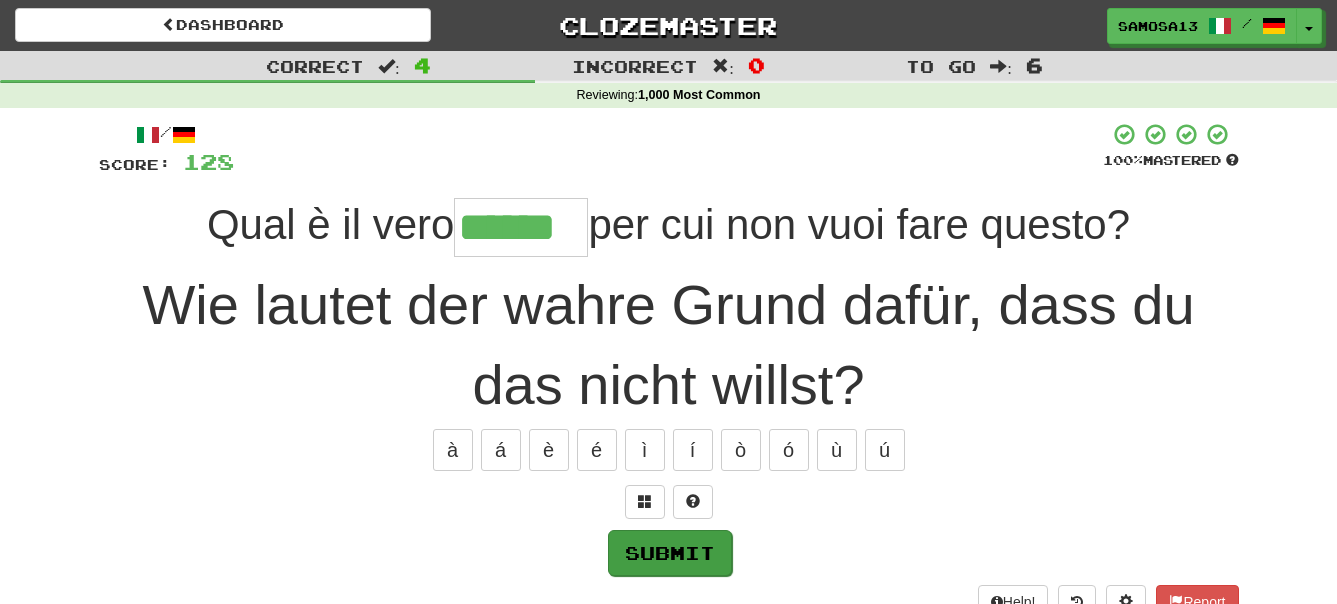 type on "******" 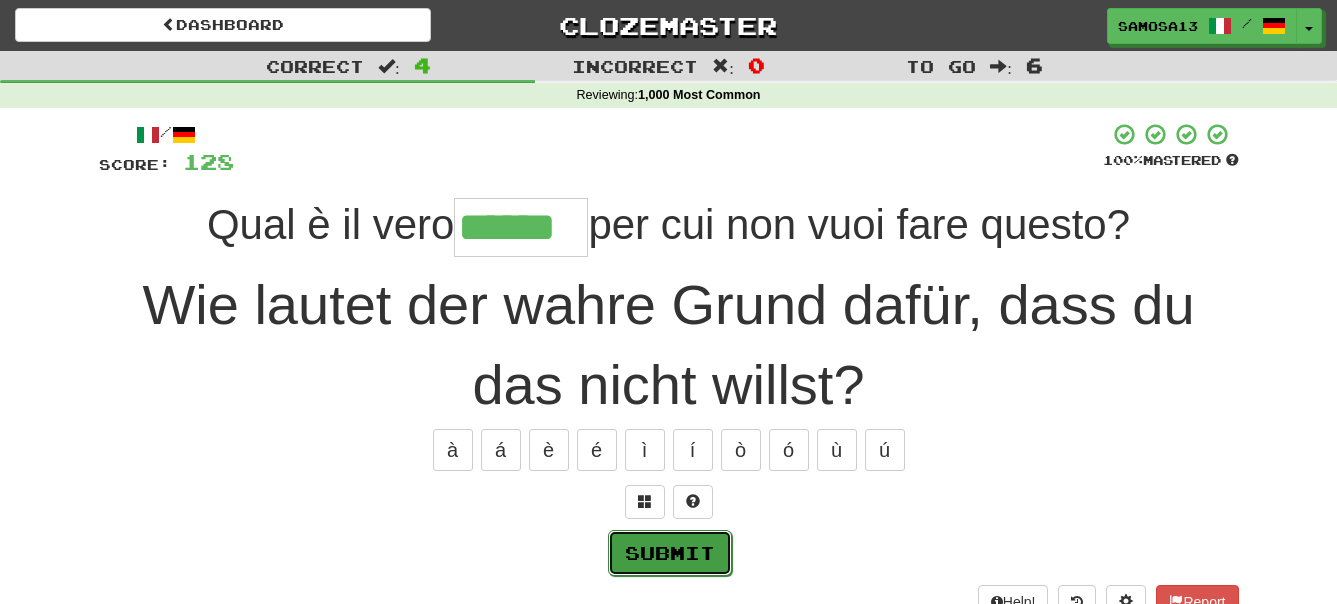 click on "Submit" at bounding box center [670, 553] 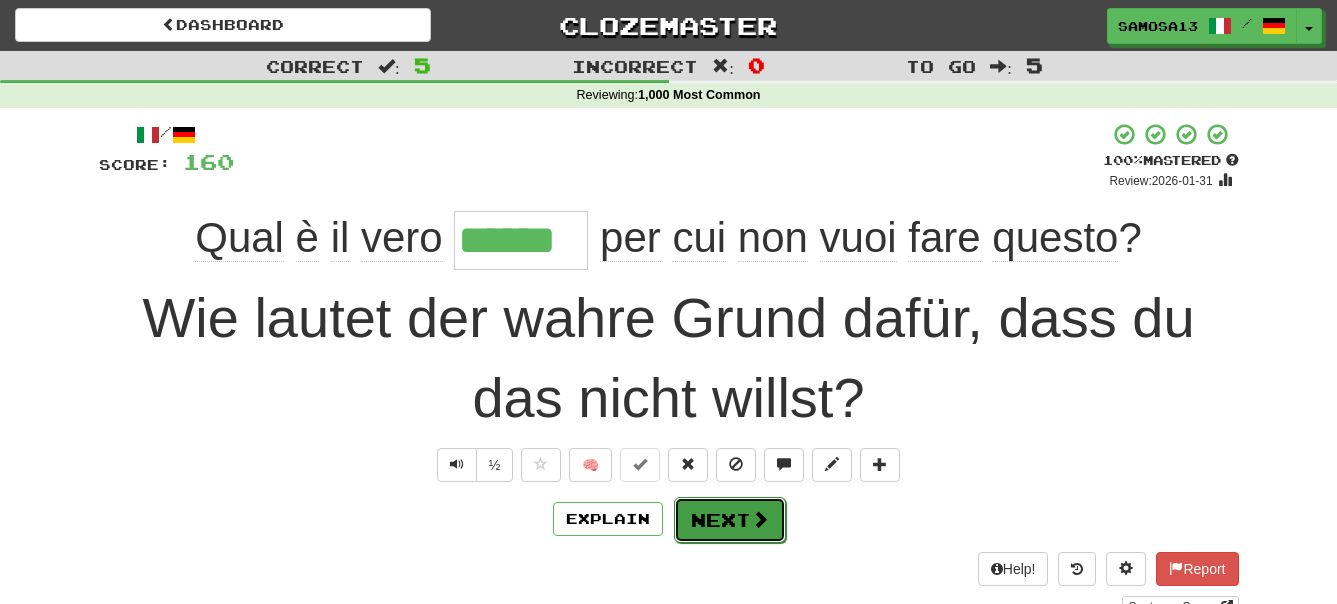 click on "Next" at bounding box center [730, 520] 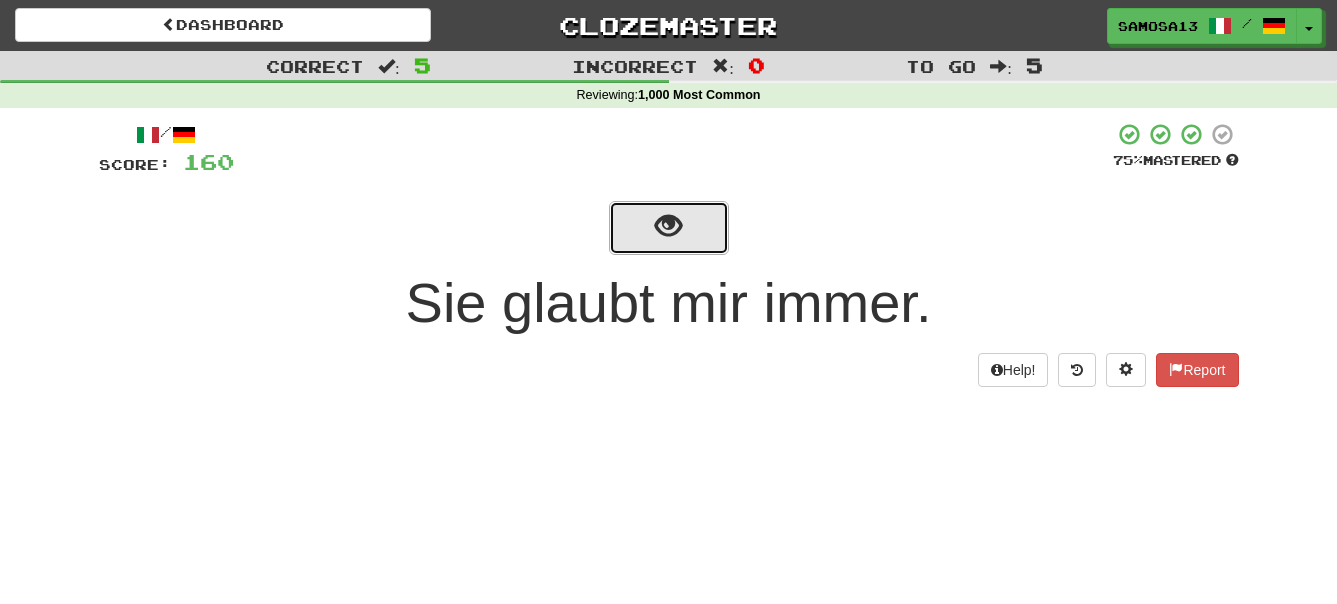 click at bounding box center (668, 226) 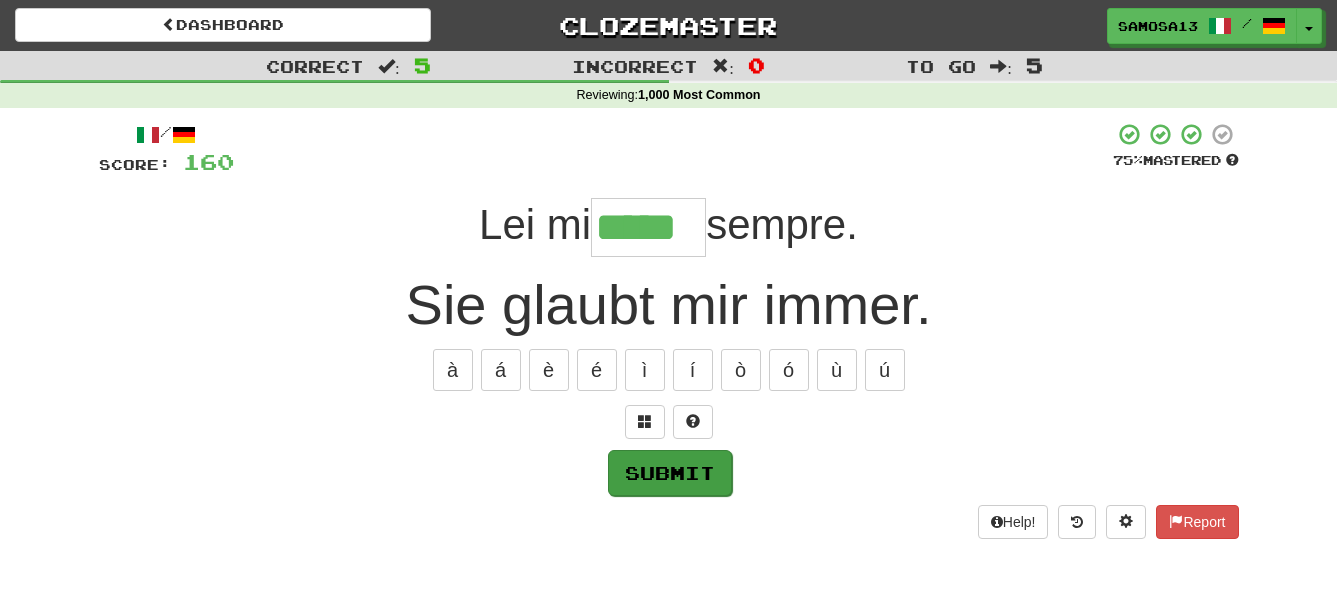 type on "*****" 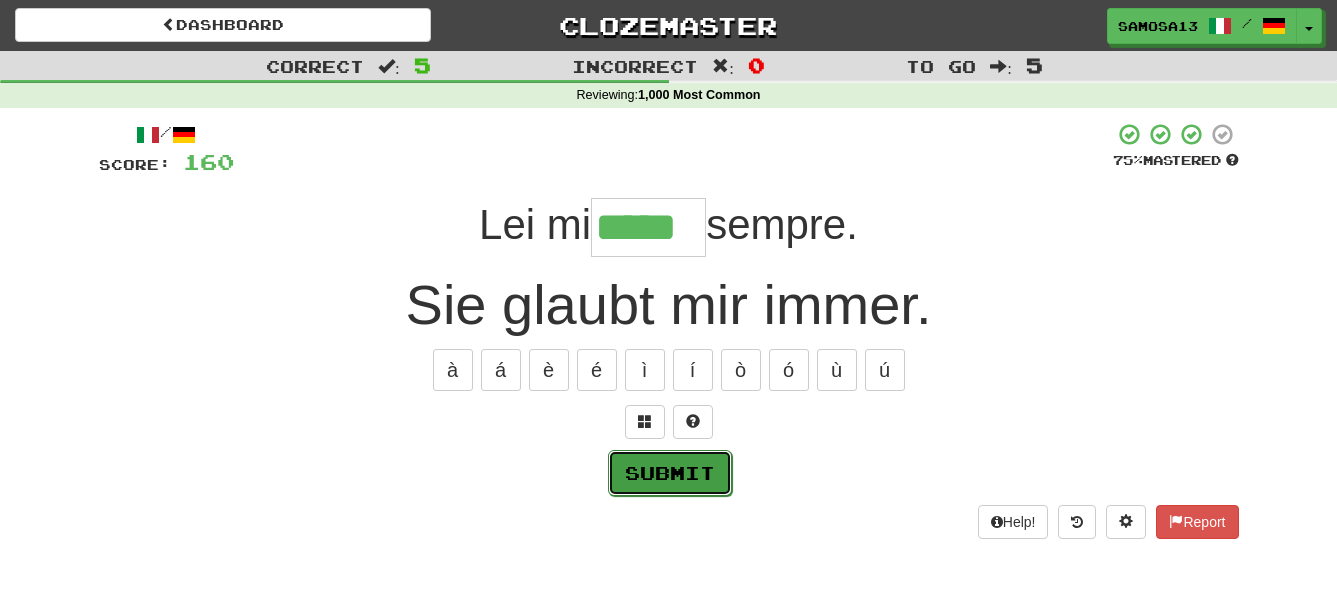 click on "Submit" at bounding box center [670, 473] 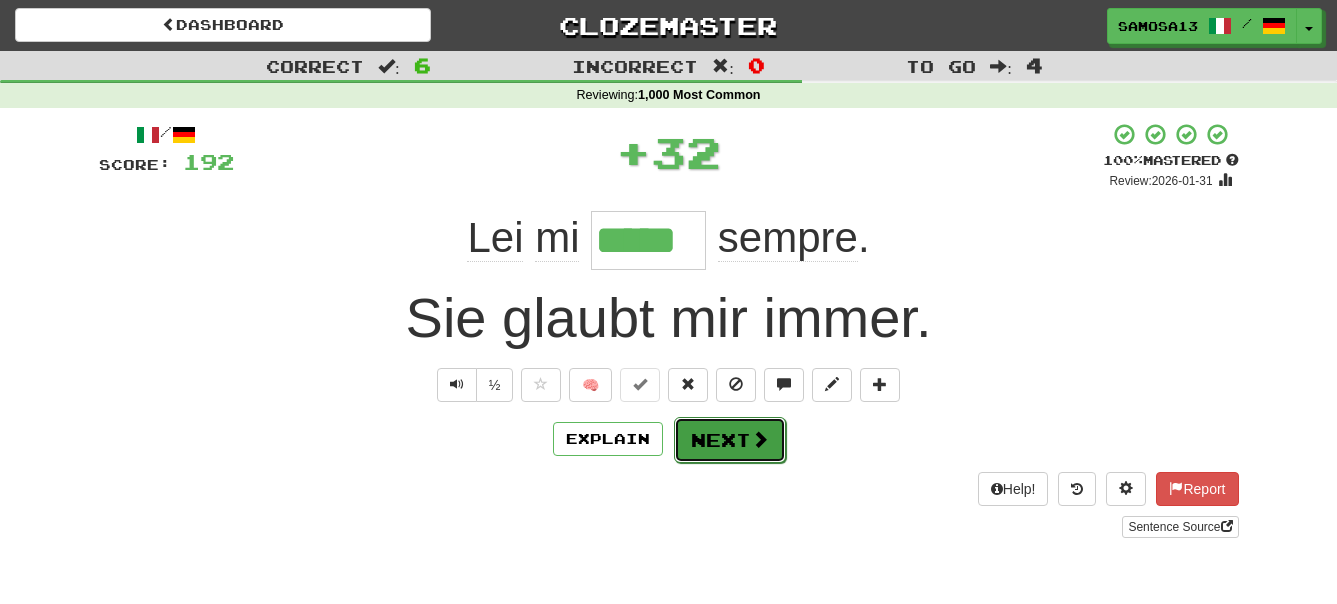 click on "Next" at bounding box center (730, 440) 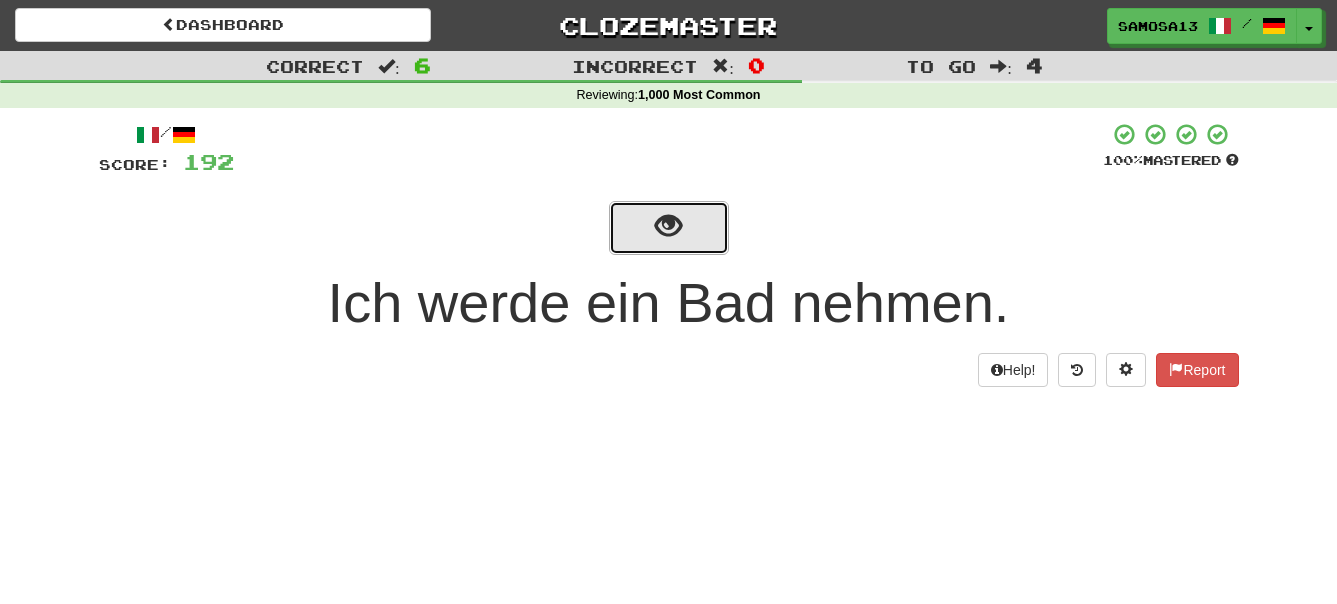 click at bounding box center [669, 228] 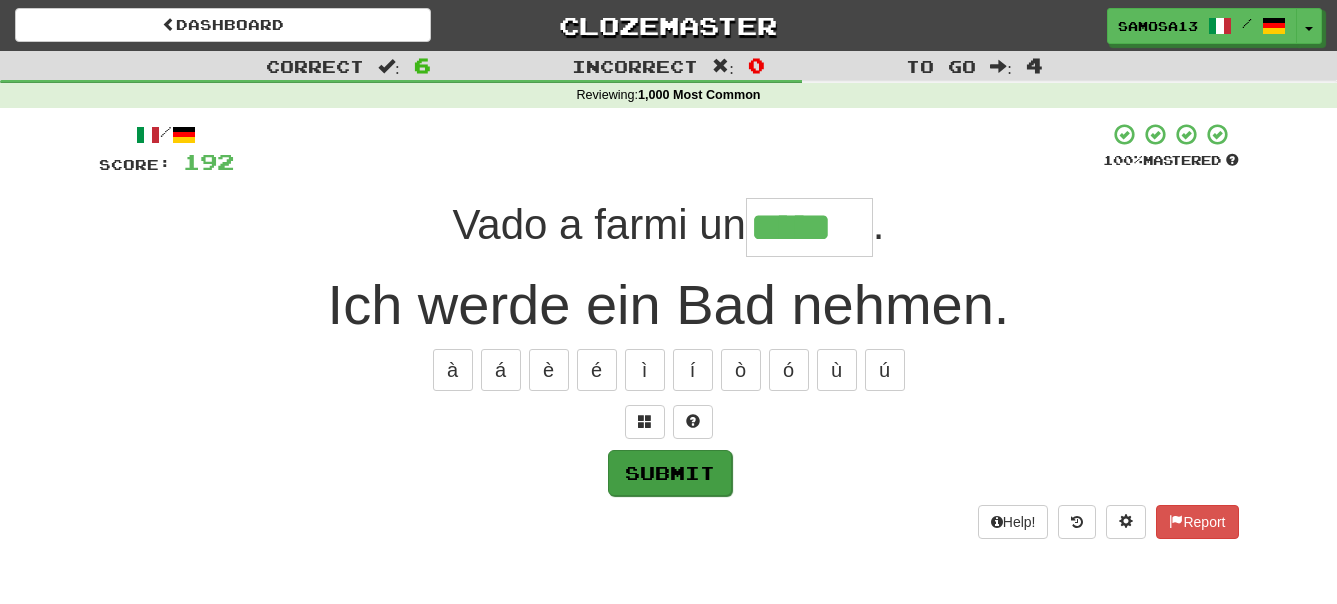 type on "*****" 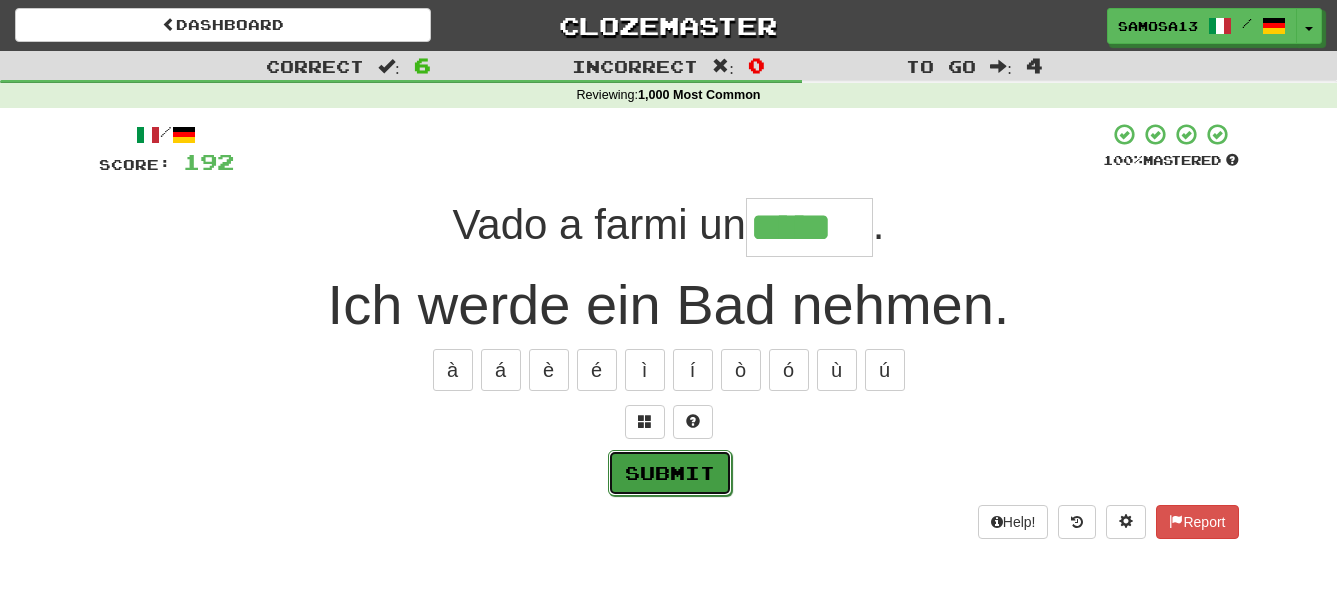 click on "Submit" at bounding box center [670, 473] 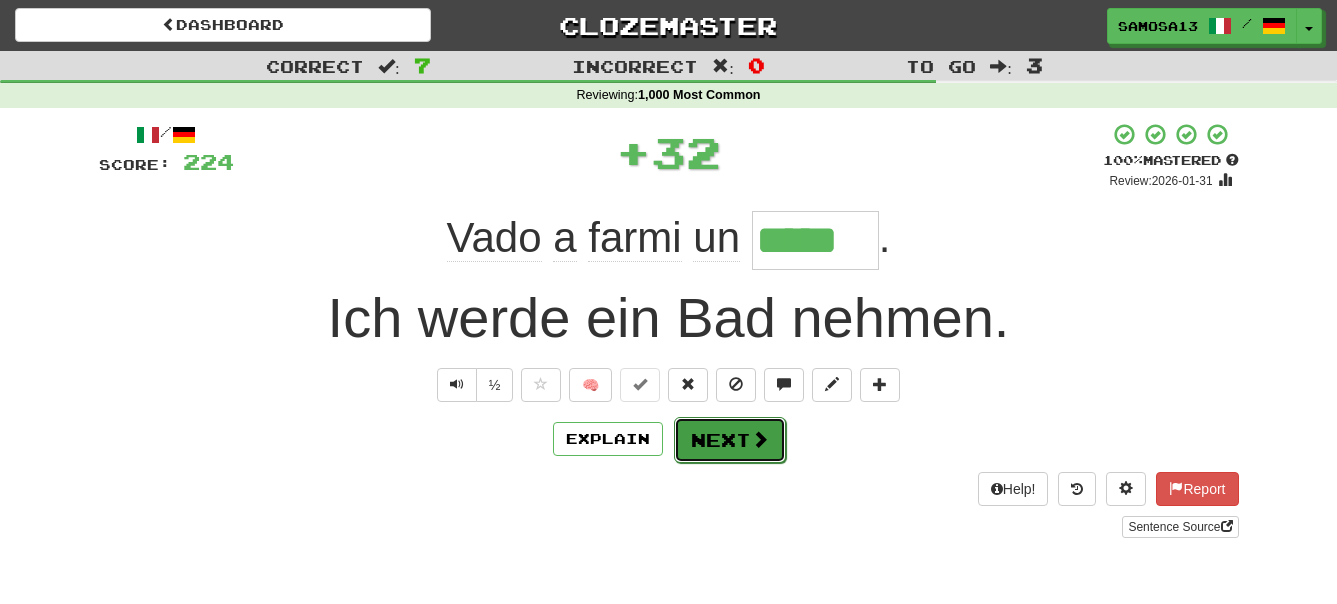 click on "Next" at bounding box center [730, 440] 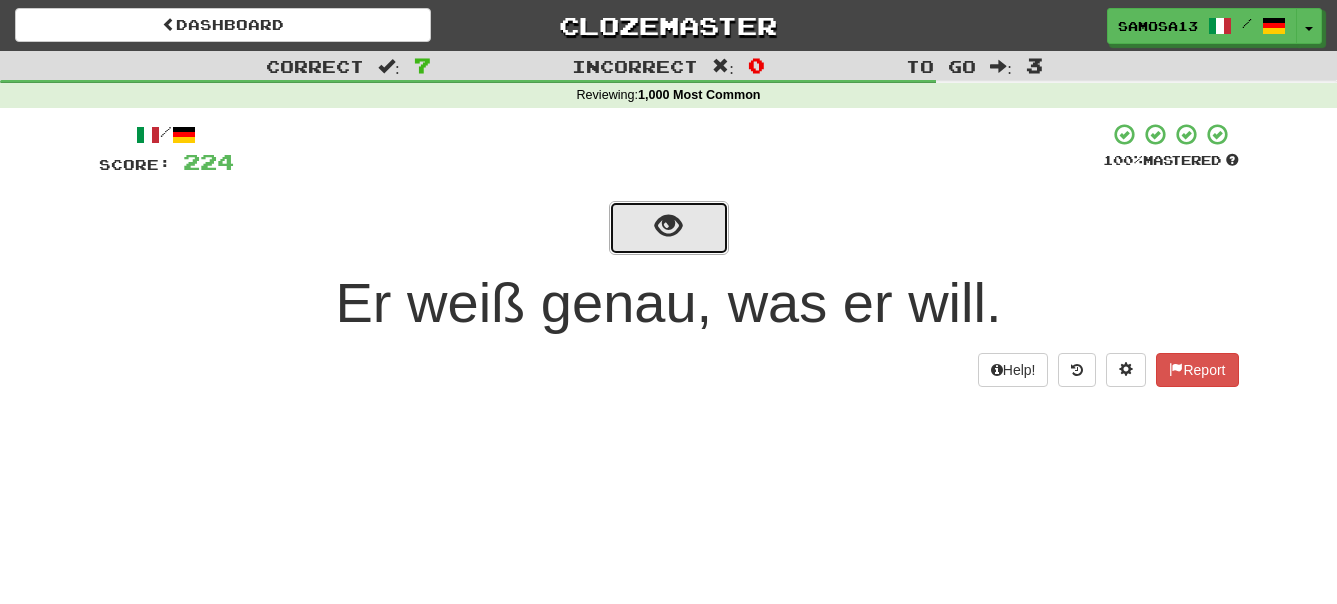 click at bounding box center (668, 226) 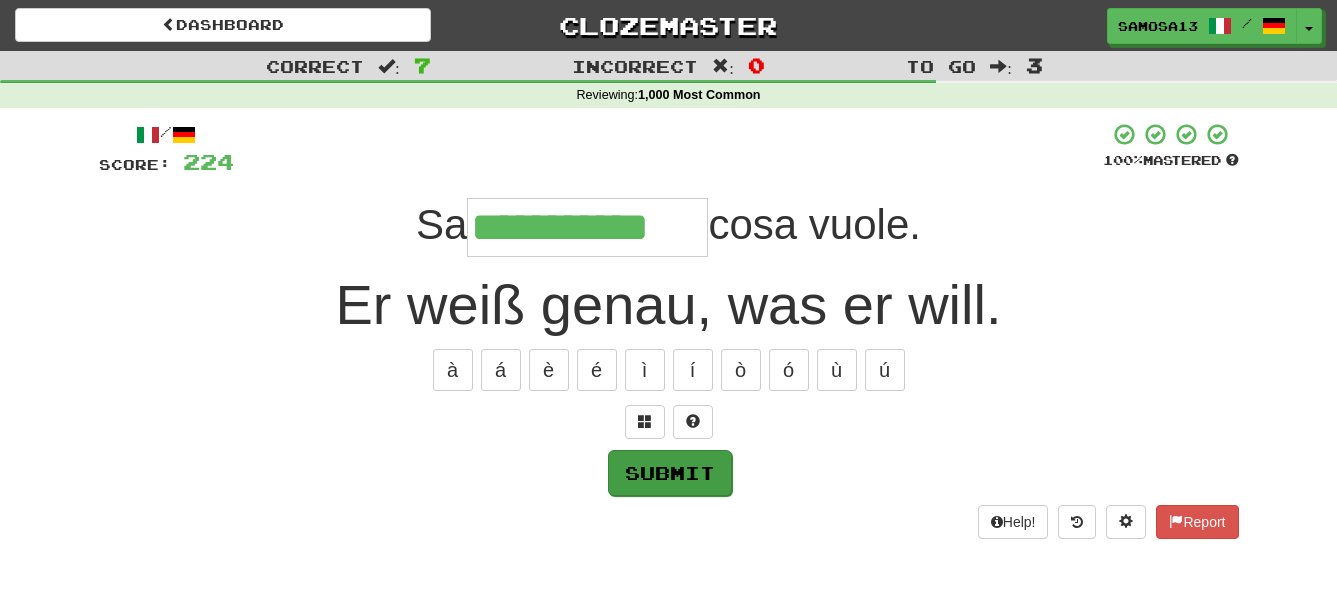 type on "**********" 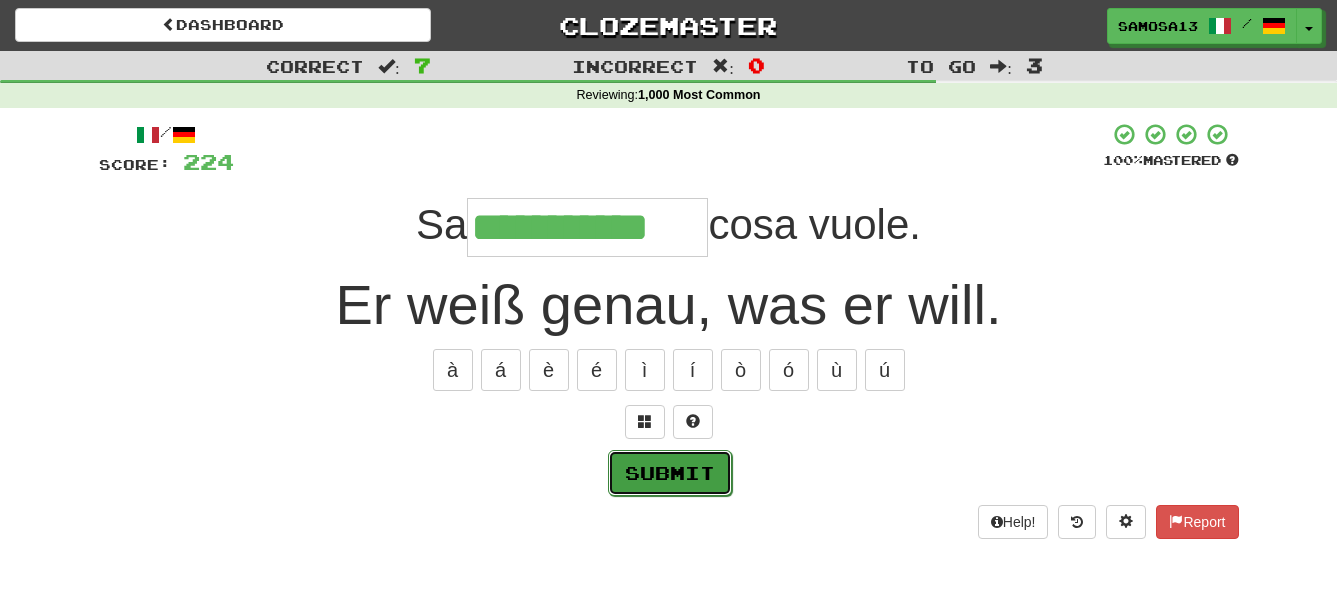 click on "Submit" at bounding box center (670, 473) 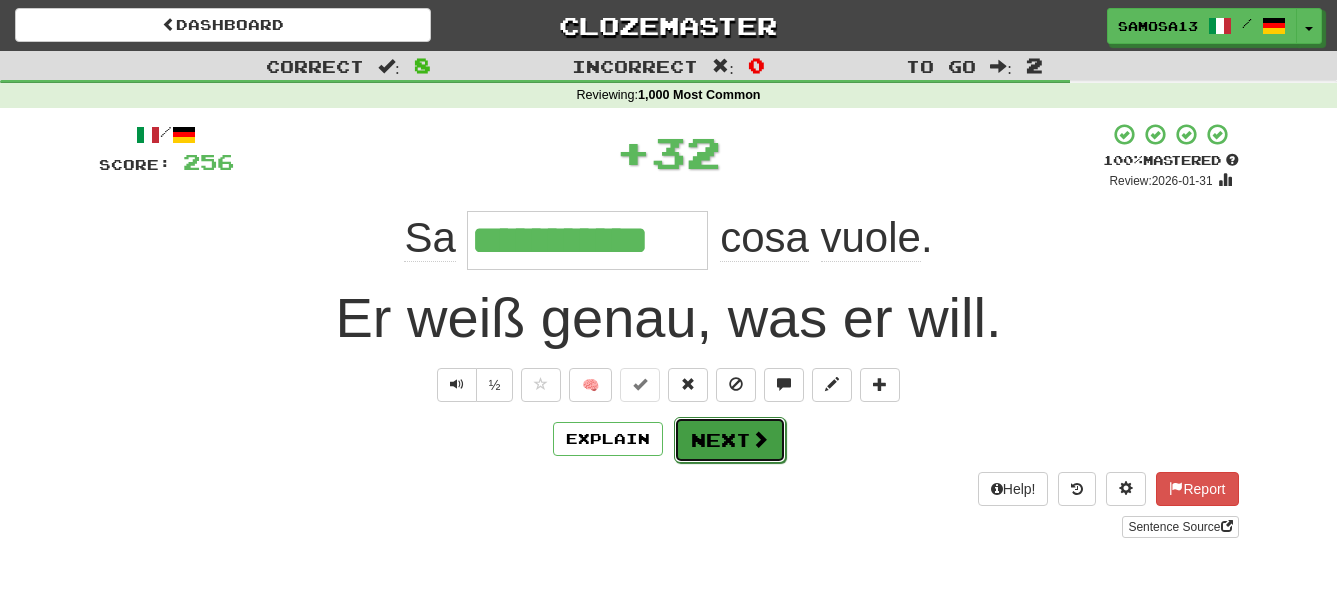 click on "Next" at bounding box center (730, 440) 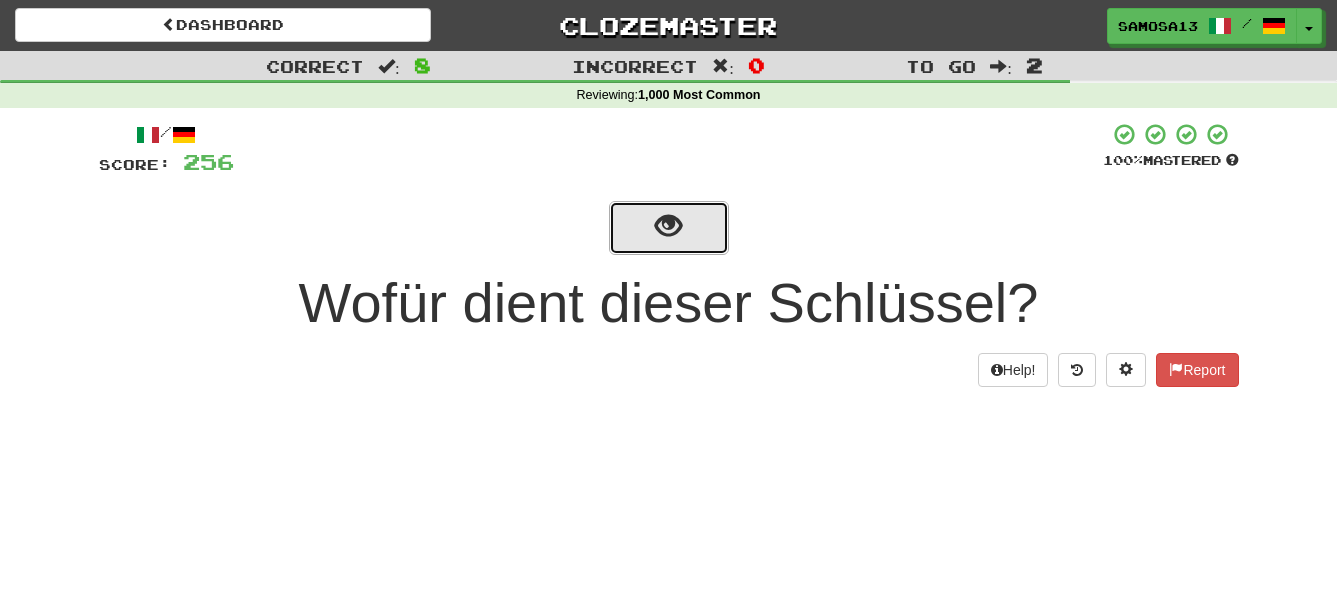 click at bounding box center [668, 226] 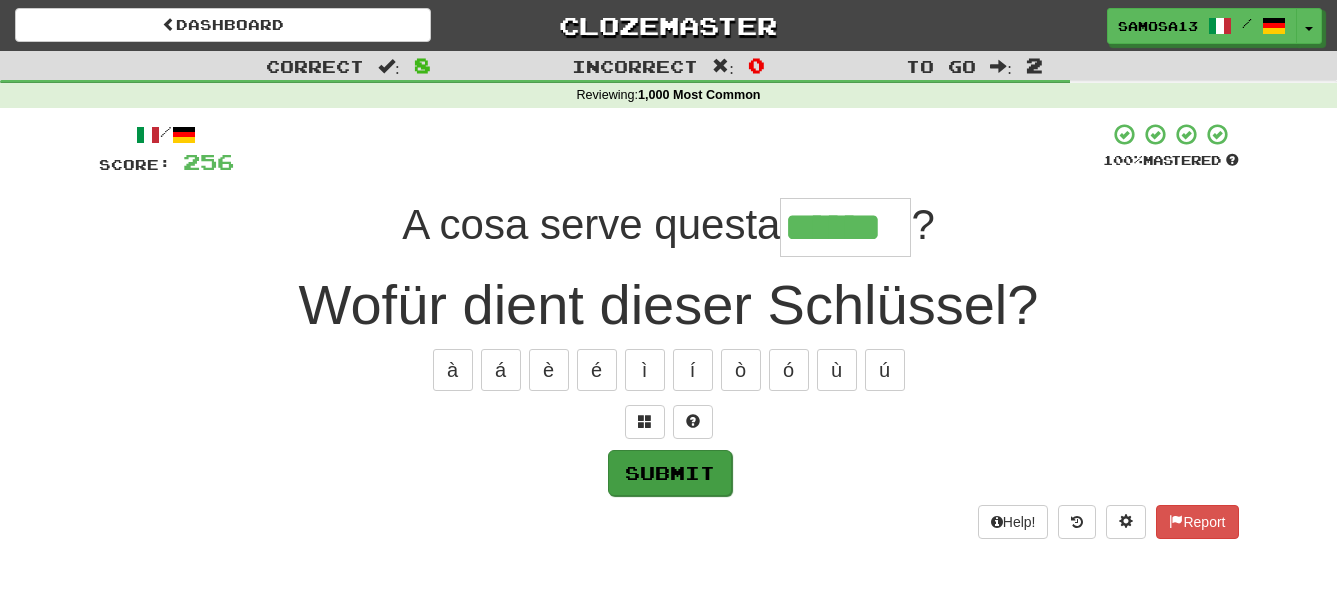 type on "******" 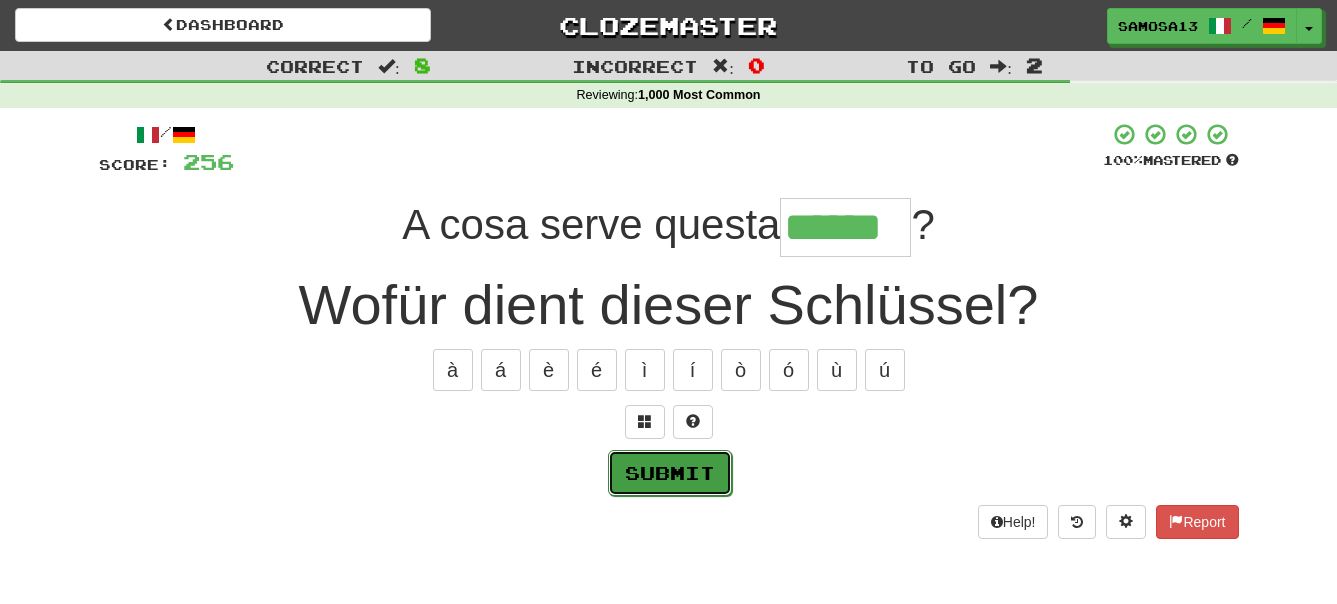 click on "Submit" at bounding box center (670, 473) 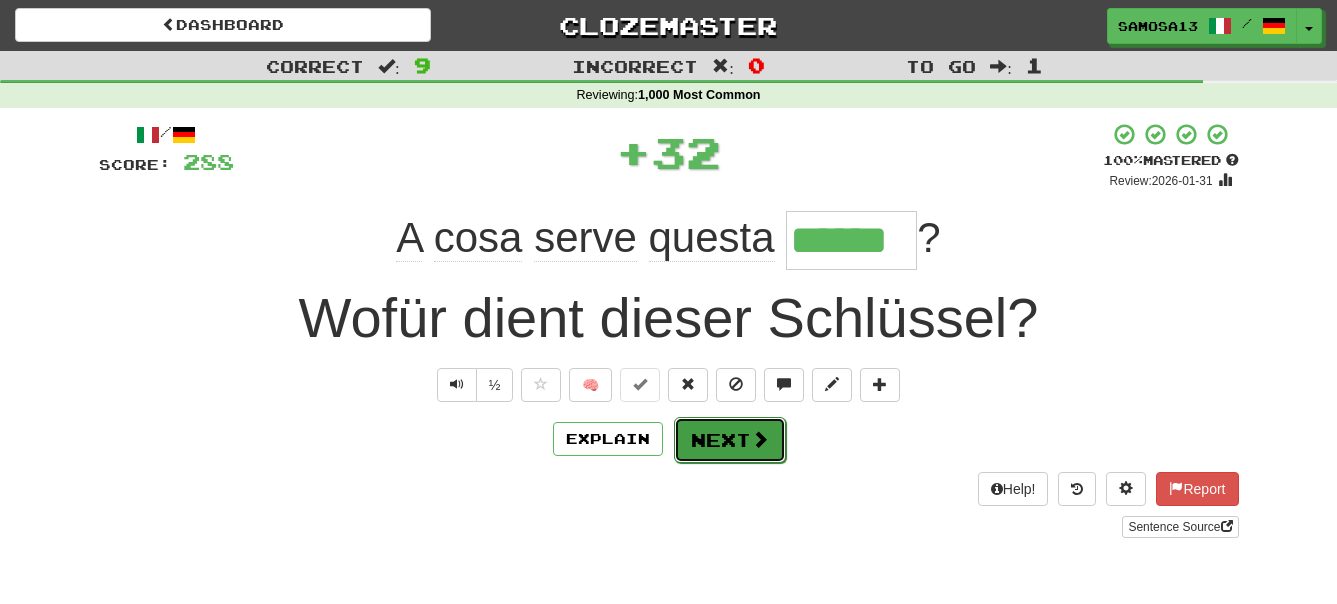 click on "Next" at bounding box center [730, 440] 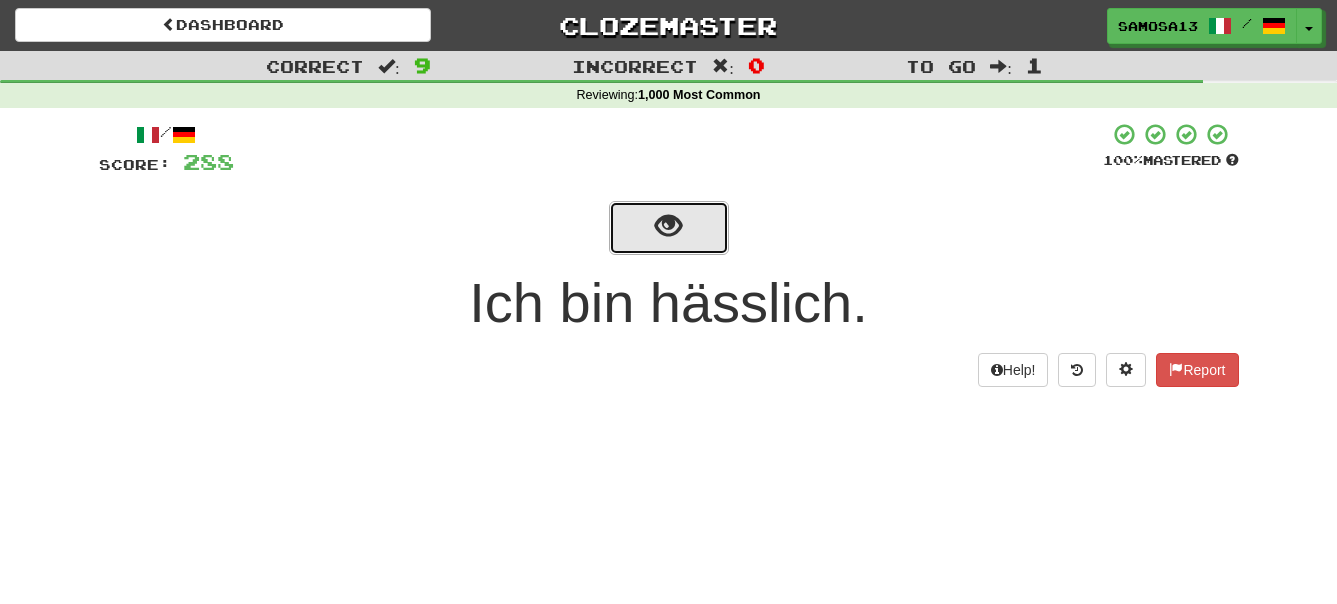 click at bounding box center (668, 226) 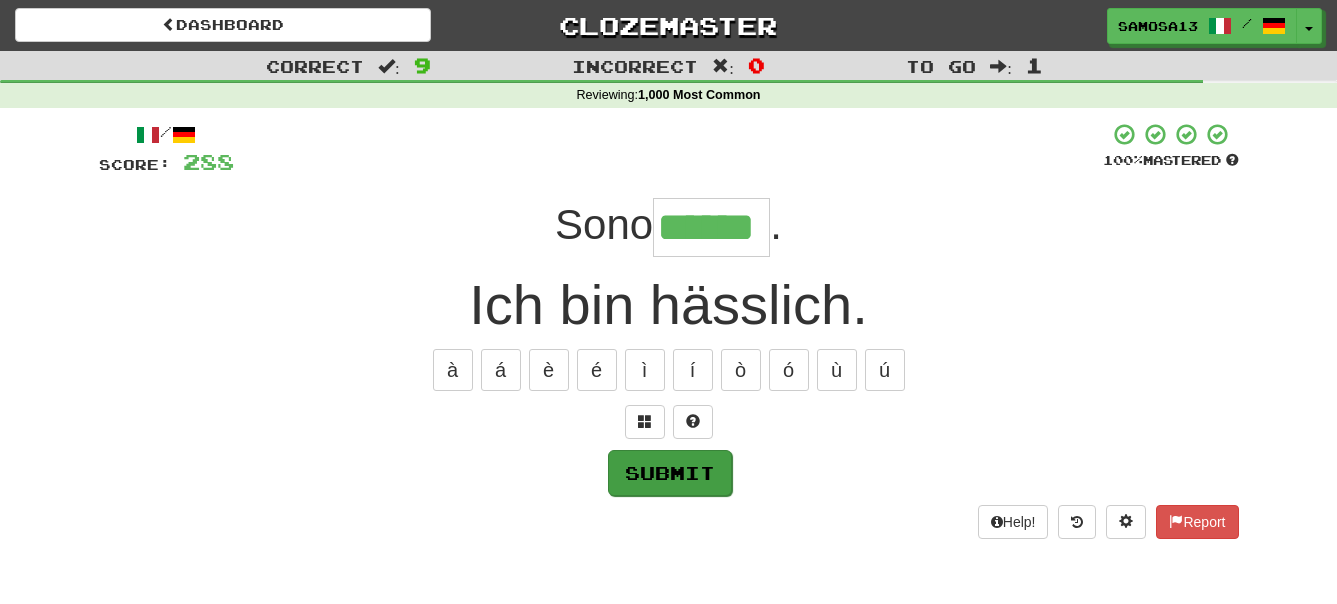 type on "******" 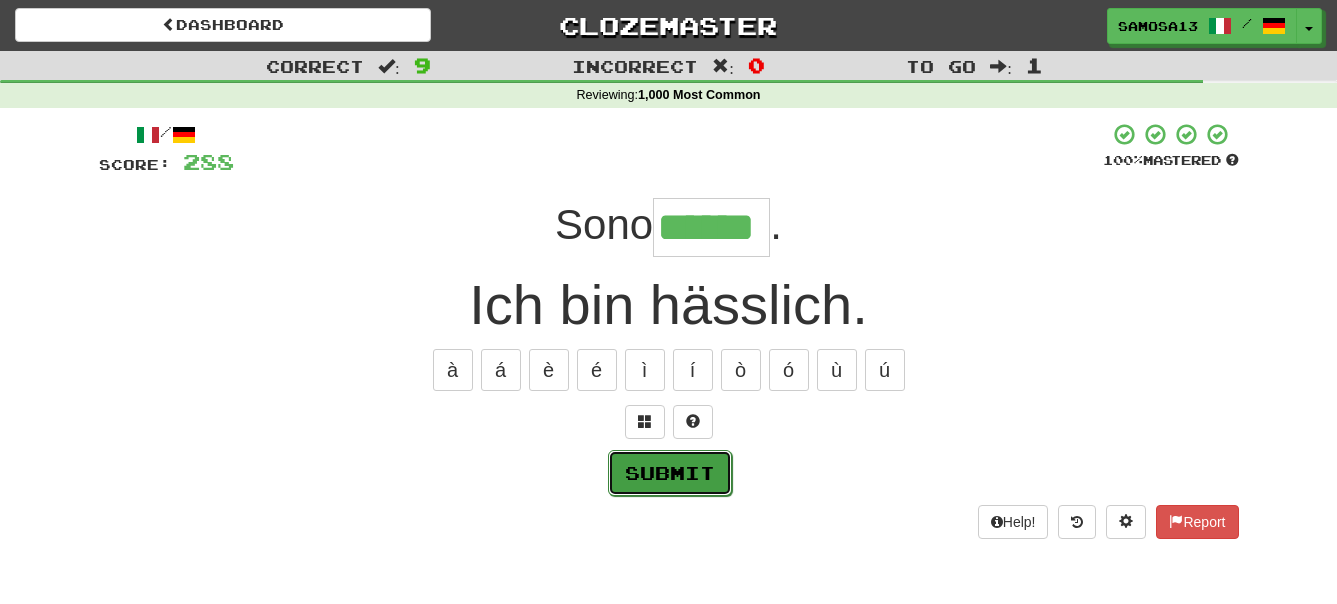 click on "Submit" at bounding box center (670, 473) 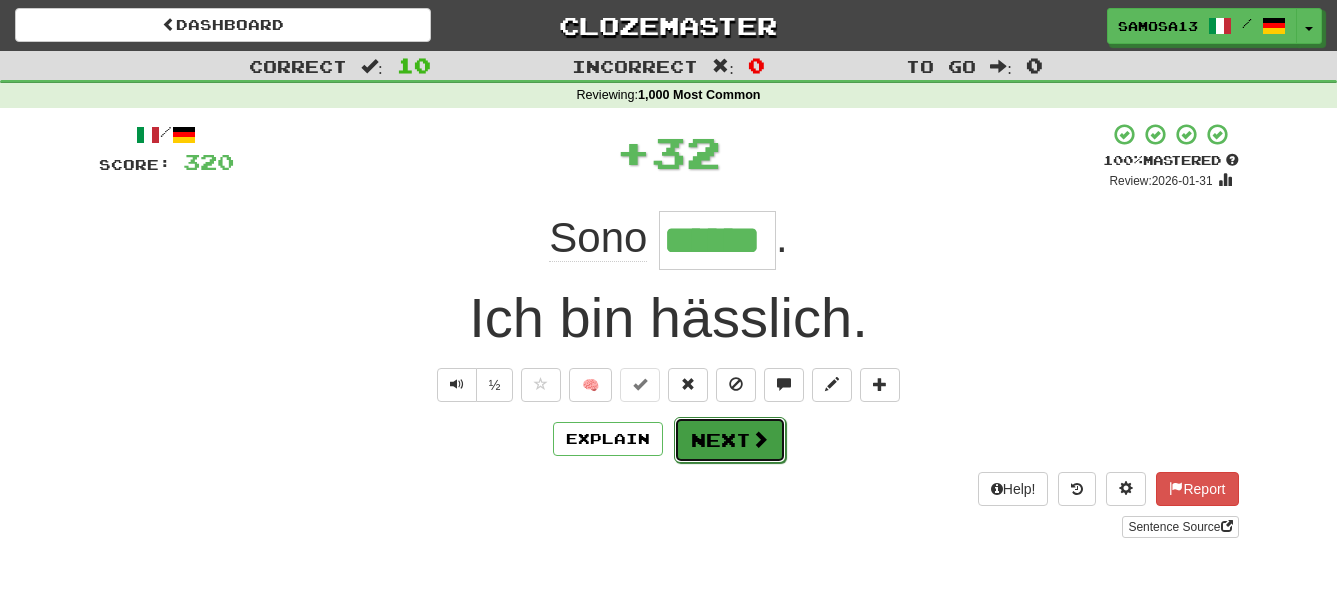 click on "Next" at bounding box center (730, 440) 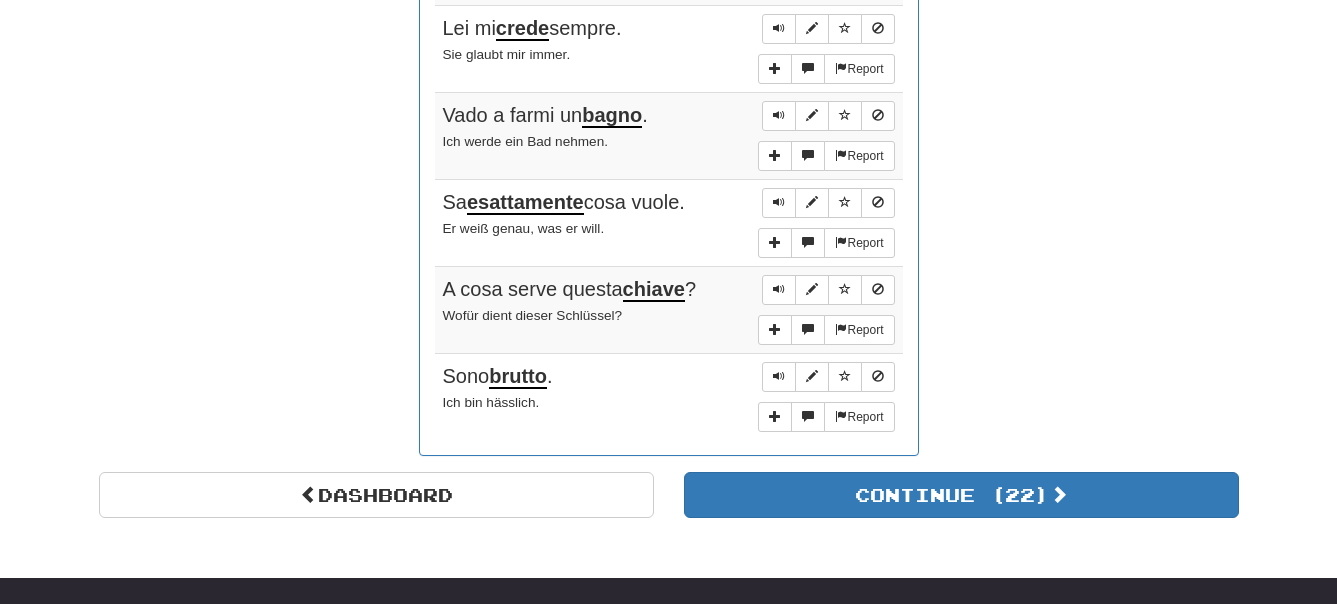scroll, scrollTop: 1734, scrollLeft: 0, axis: vertical 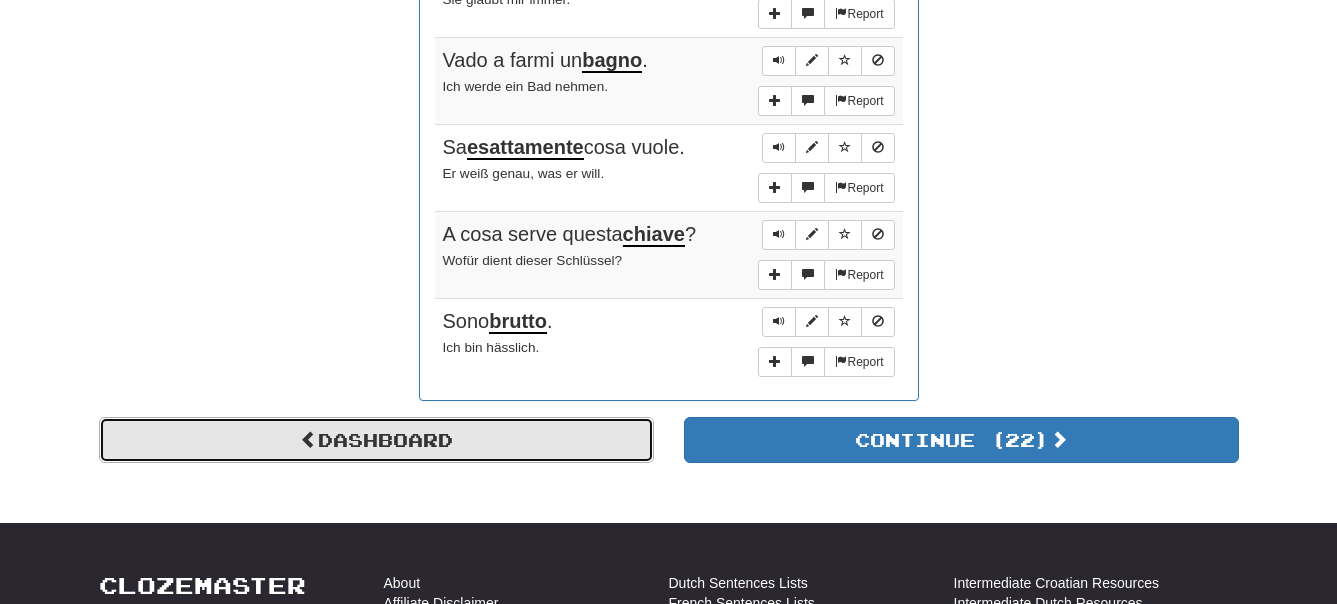 click on "Dashboard" at bounding box center (376, 440) 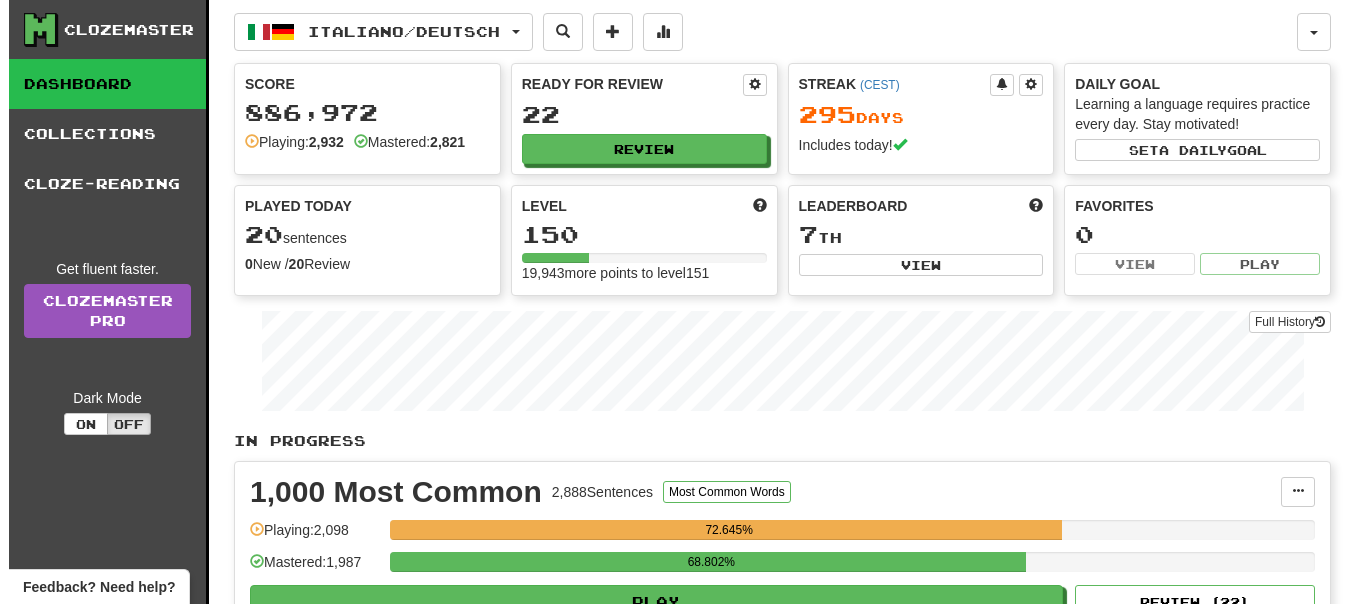 scroll, scrollTop: 0, scrollLeft: 0, axis: both 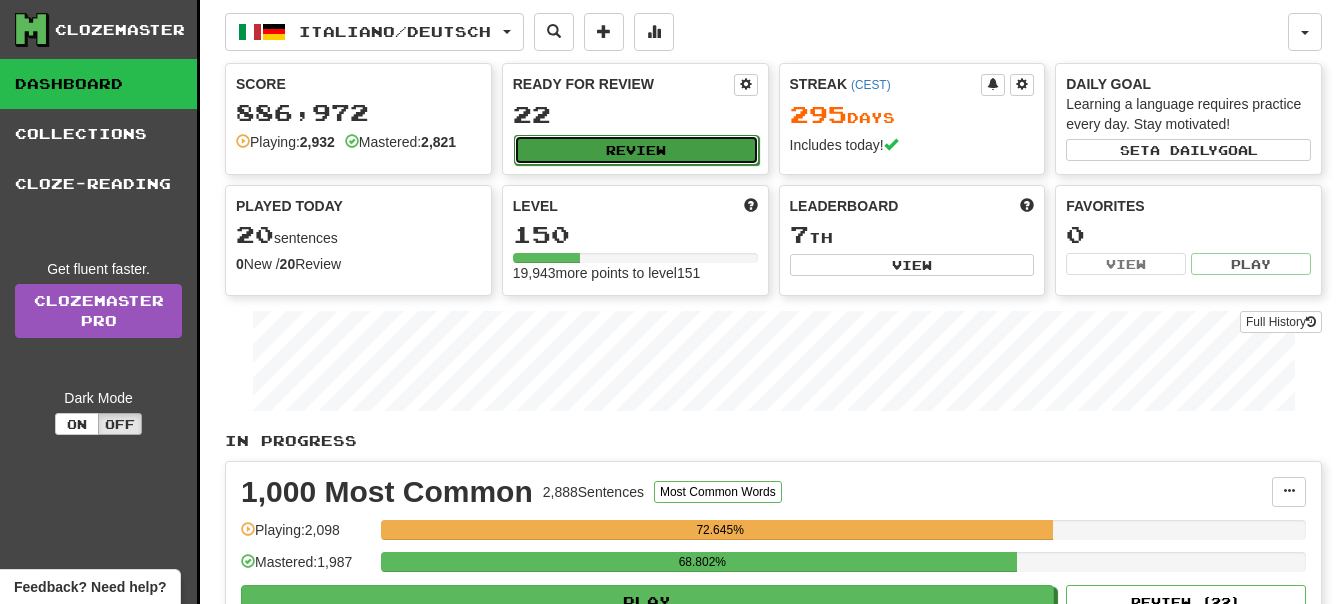 click on "Review" at bounding box center [636, 150] 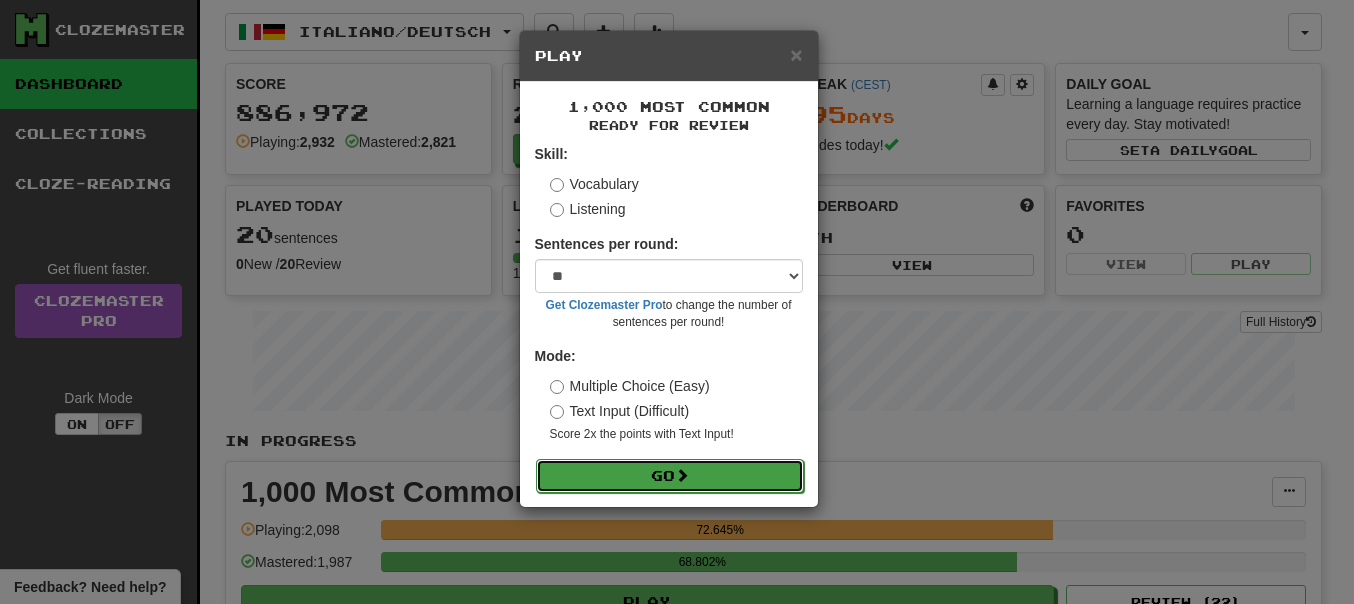 click on "Go" at bounding box center [670, 476] 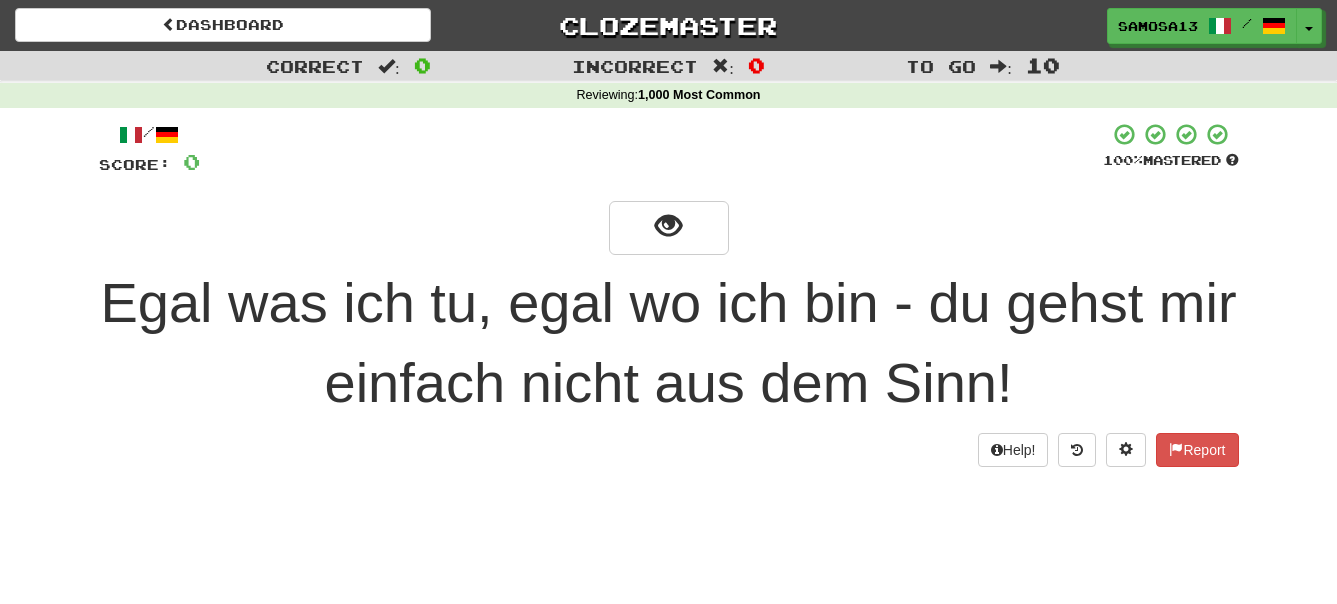 scroll, scrollTop: 0, scrollLeft: 0, axis: both 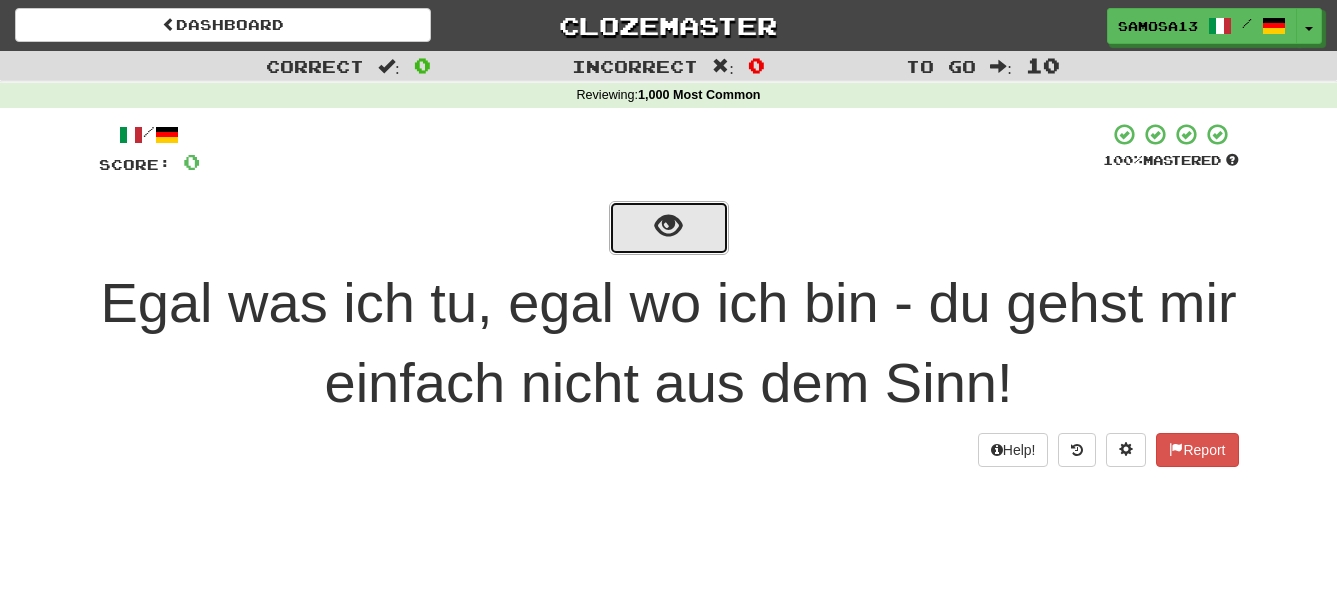 click at bounding box center [668, 226] 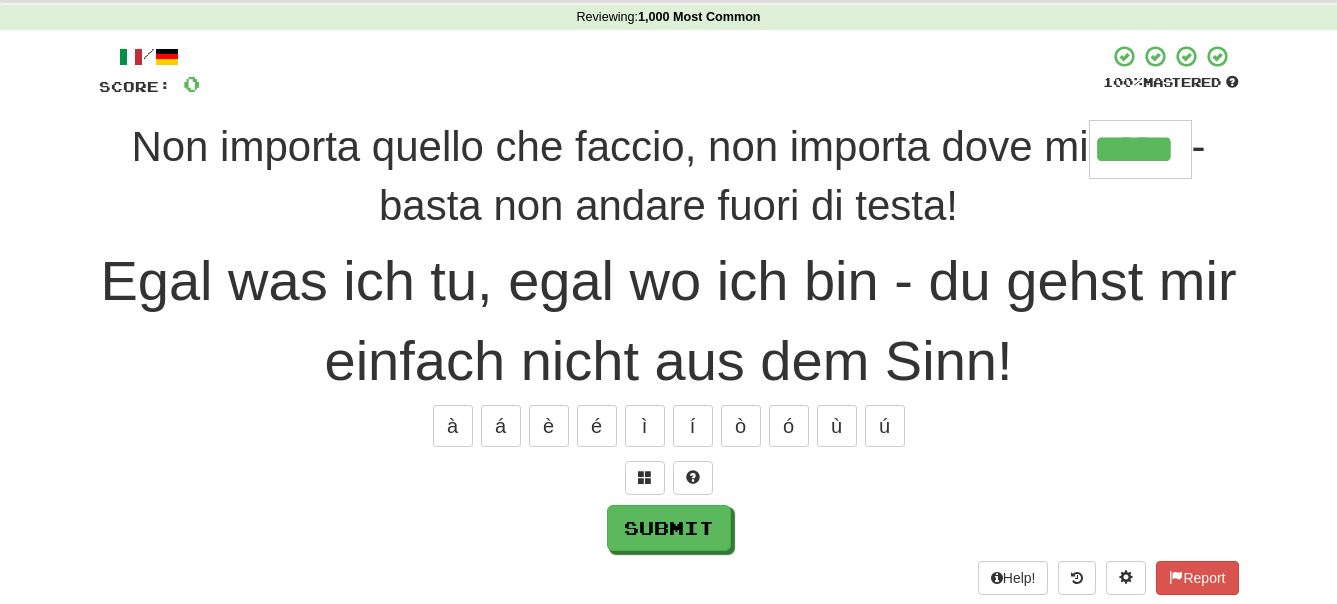 scroll, scrollTop: 102, scrollLeft: 0, axis: vertical 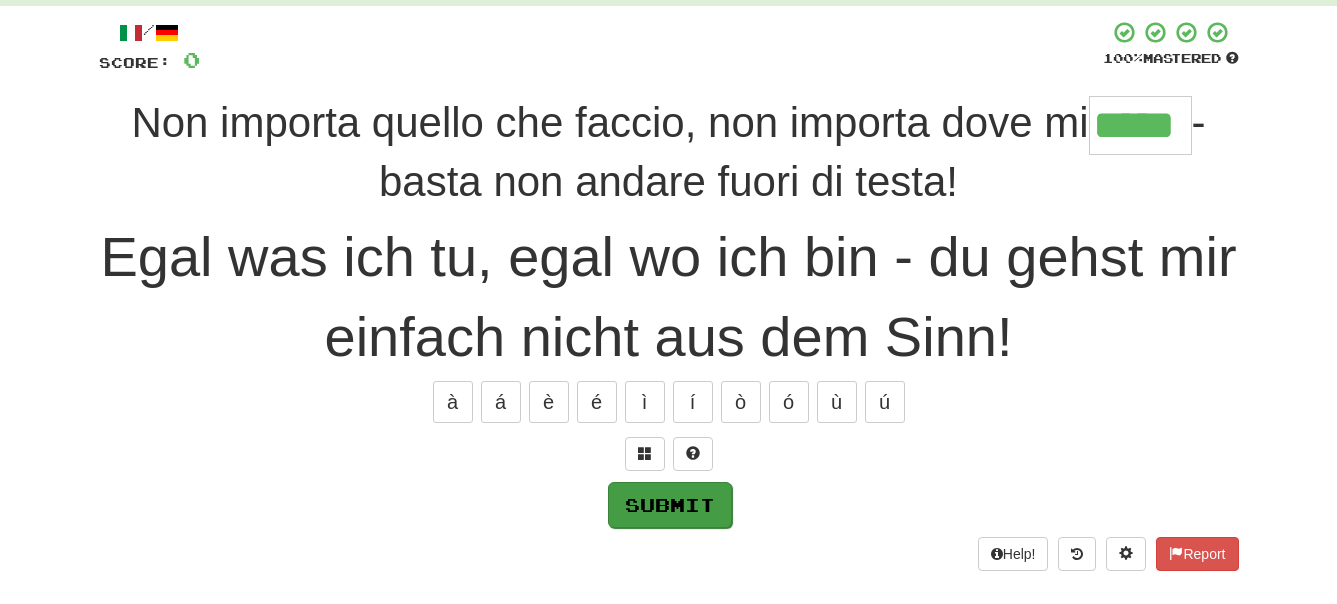 type on "*****" 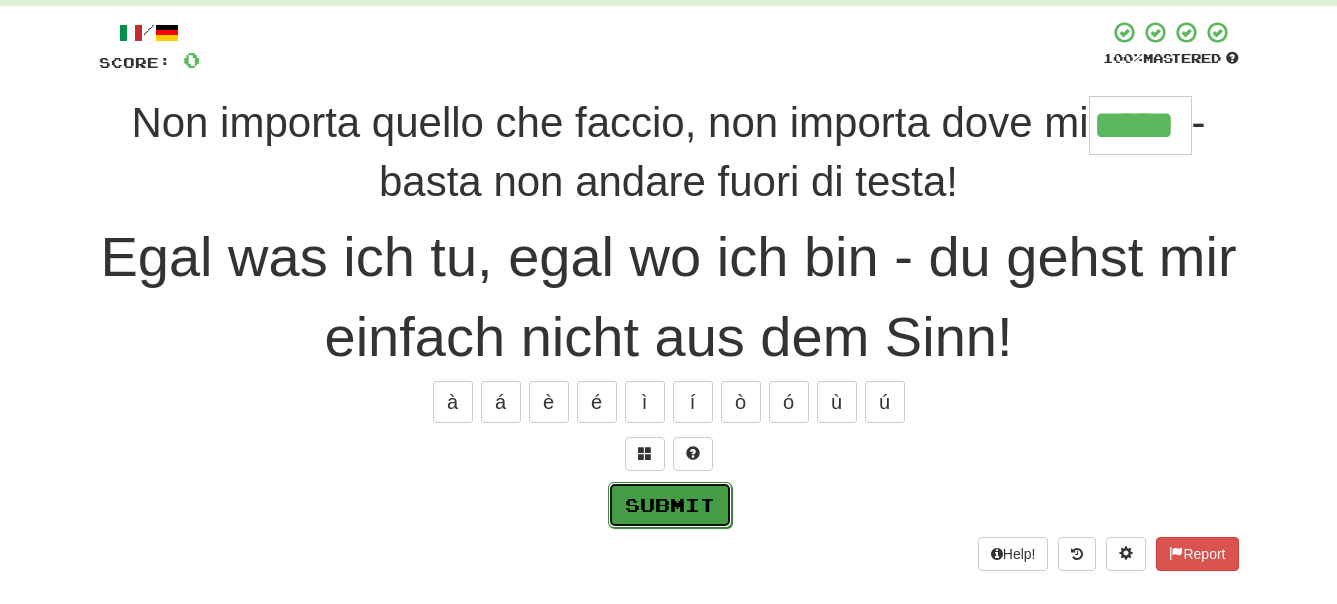 click on "Submit" at bounding box center [670, 505] 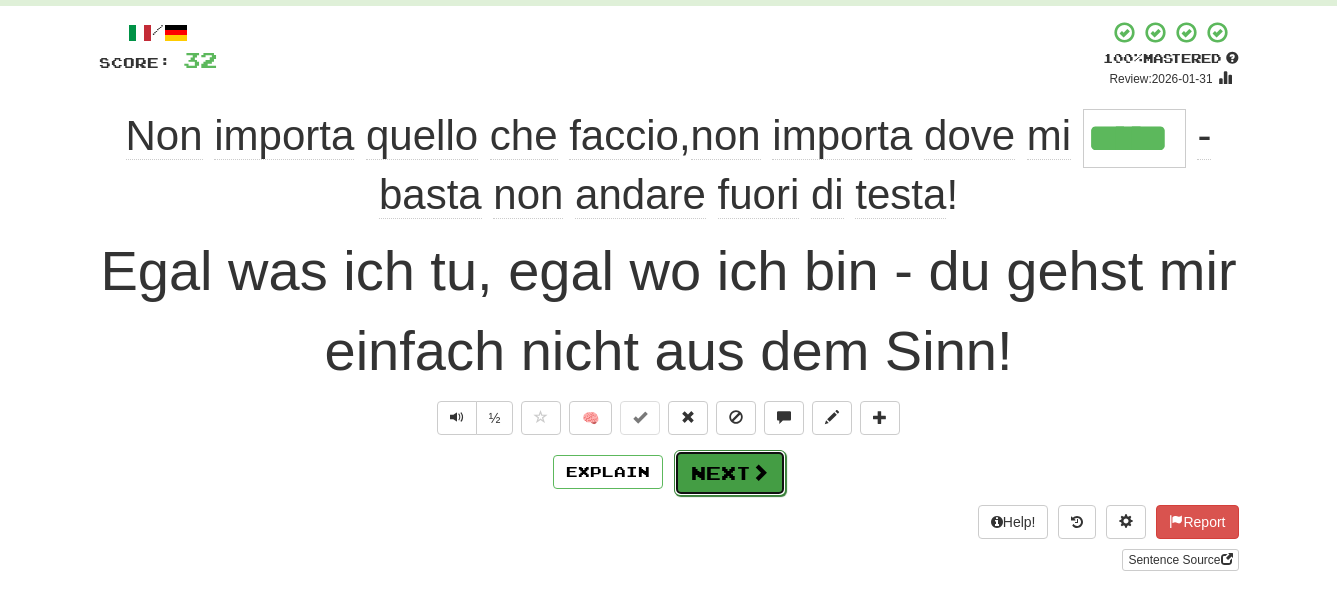 click on "Next" at bounding box center [730, 473] 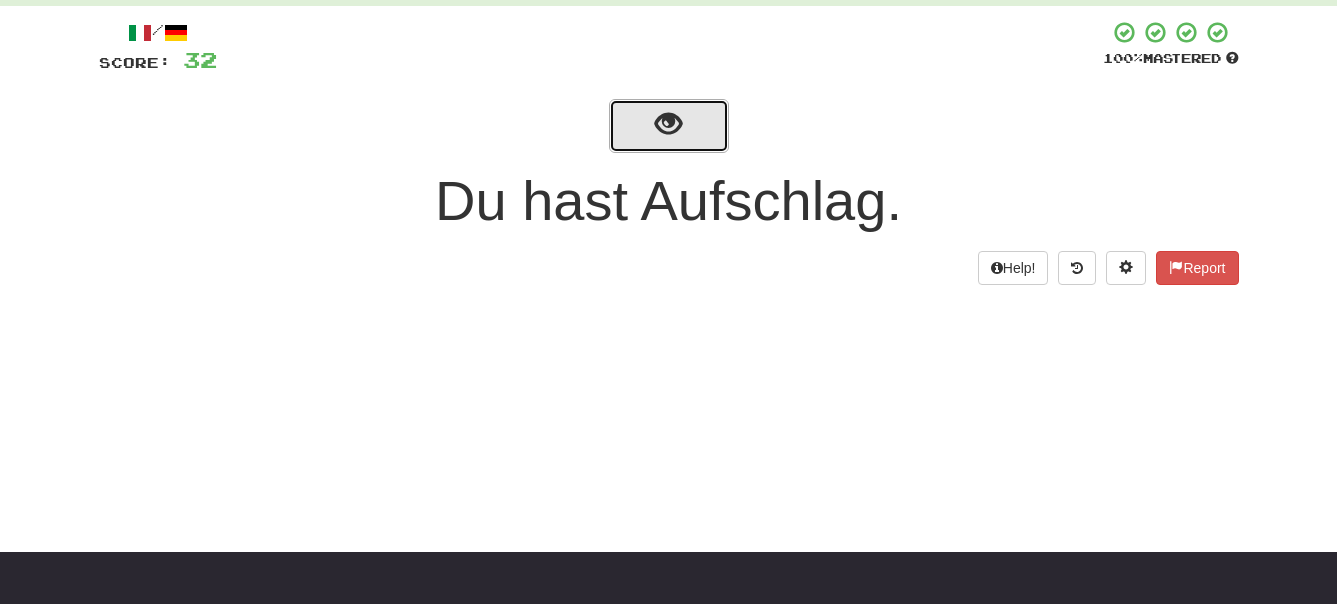 click at bounding box center [668, 124] 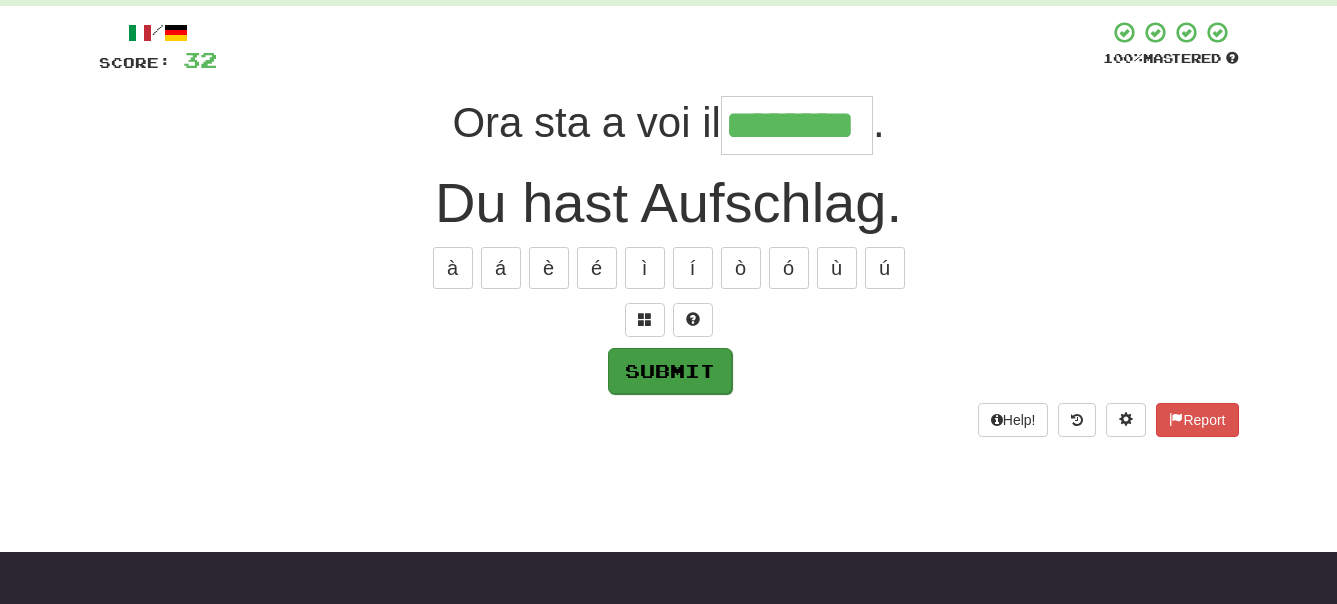 type on "********" 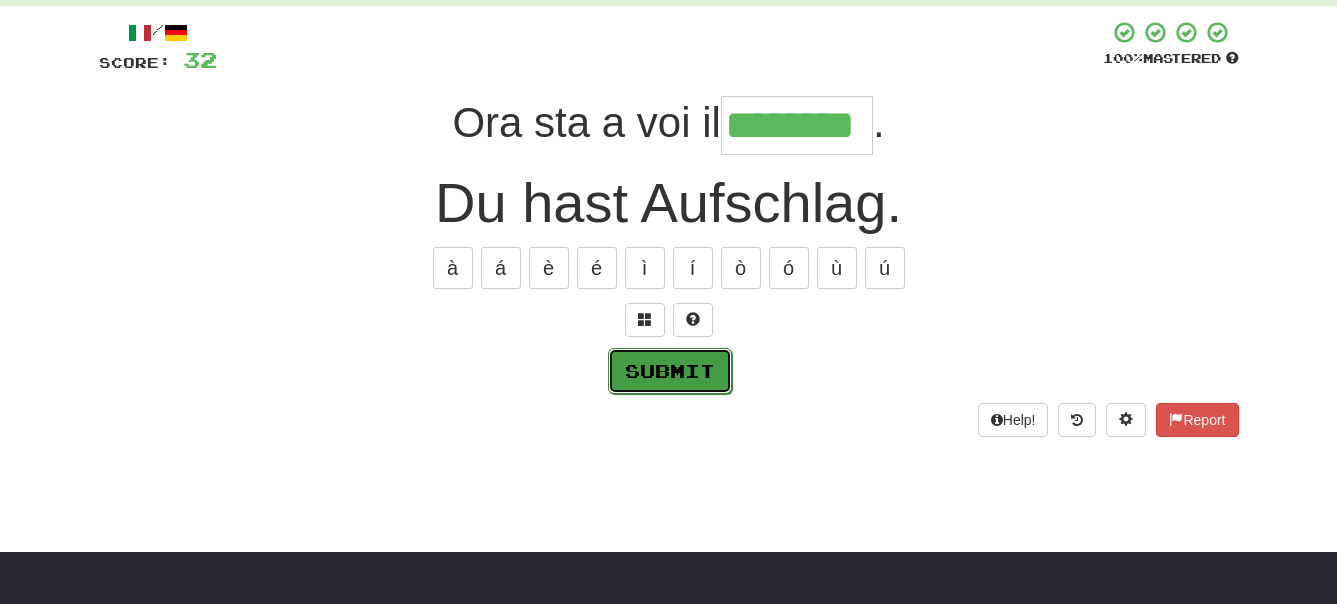 click on "Submit" at bounding box center [670, 371] 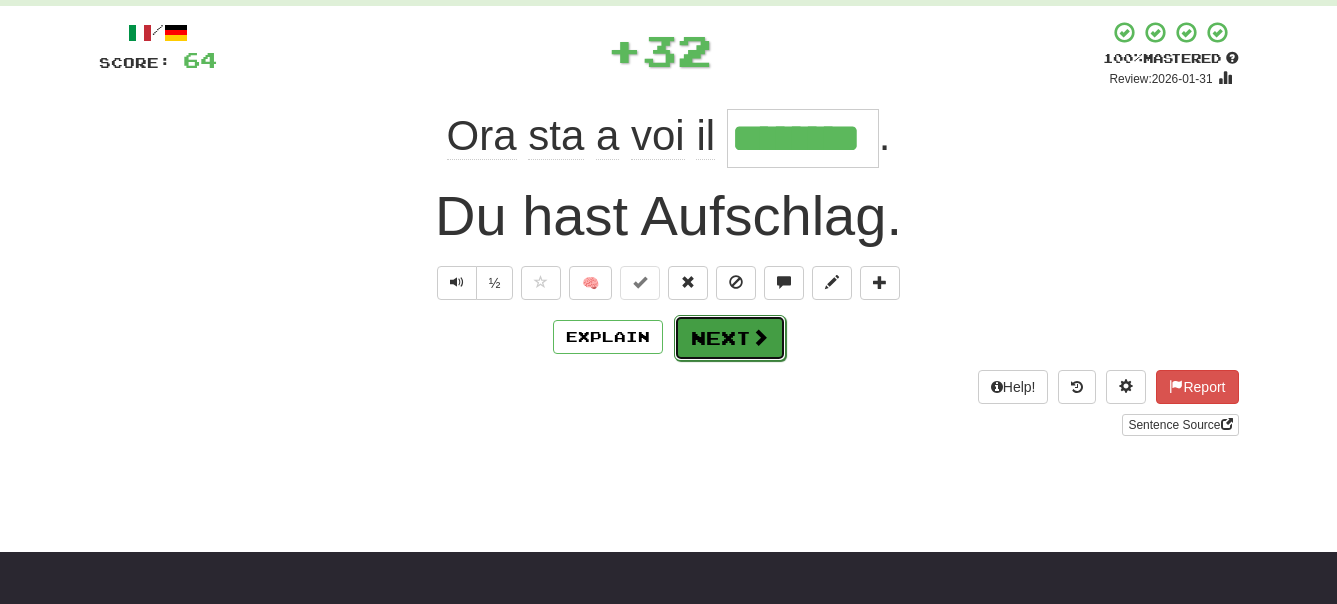 click at bounding box center (760, 337) 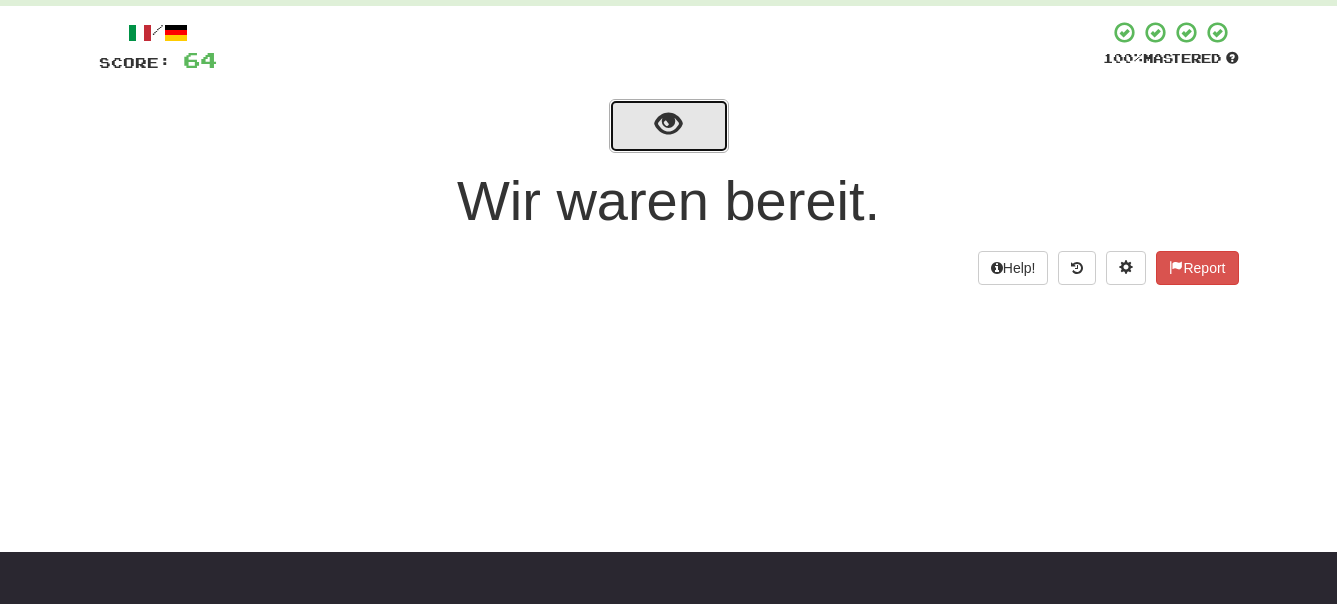 click at bounding box center (668, 124) 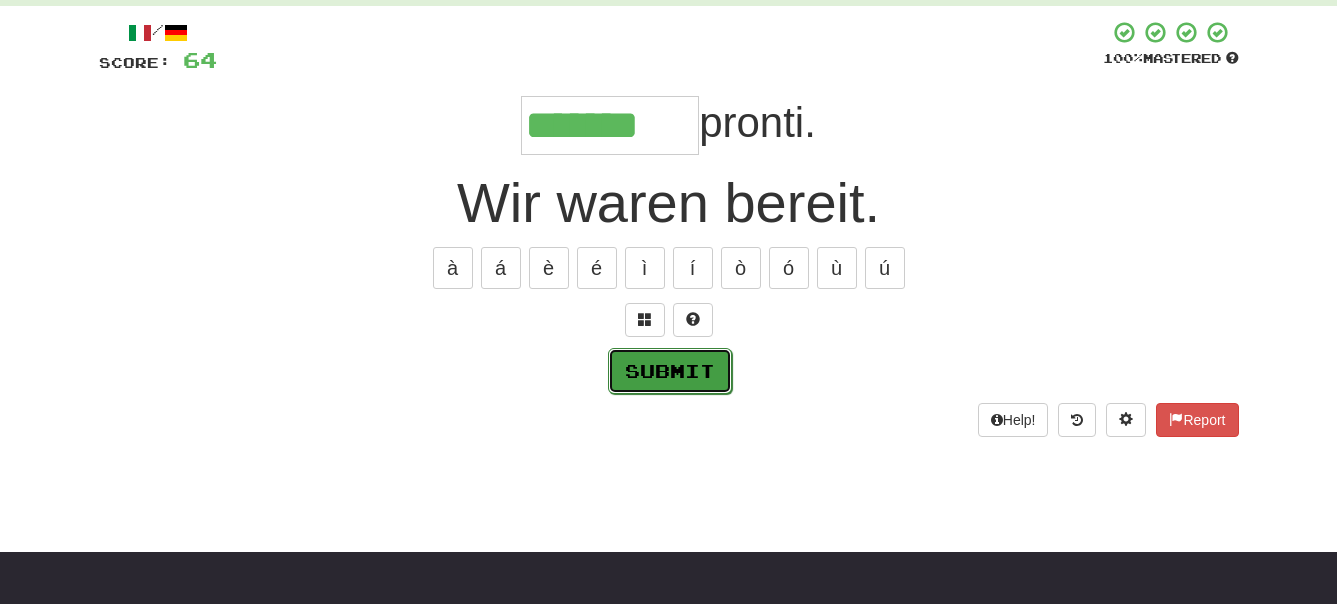 click on "Submit" at bounding box center [670, 371] 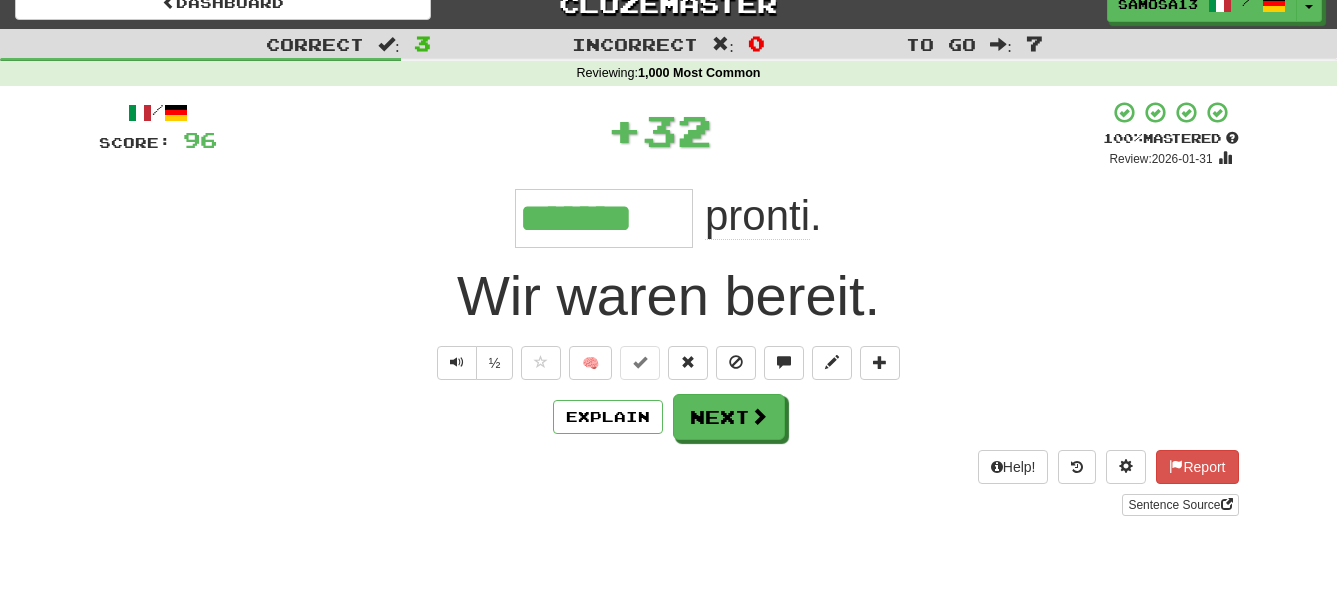 scroll, scrollTop: 0, scrollLeft: 0, axis: both 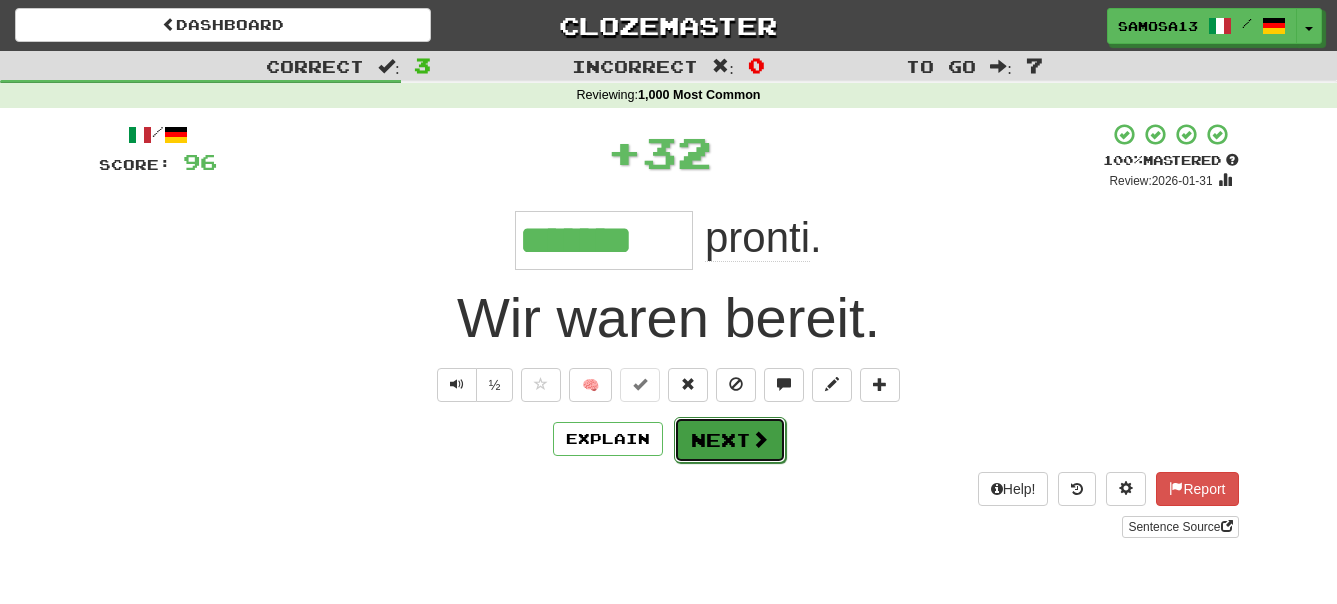 click on "Next" at bounding box center (730, 440) 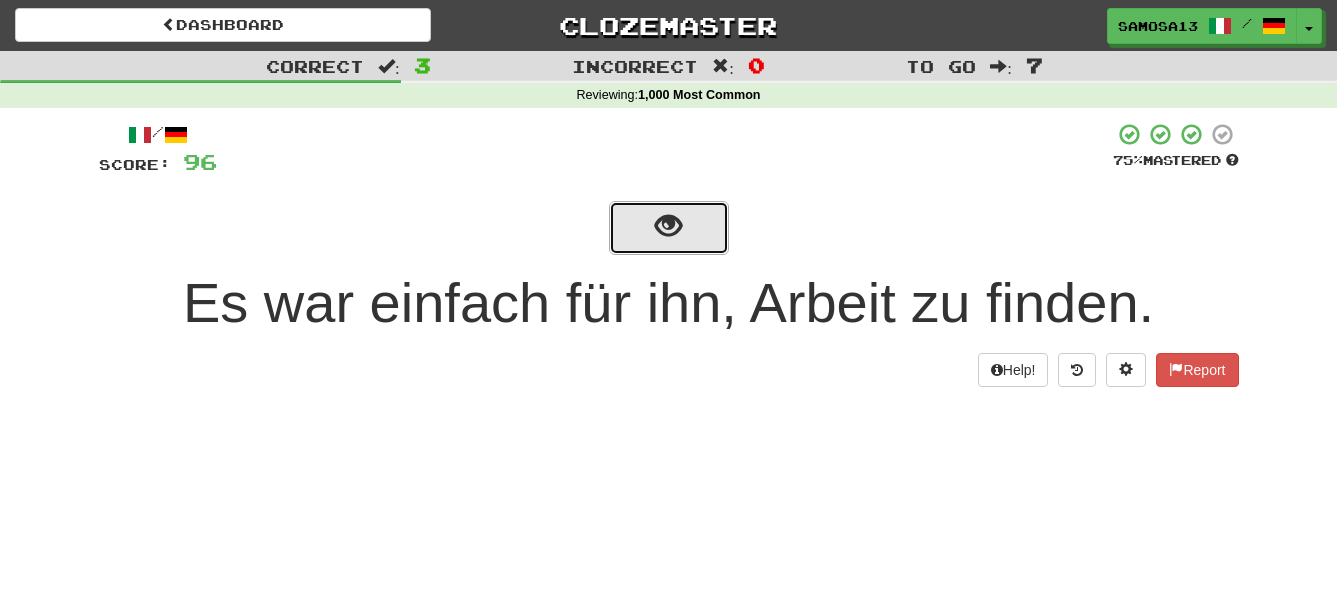 click at bounding box center [669, 228] 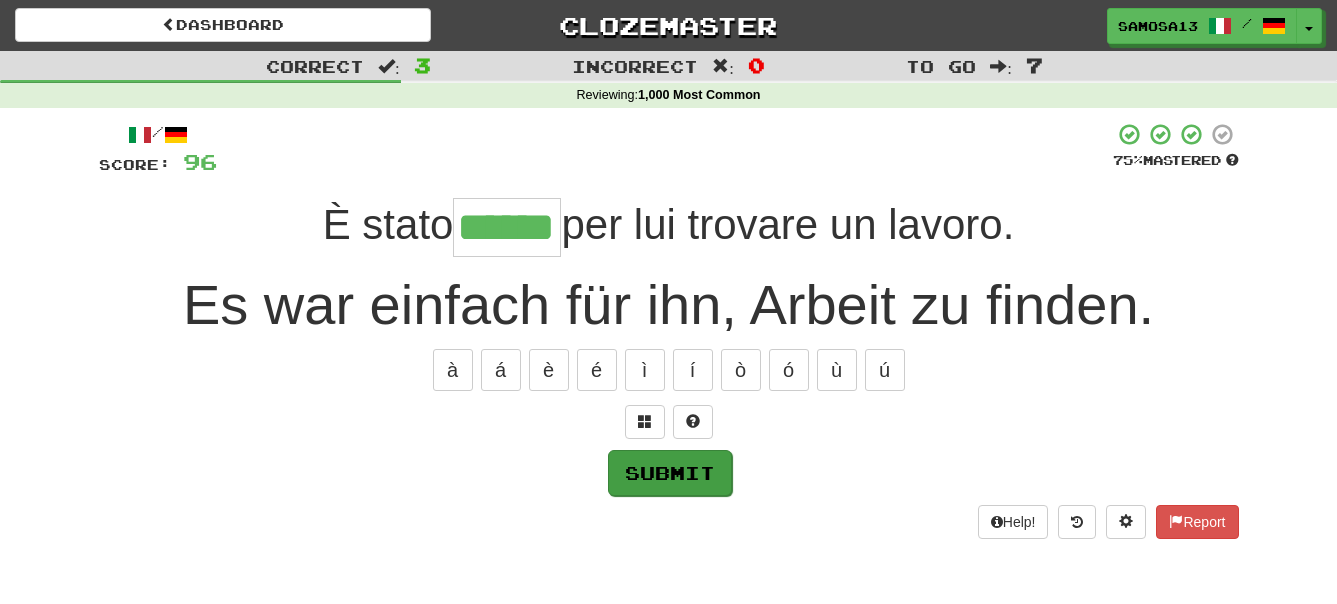 type on "******" 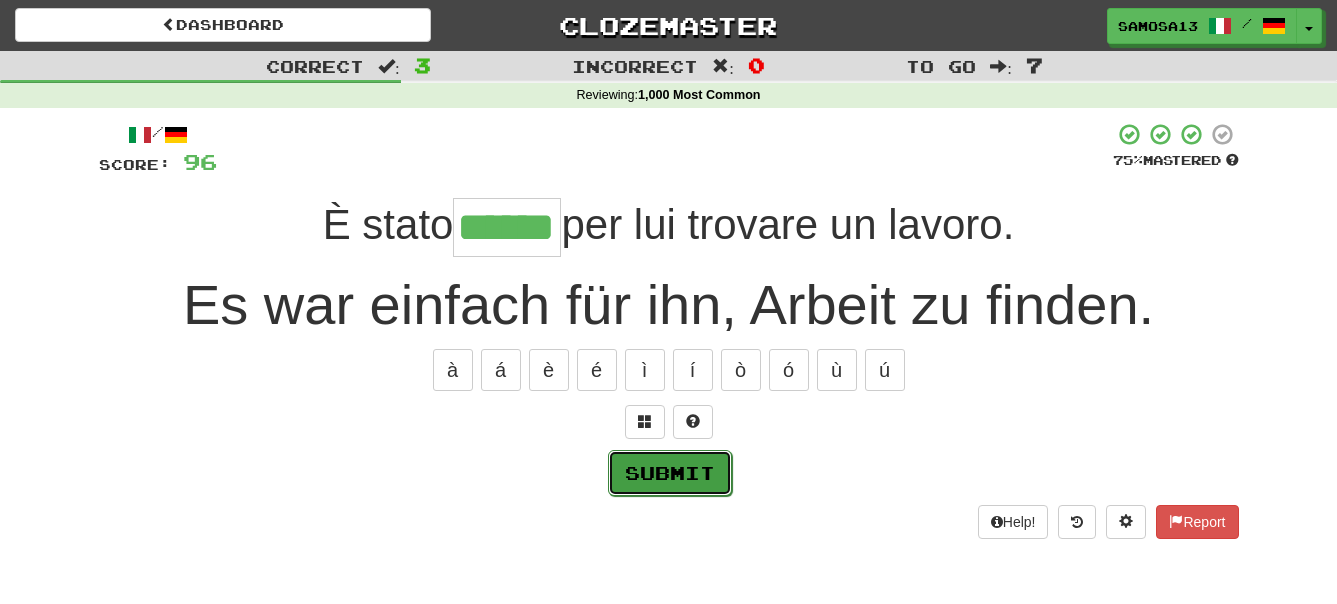 click on "Submit" at bounding box center [670, 473] 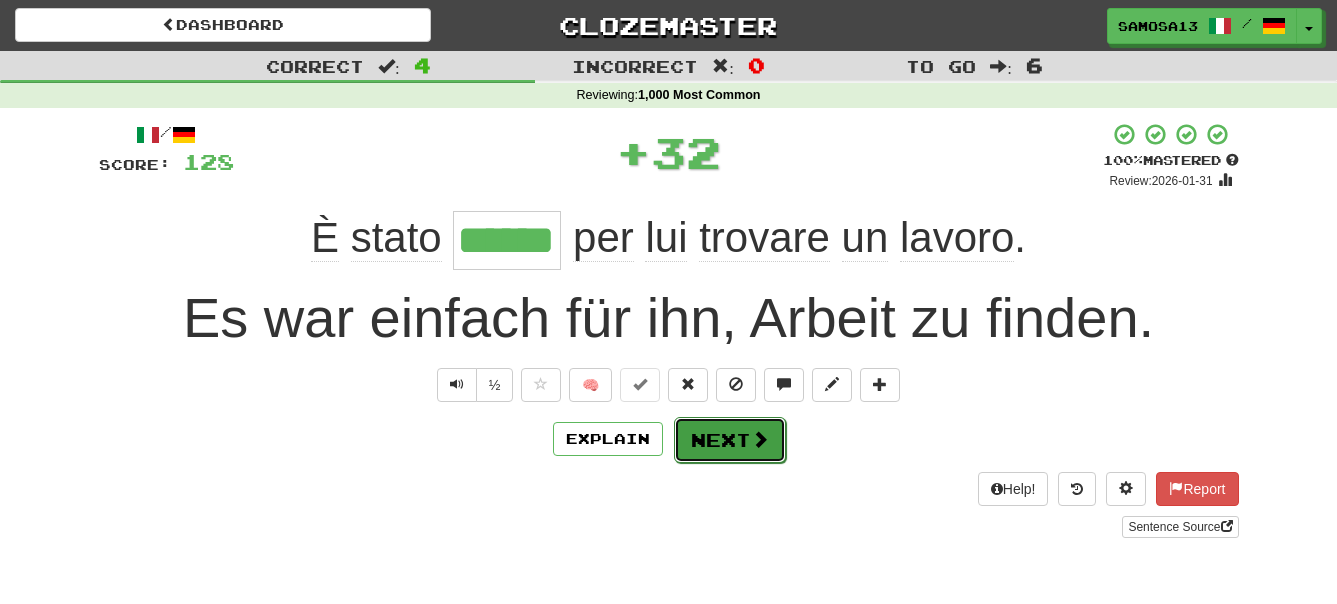 click at bounding box center (760, 439) 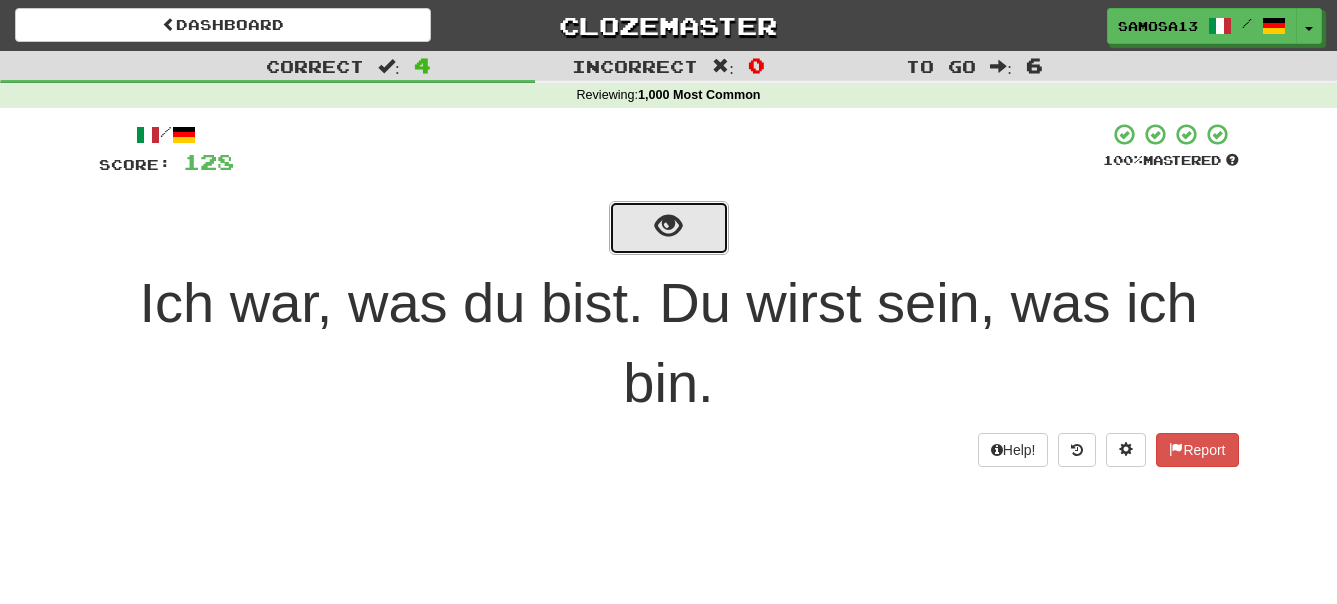 click at bounding box center [668, 226] 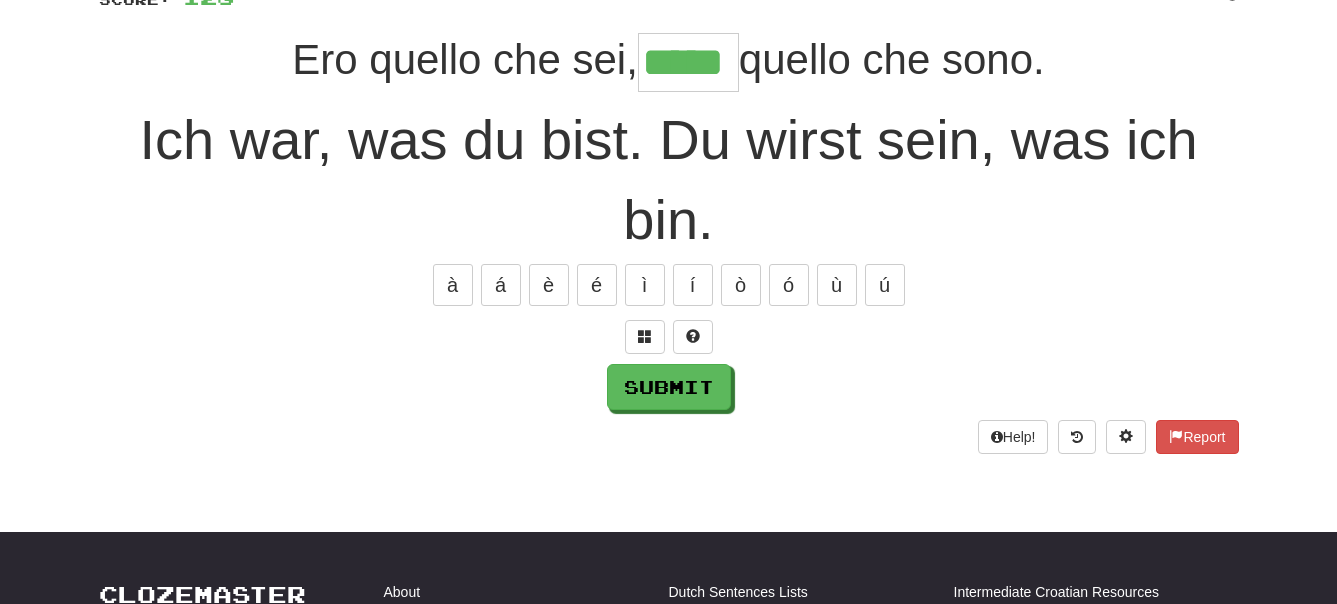 scroll, scrollTop: 204, scrollLeft: 0, axis: vertical 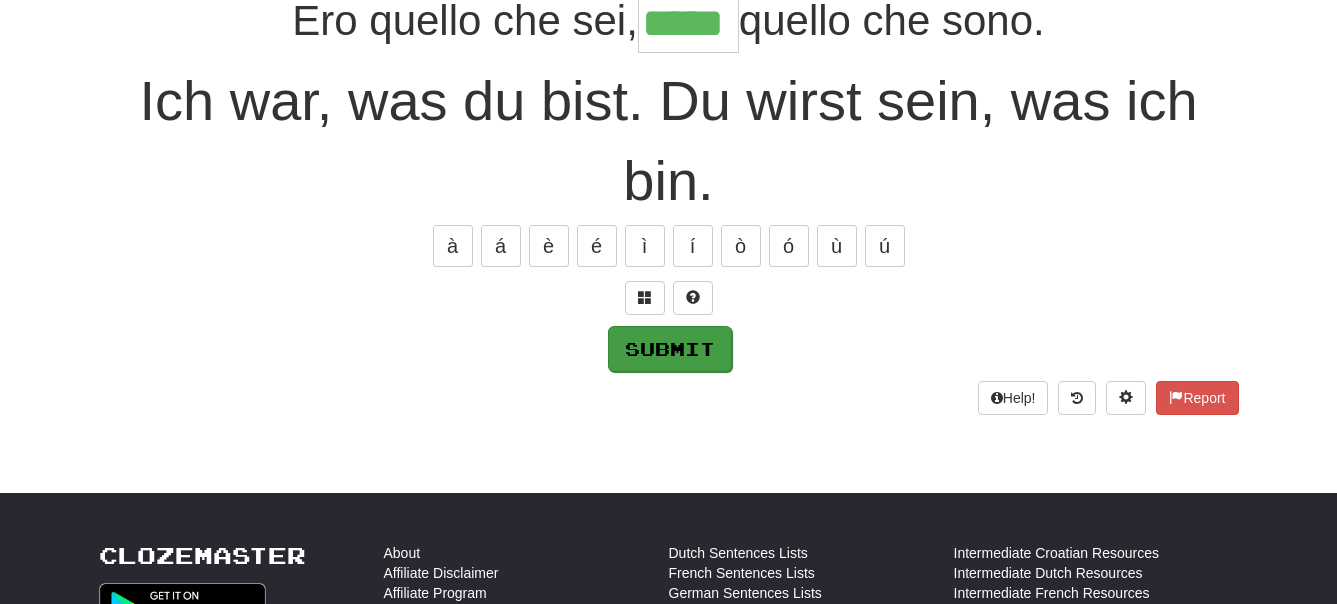 type on "*****" 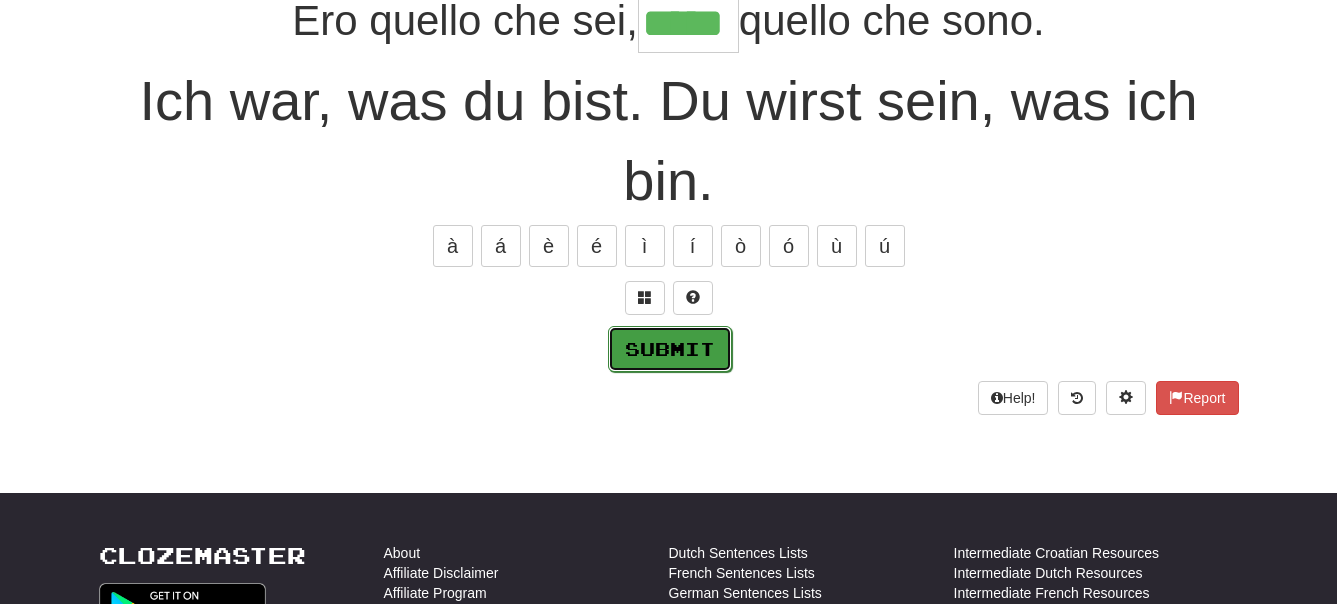 click on "Submit" at bounding box center [670, 349] 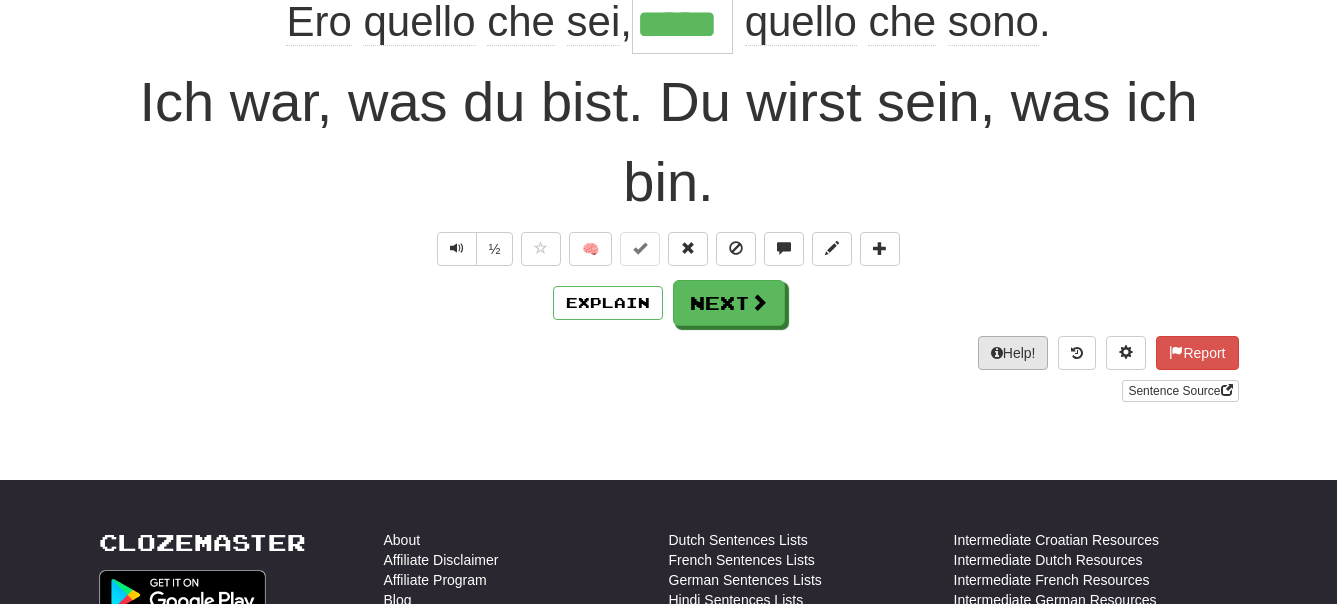 scroll, scrollTop: 0, scrollLeft: 0, axis: both 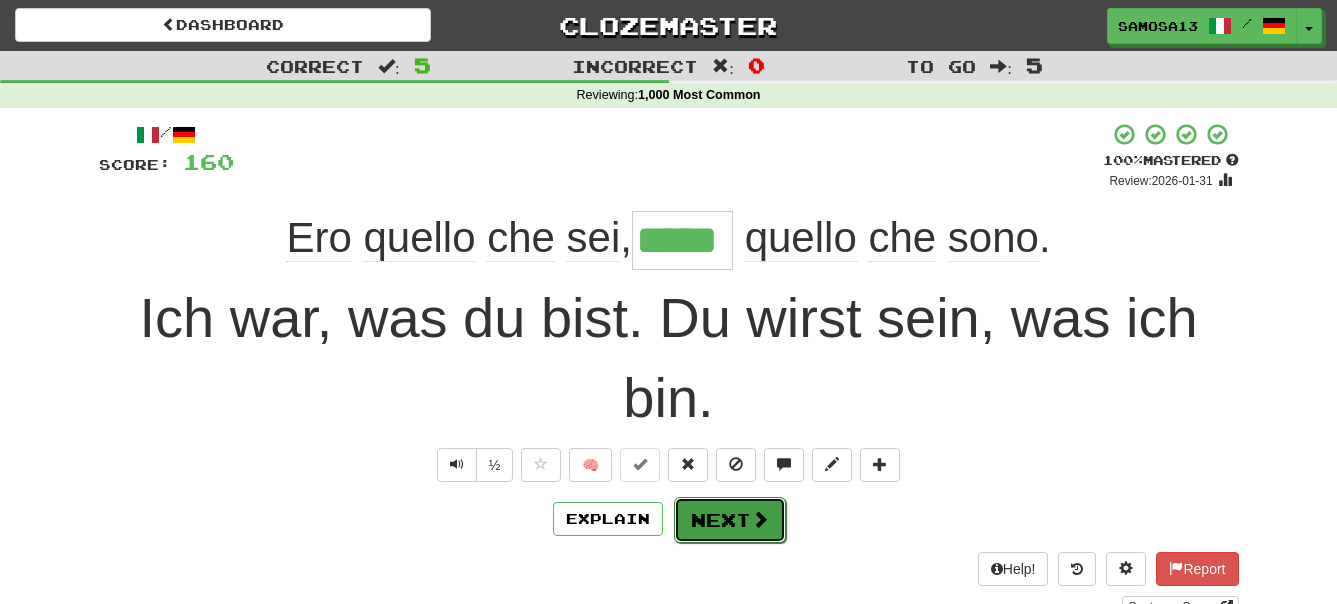 click at bounding box center (760, 519) 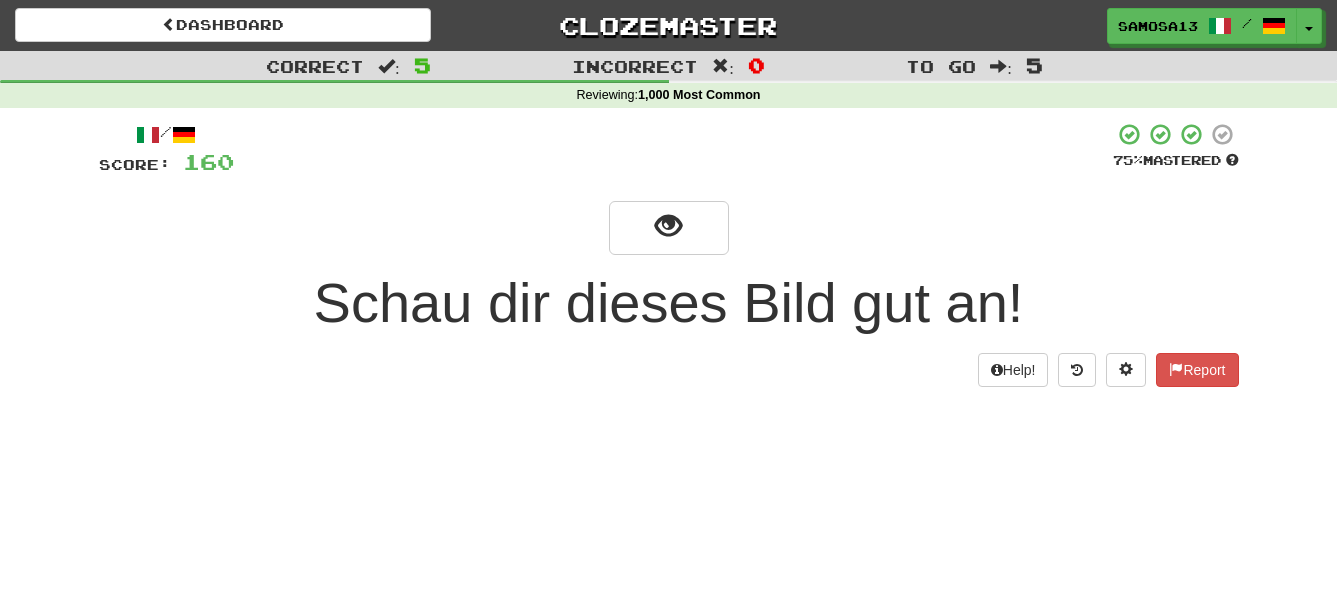 click on "/  Score:   160 75 %  Mastered Schau dir dieses Bild gut an!  Help!  Report" at bounding box center (669, 254) 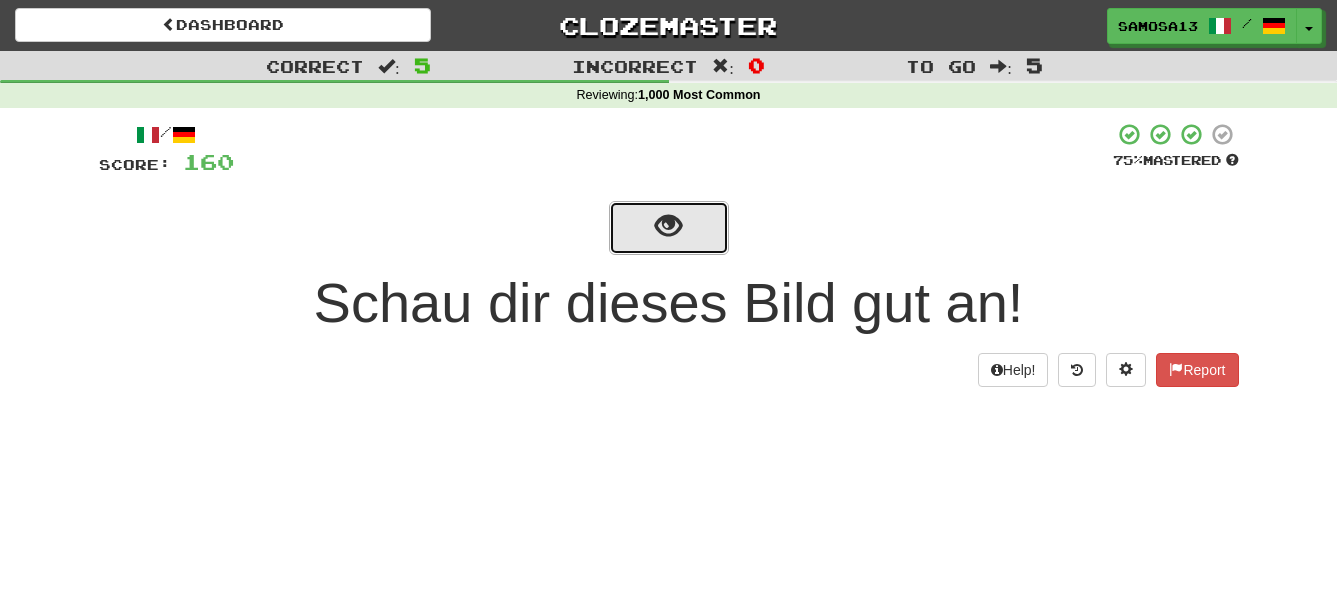 click at bounding box center [669, 228] 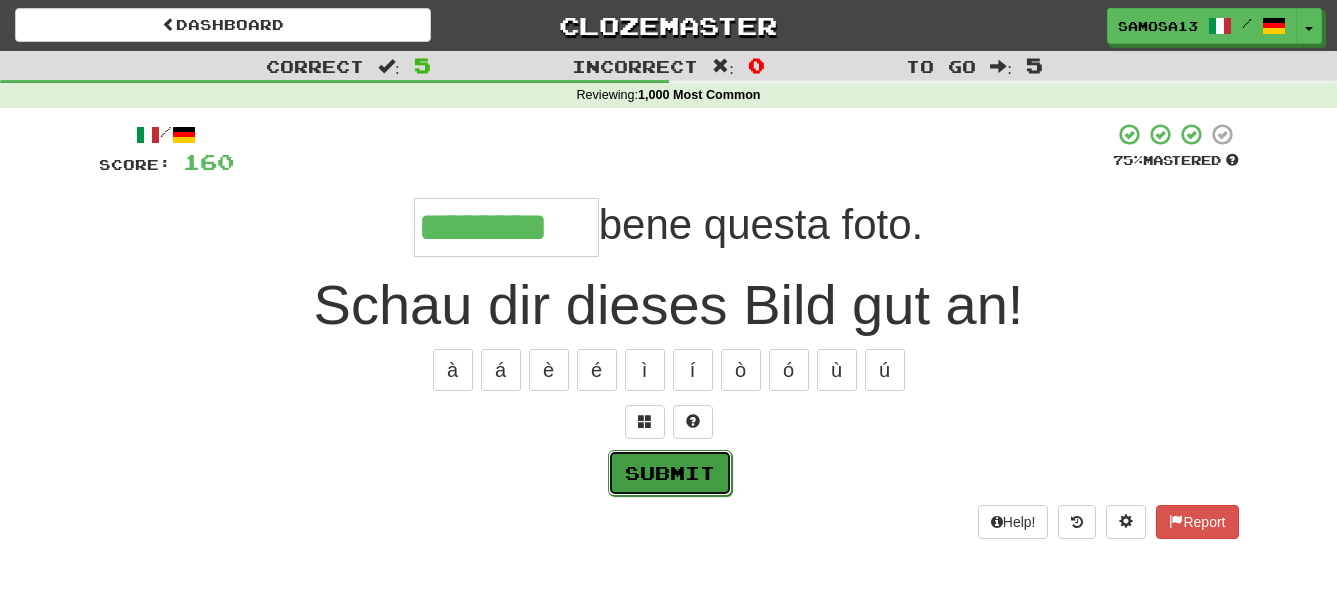click on "Submit" at bounding box center [670, 473] 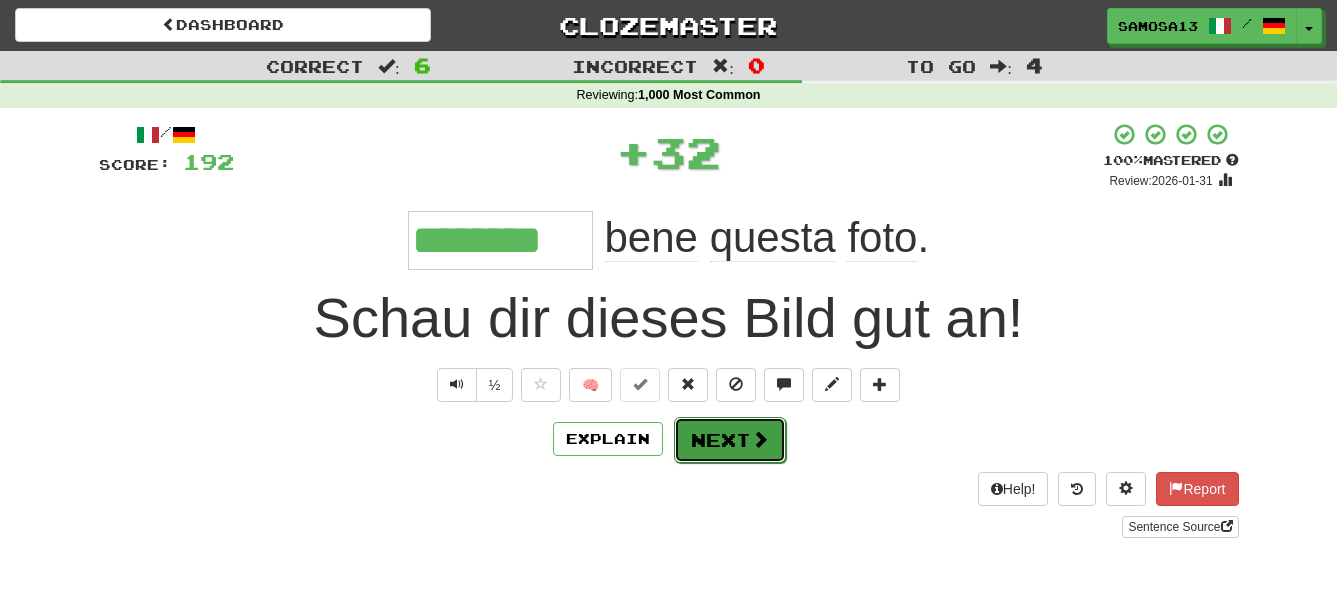 click on "Next" at bounding box center [730, 440] 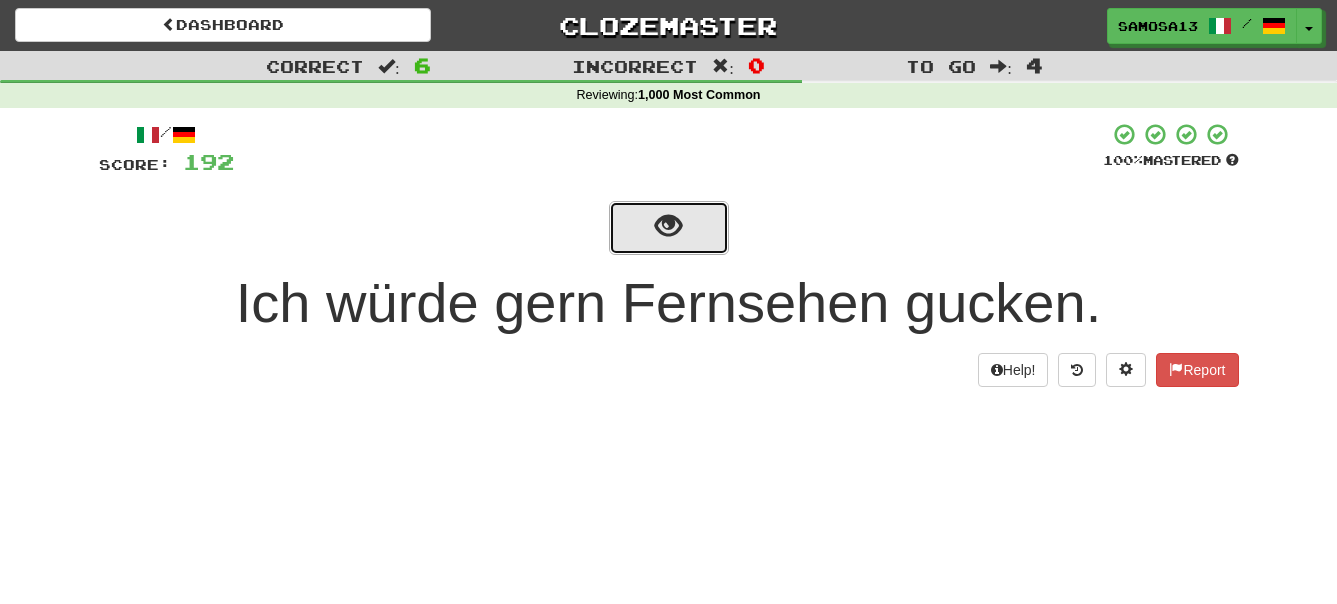 click at bounding box center [669, 228] 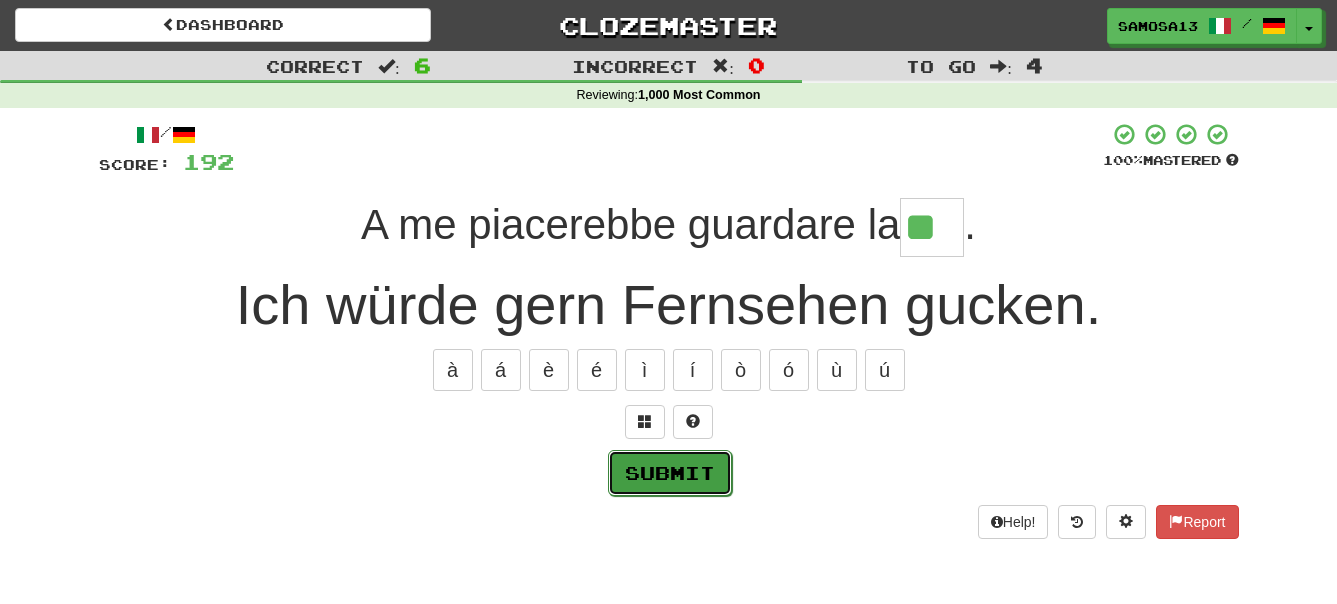 click on "Submit" at bounding box center [670, 473] 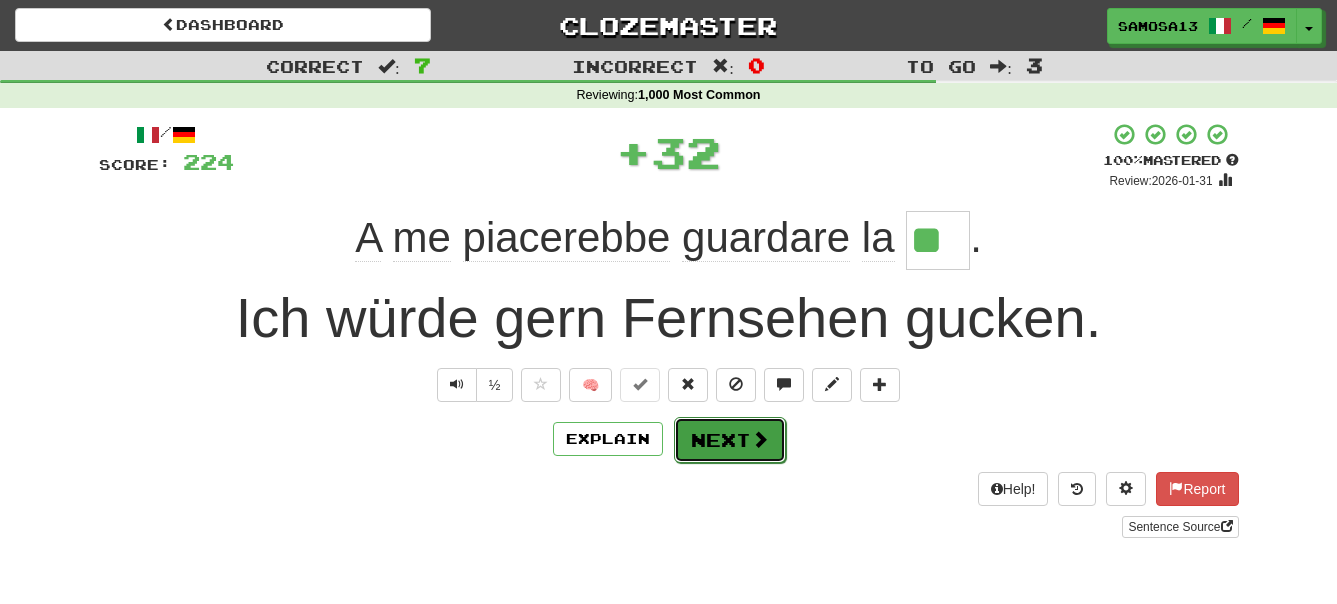 click on "Next" at bounding box center [730, 440] 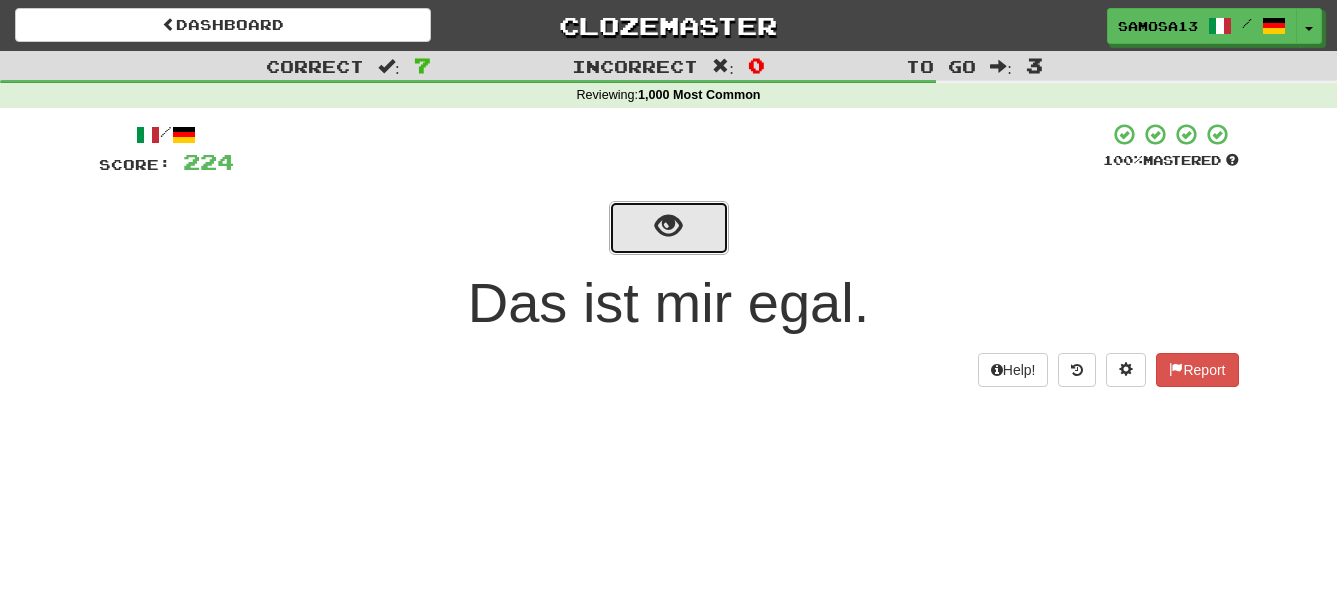 click at bounding box center [668, 226] 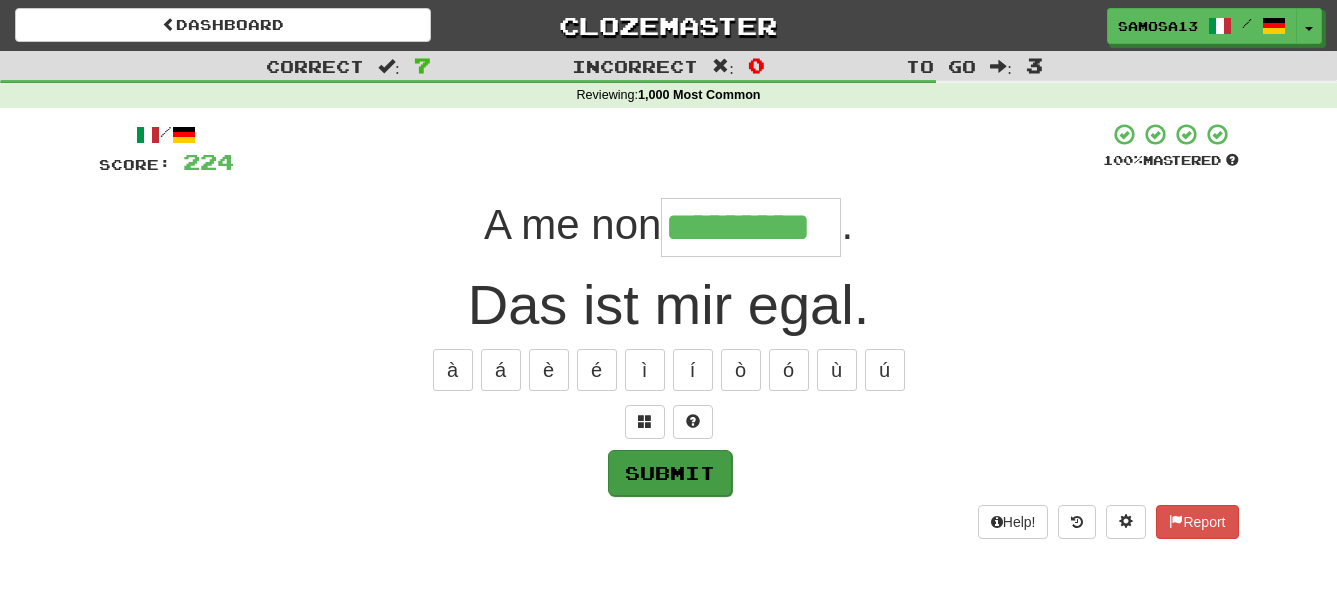 type on "*********" 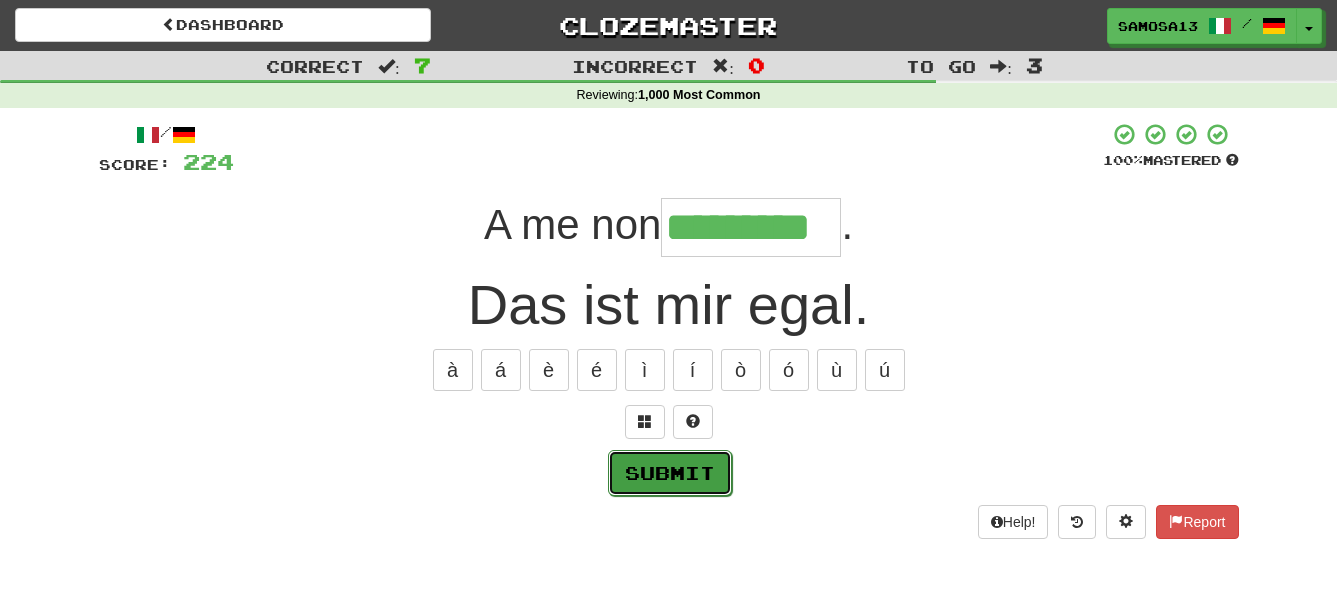 click on "Submit" at bounding box center (670, 473) 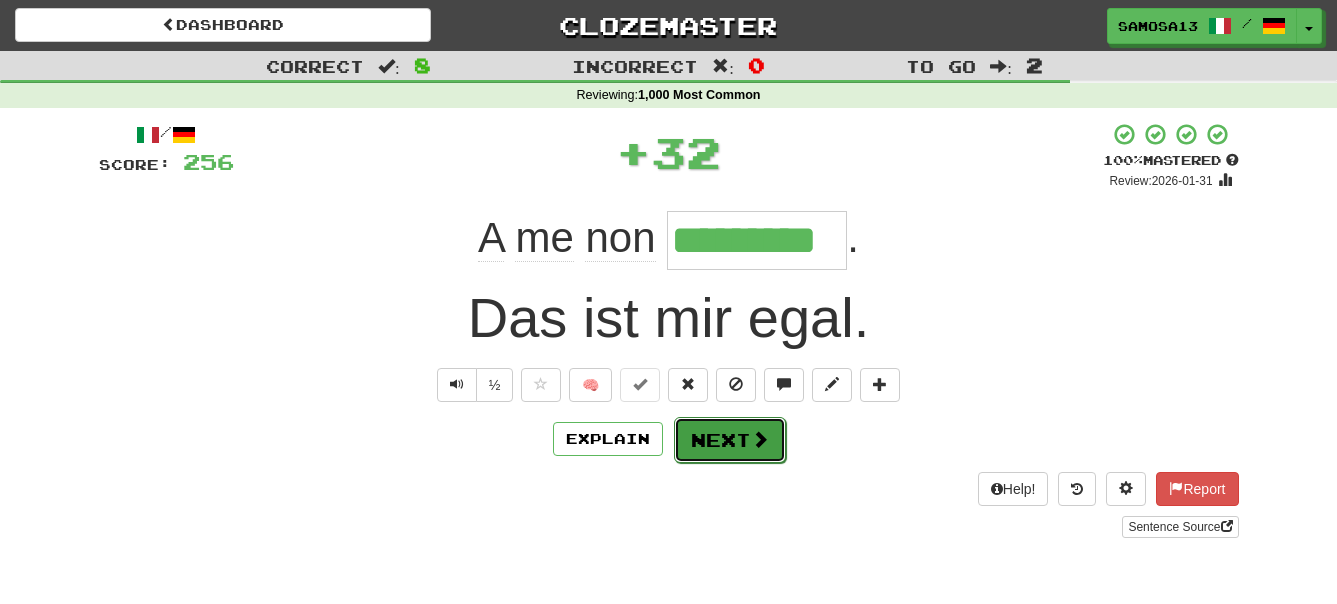 click on "Next" at bounding box center [730, 440] 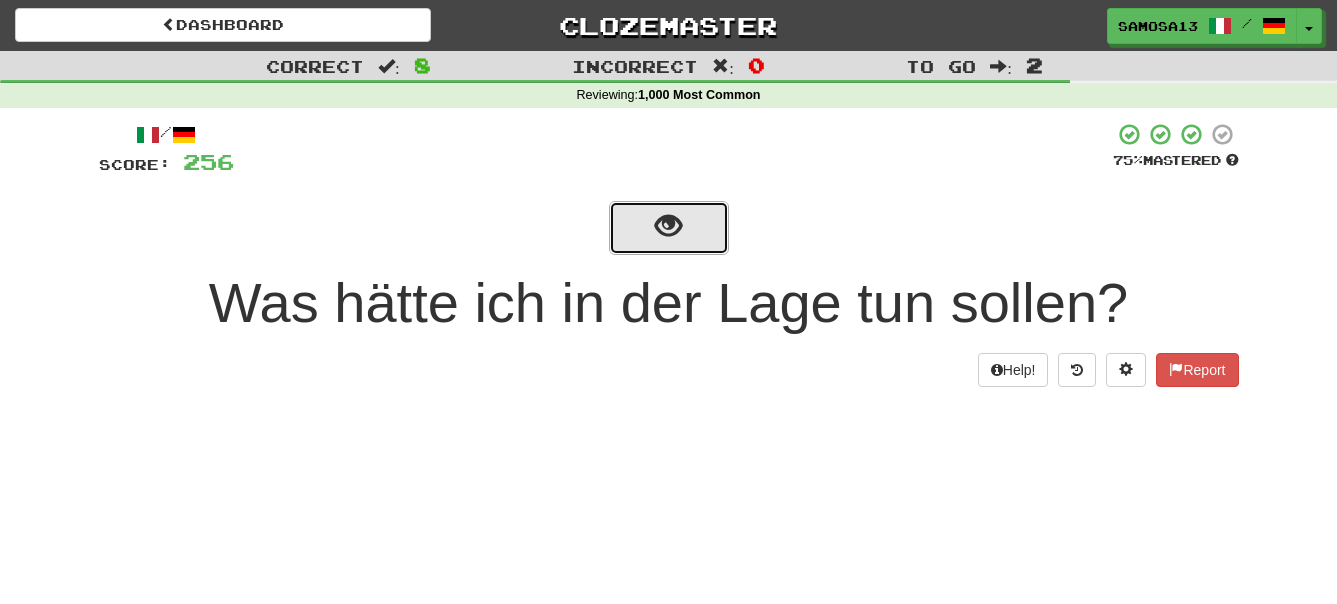 click at bounding box center [669, 228] 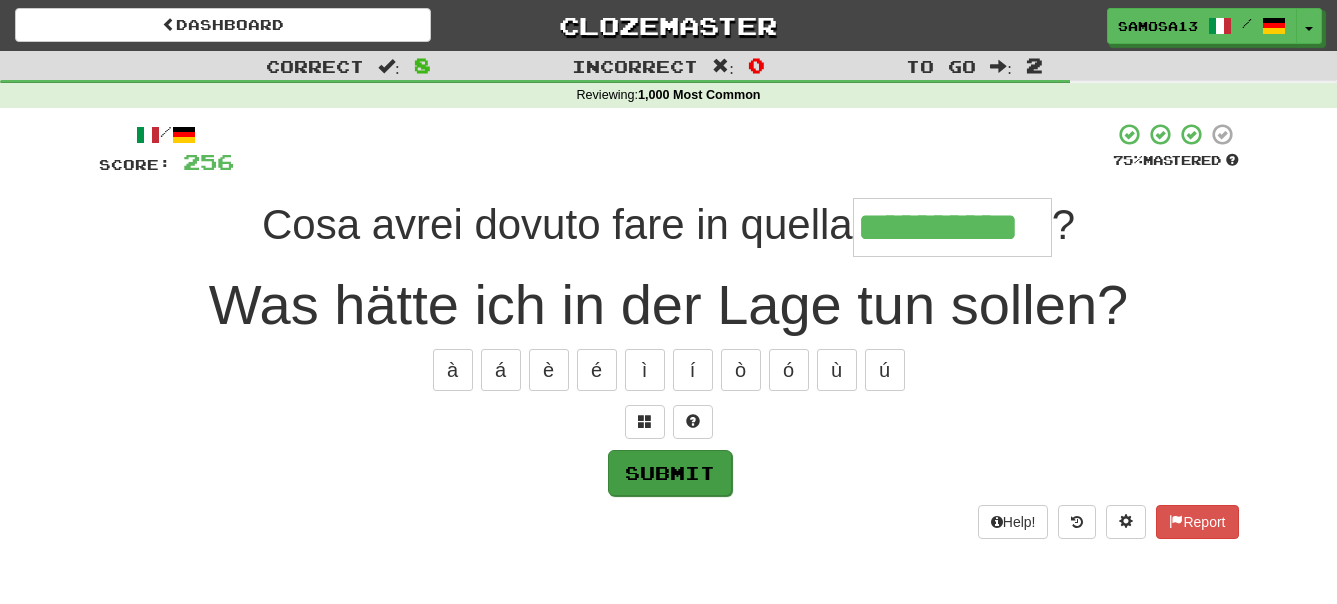 type on "**********" 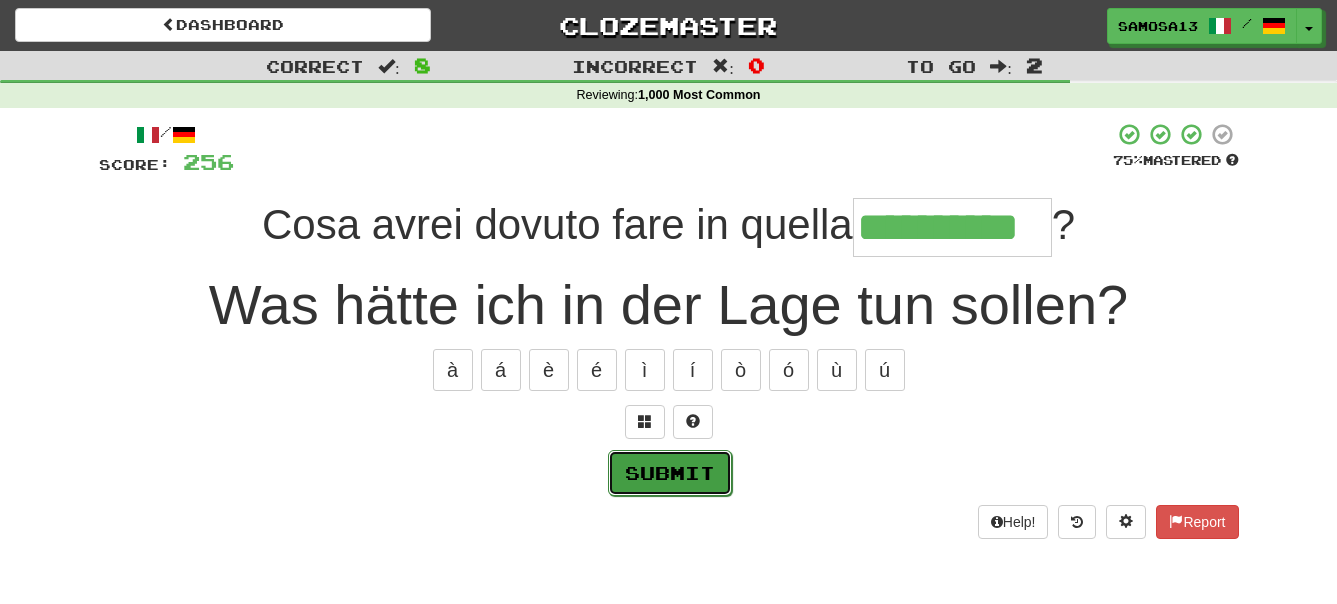 click on "Submit" at bounding box center [670, 473] 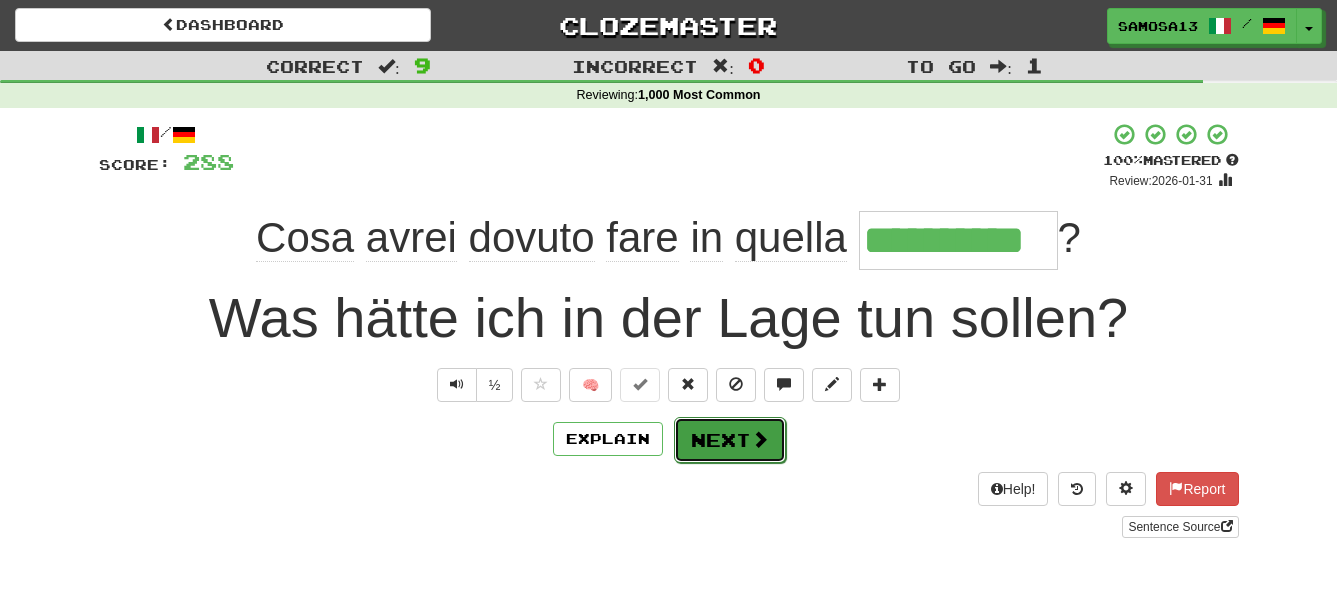 click at bounding box center (760, 439) 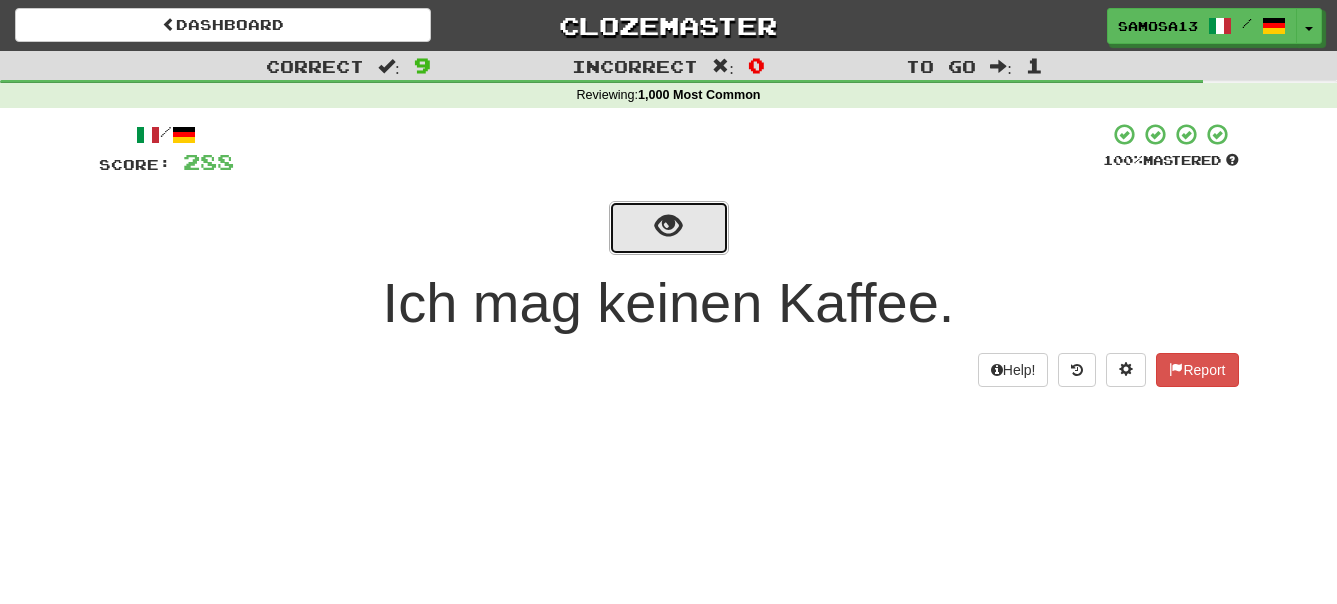 click at bounding box center [669, 228] 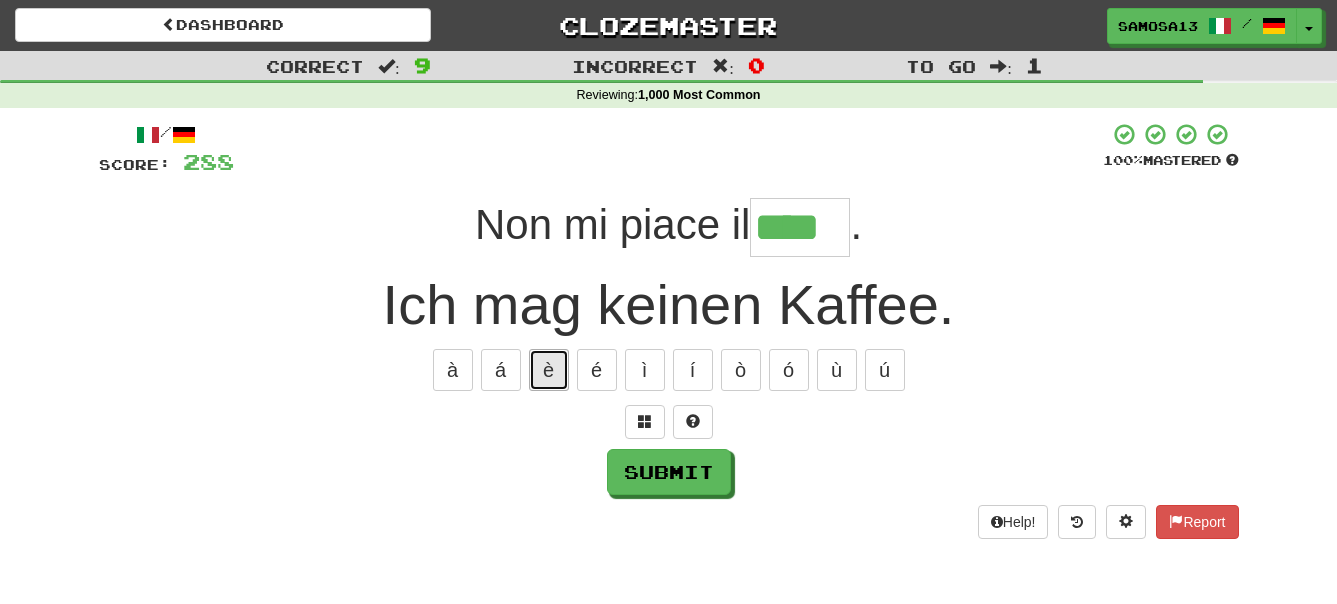 click on "è" at bounding box center [549, 370] 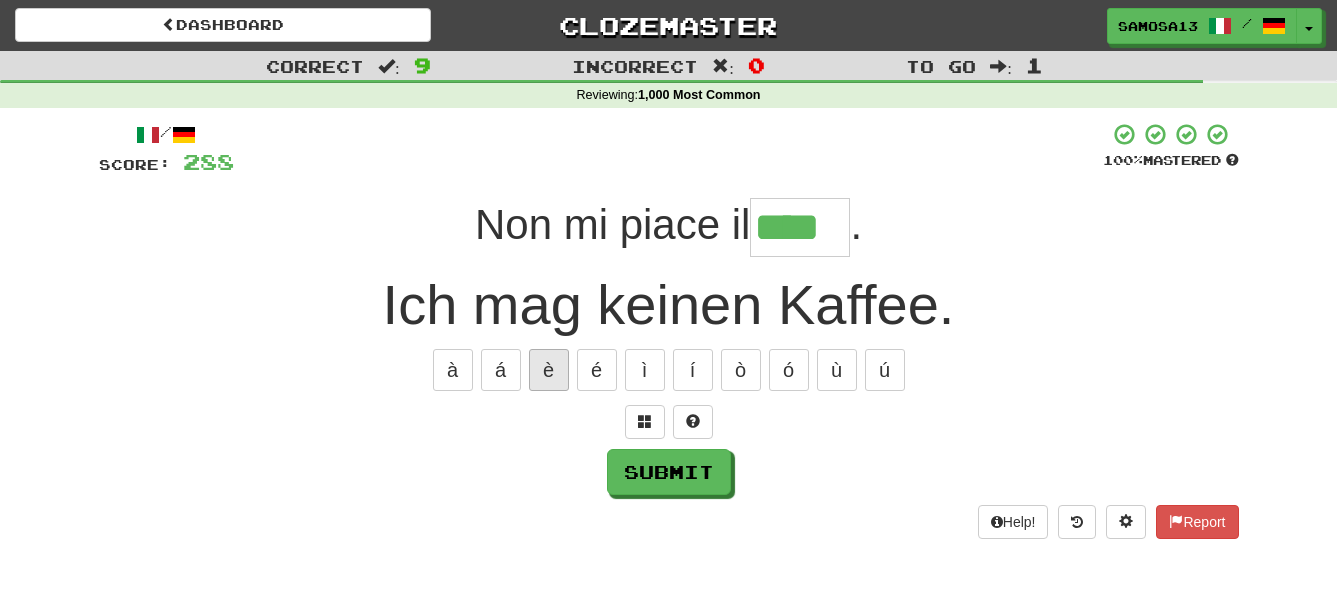 type on "*****" 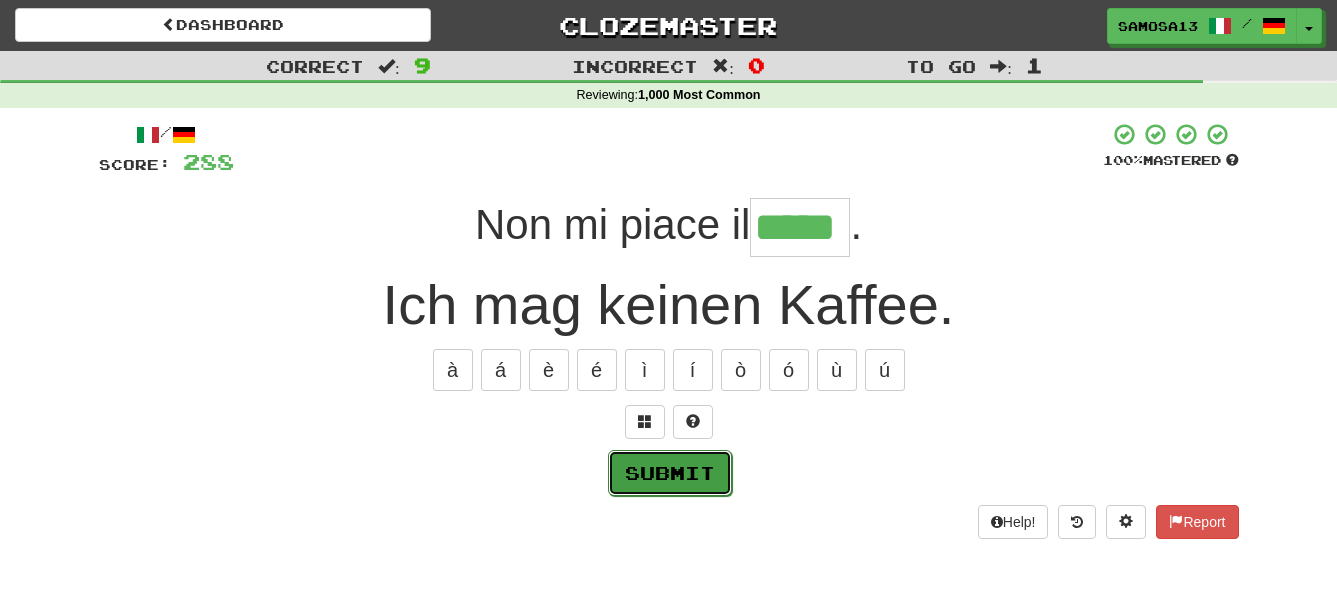 click on "Submit" at bounding box center (670, 473) 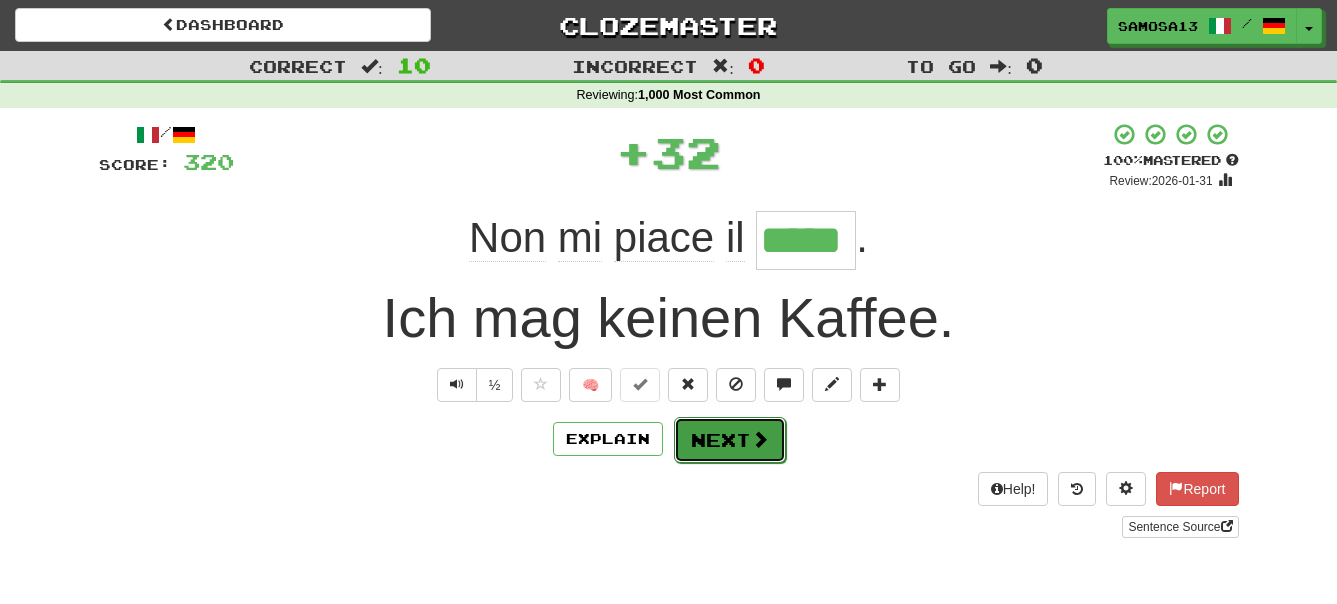 click on "Next" at bounding box center (730, 440) 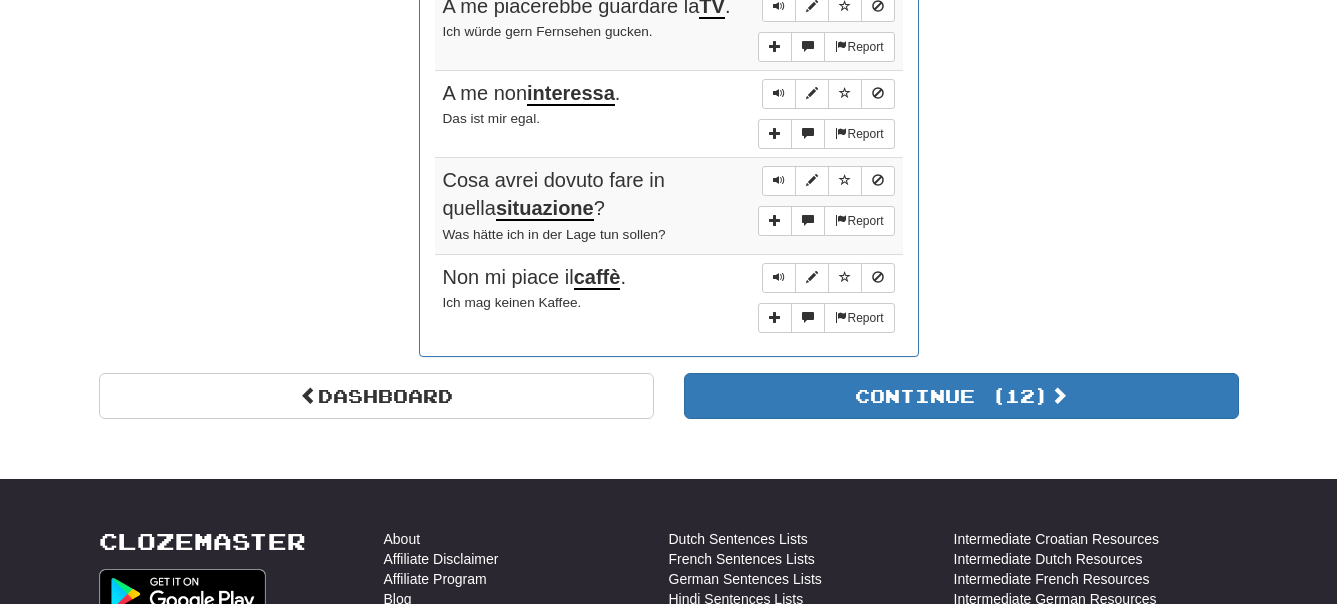 scroll, scrollTop: 1863, scrollLeft: 0, axis: vertical 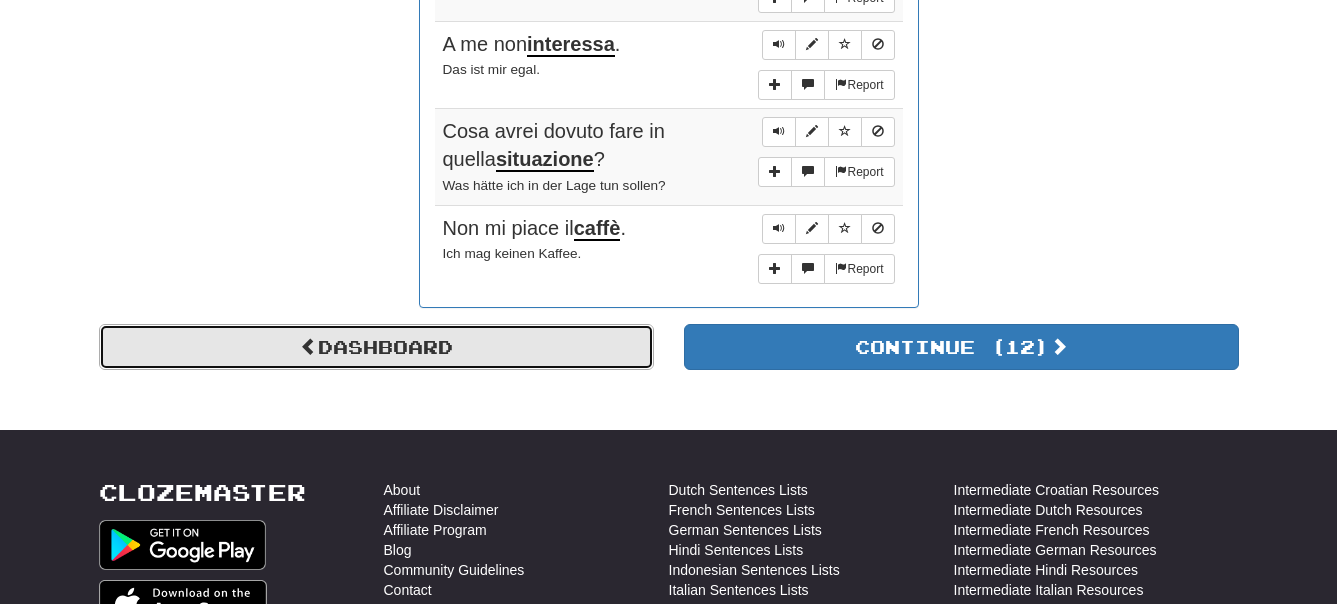 click on "Dashboard" at bounding box center (376, 347) 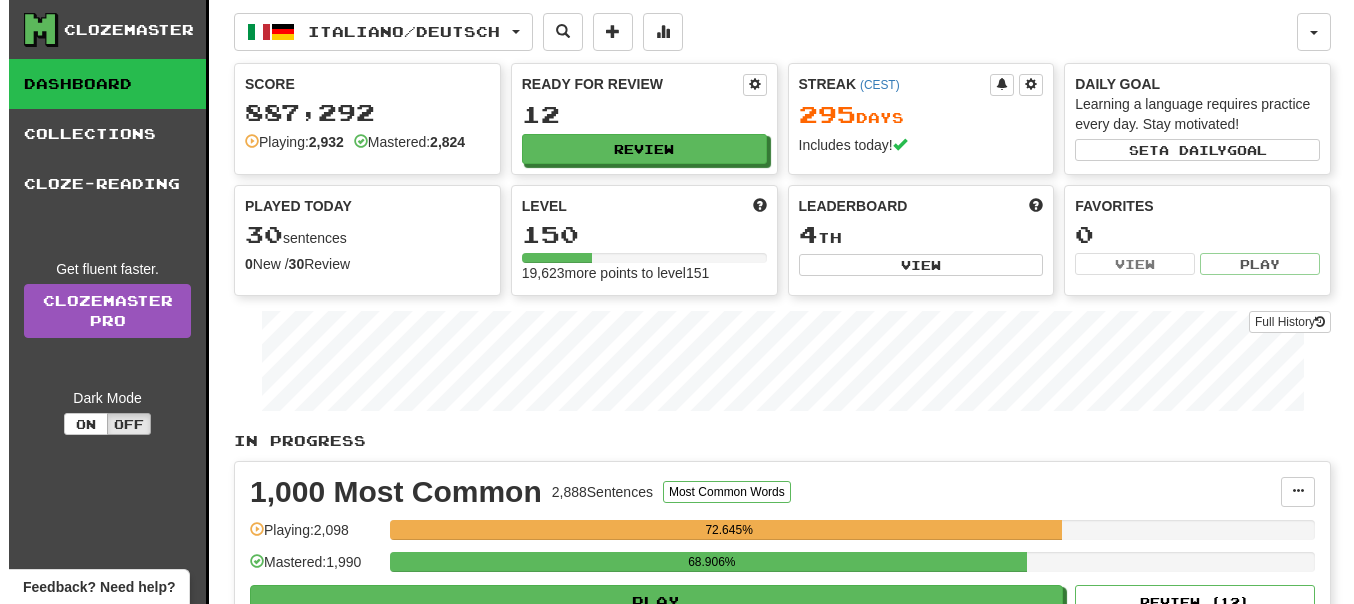 scroll, scrollTop: 0, scrollLeft: 0, axis: both 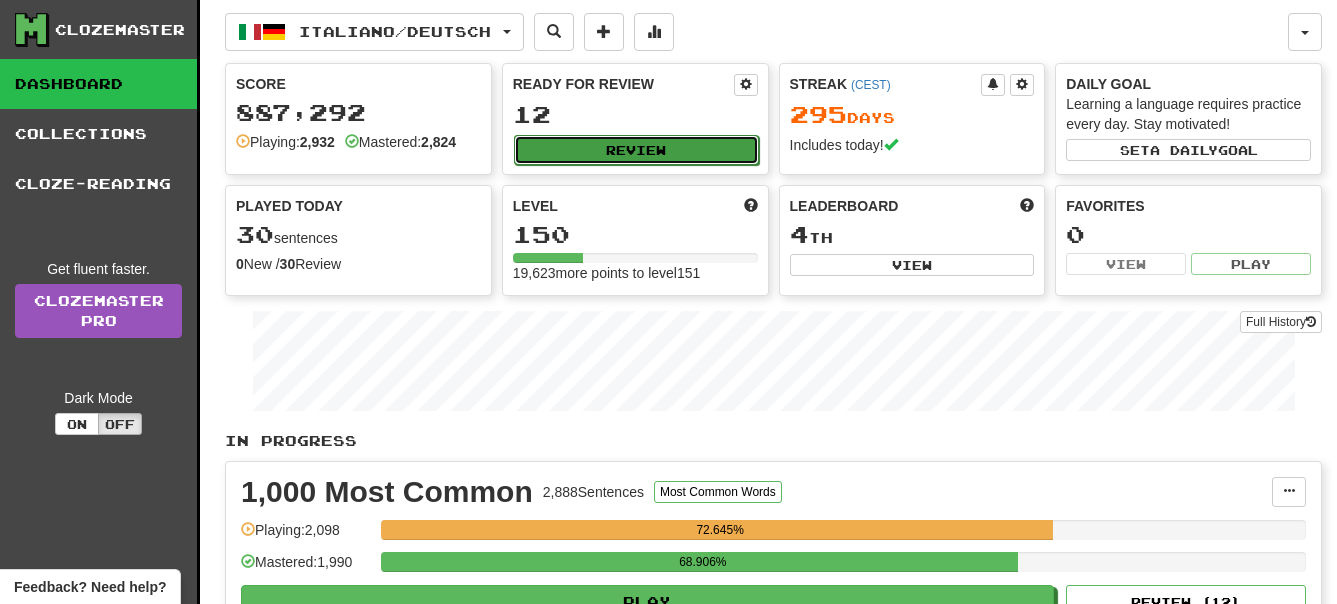 click on "Review" at bounding box center [636, 150] 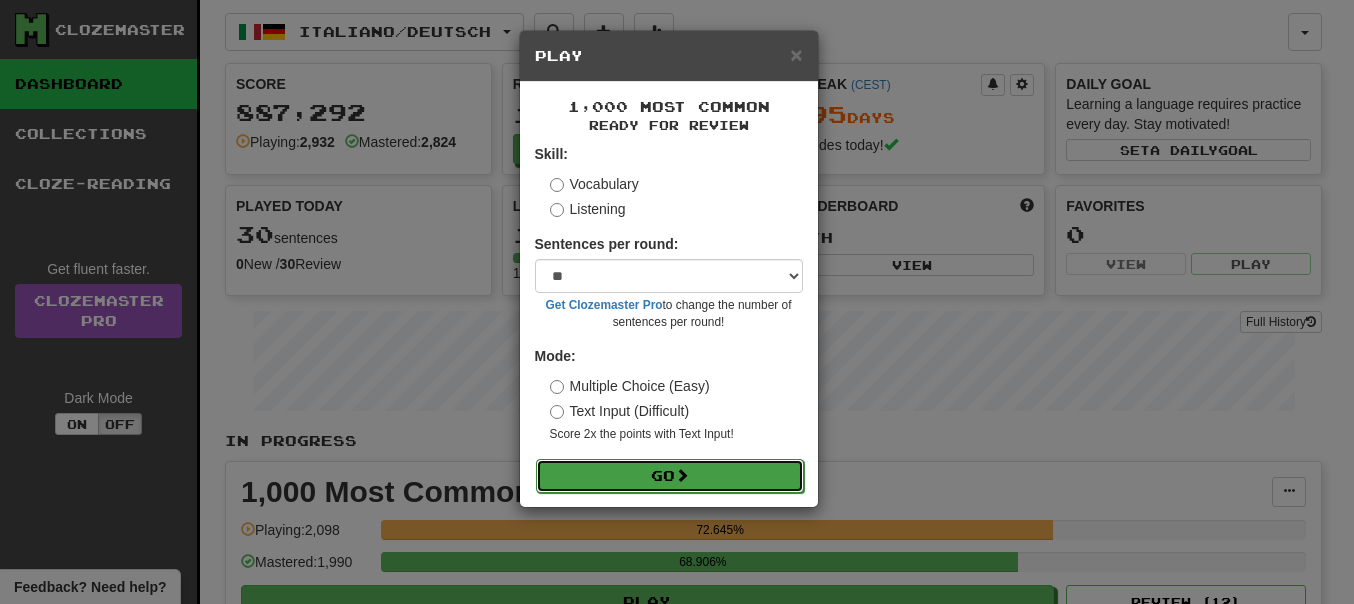 click on "Go" at bounding box center [670, 476] 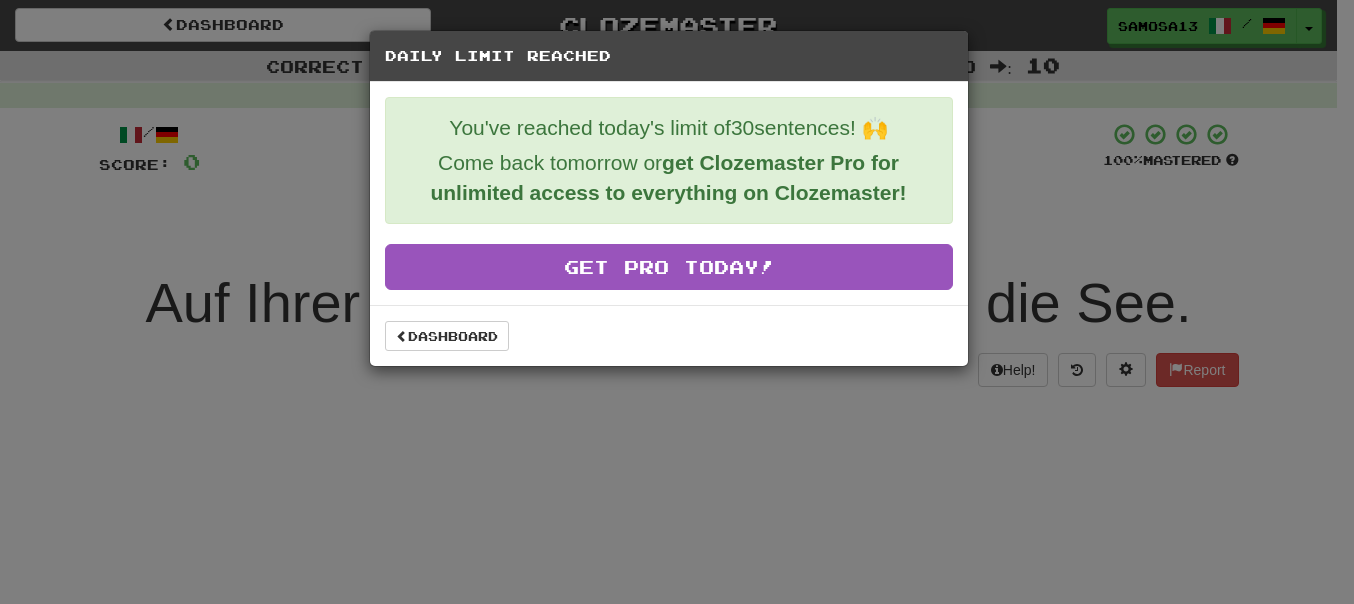 scroll, scrollTop: 0, scrollLeft: 0, axis: both 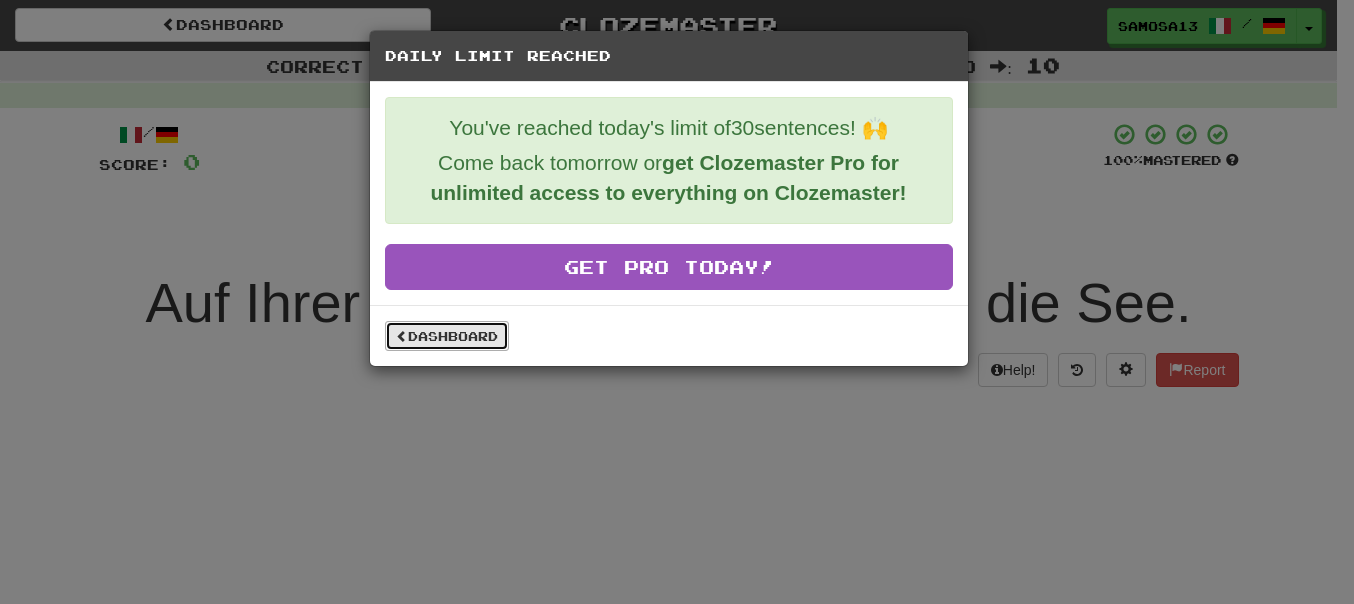 click on "Dashboard" at bounding box center [447, 336] 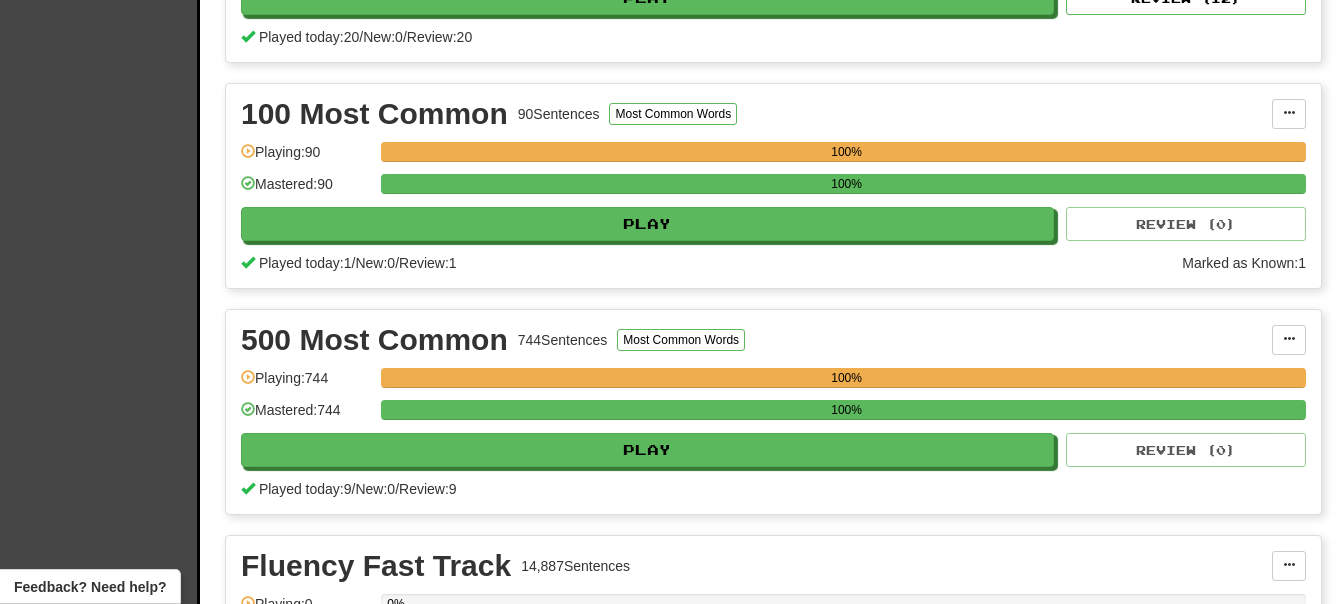 scroll, scrollTop: 612, scrollLeft: 0, axis: vertical 